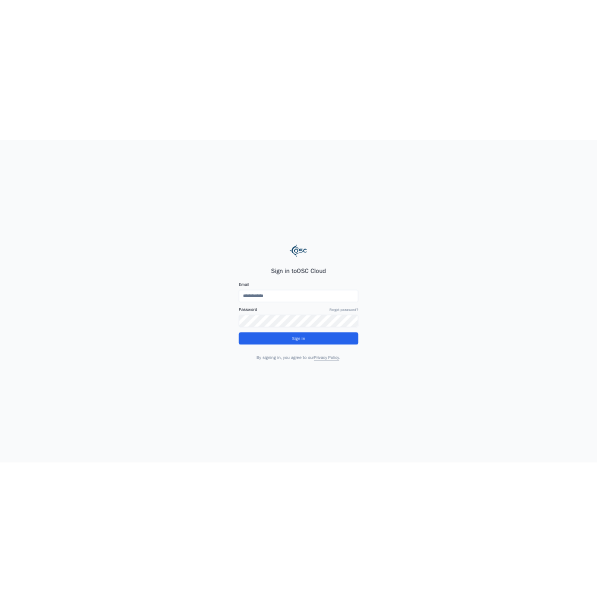scroll, scrollTop: 0, scrollLeft: 0, axis: both 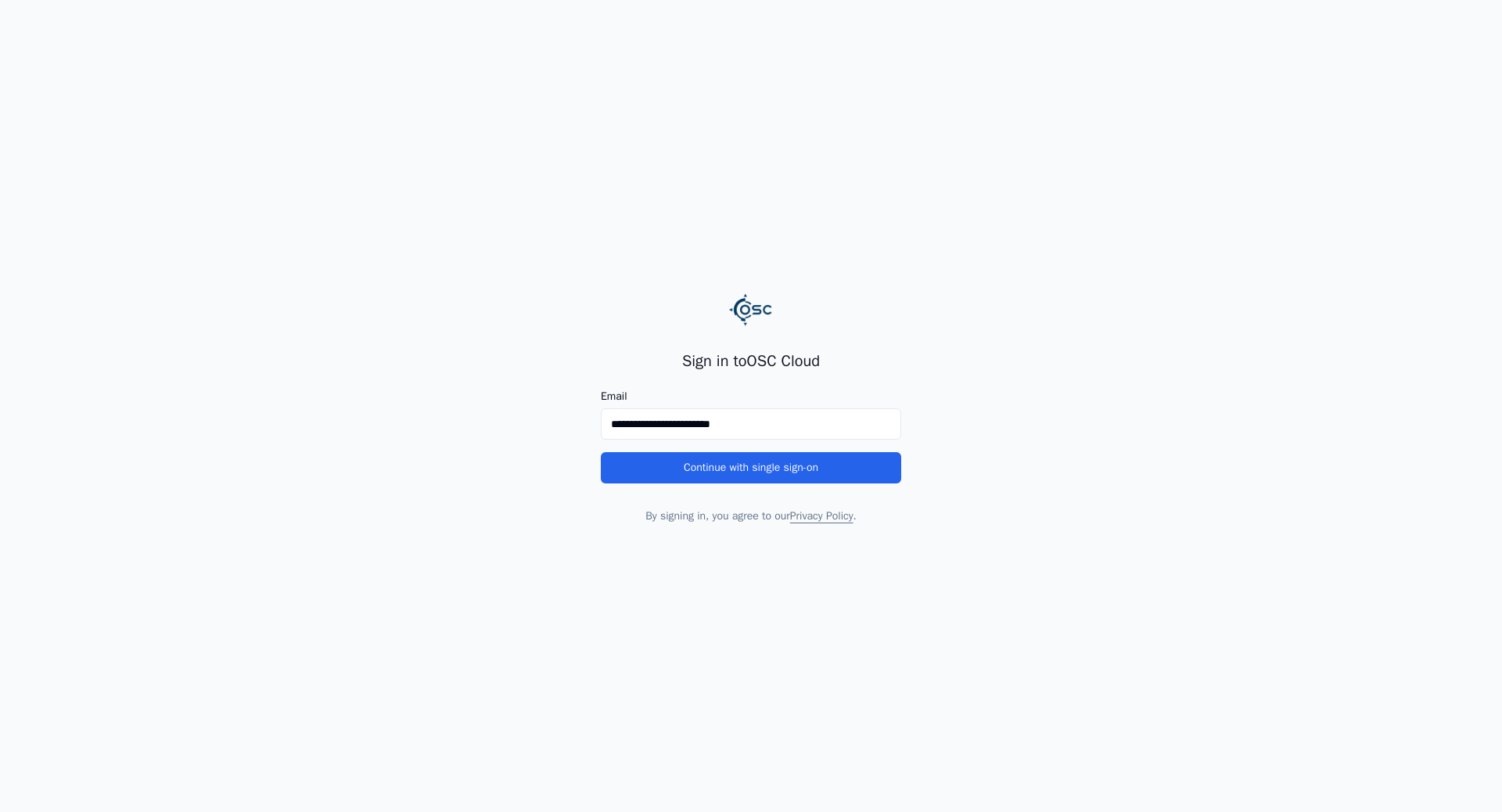 type on "**********" 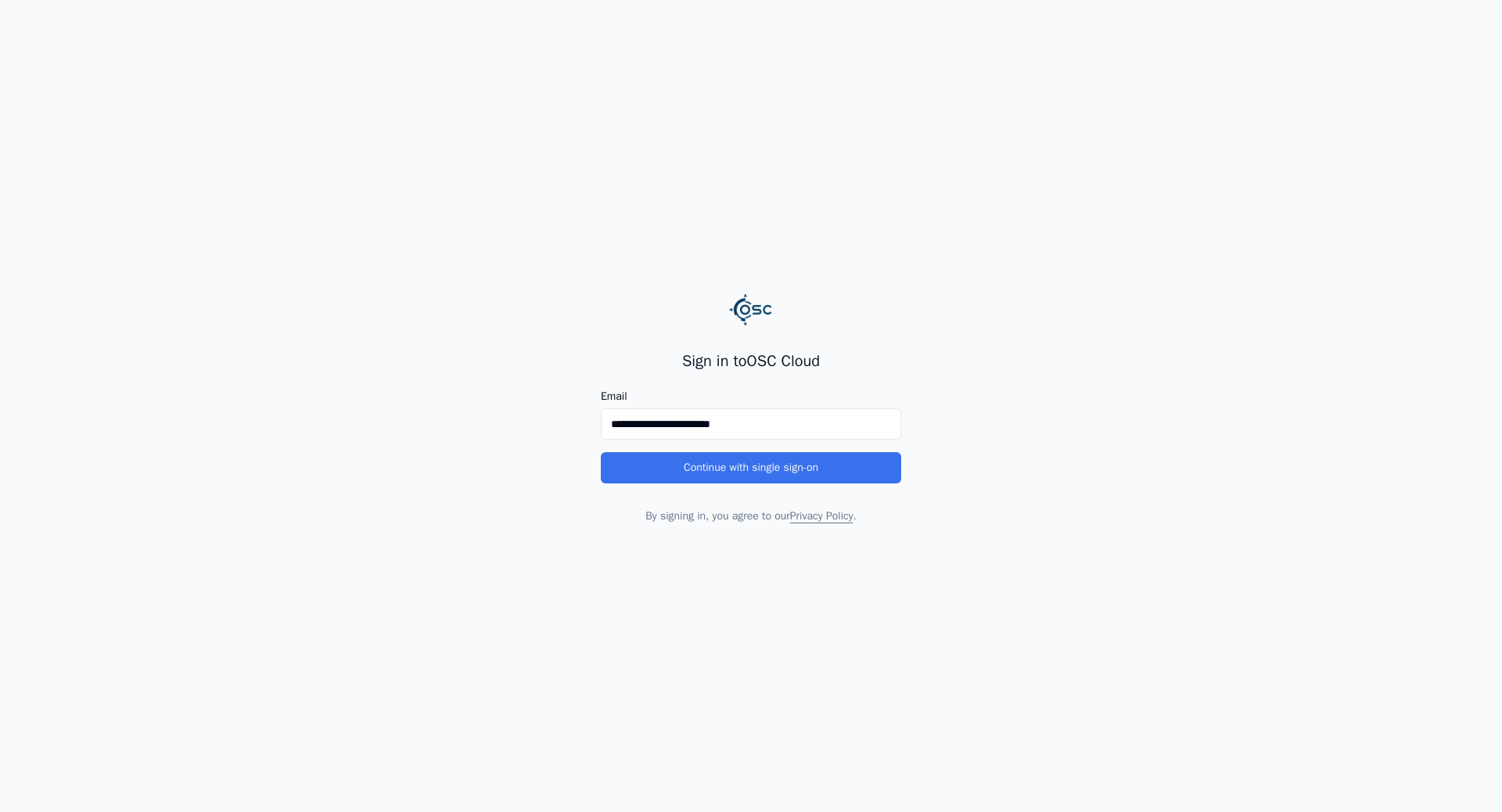 click on "Continue with single sign-on" at bounding box center [751, 468] 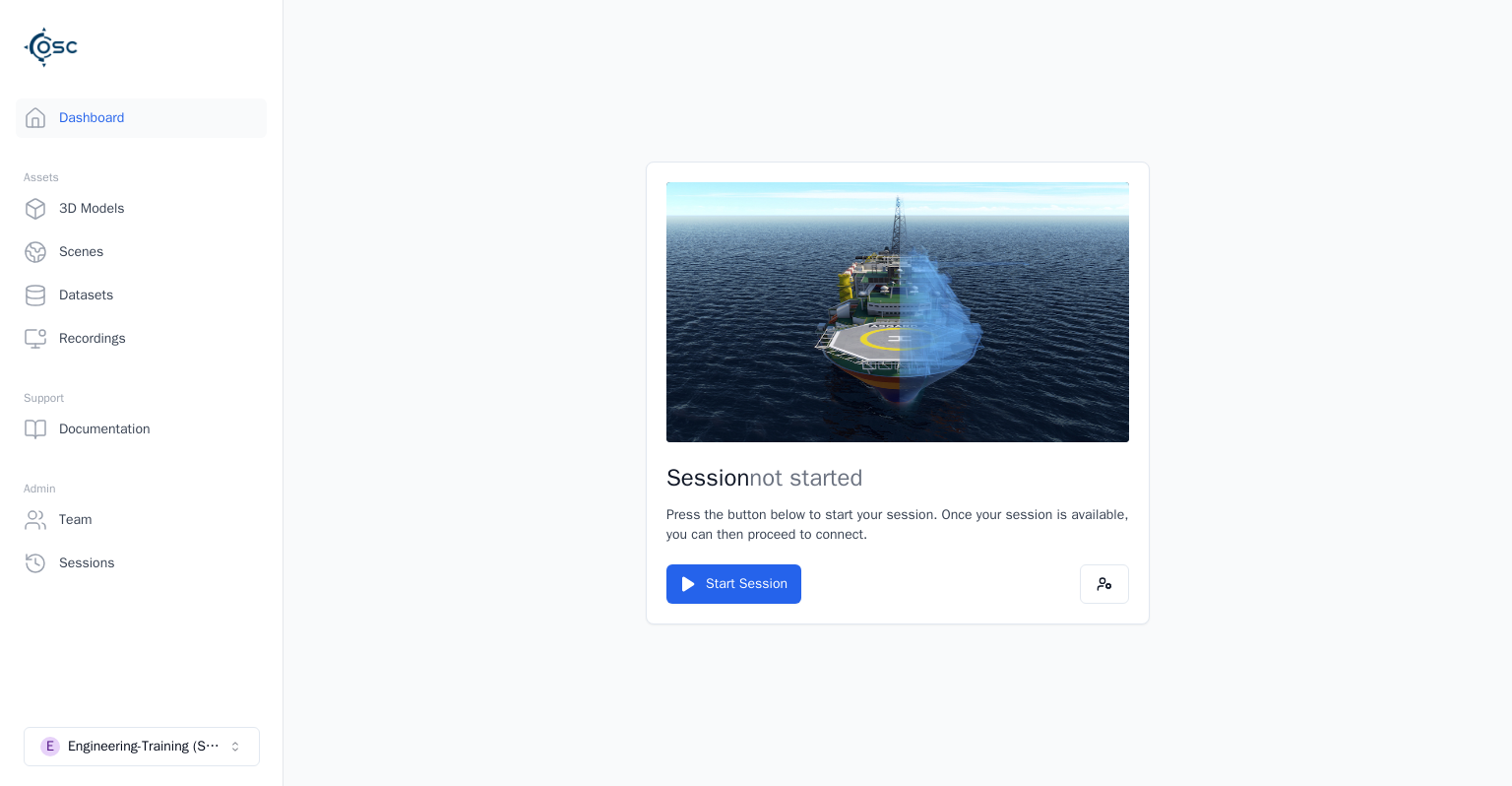 scroll, scrollTop: 0, scrollLeft: 0, axis: both 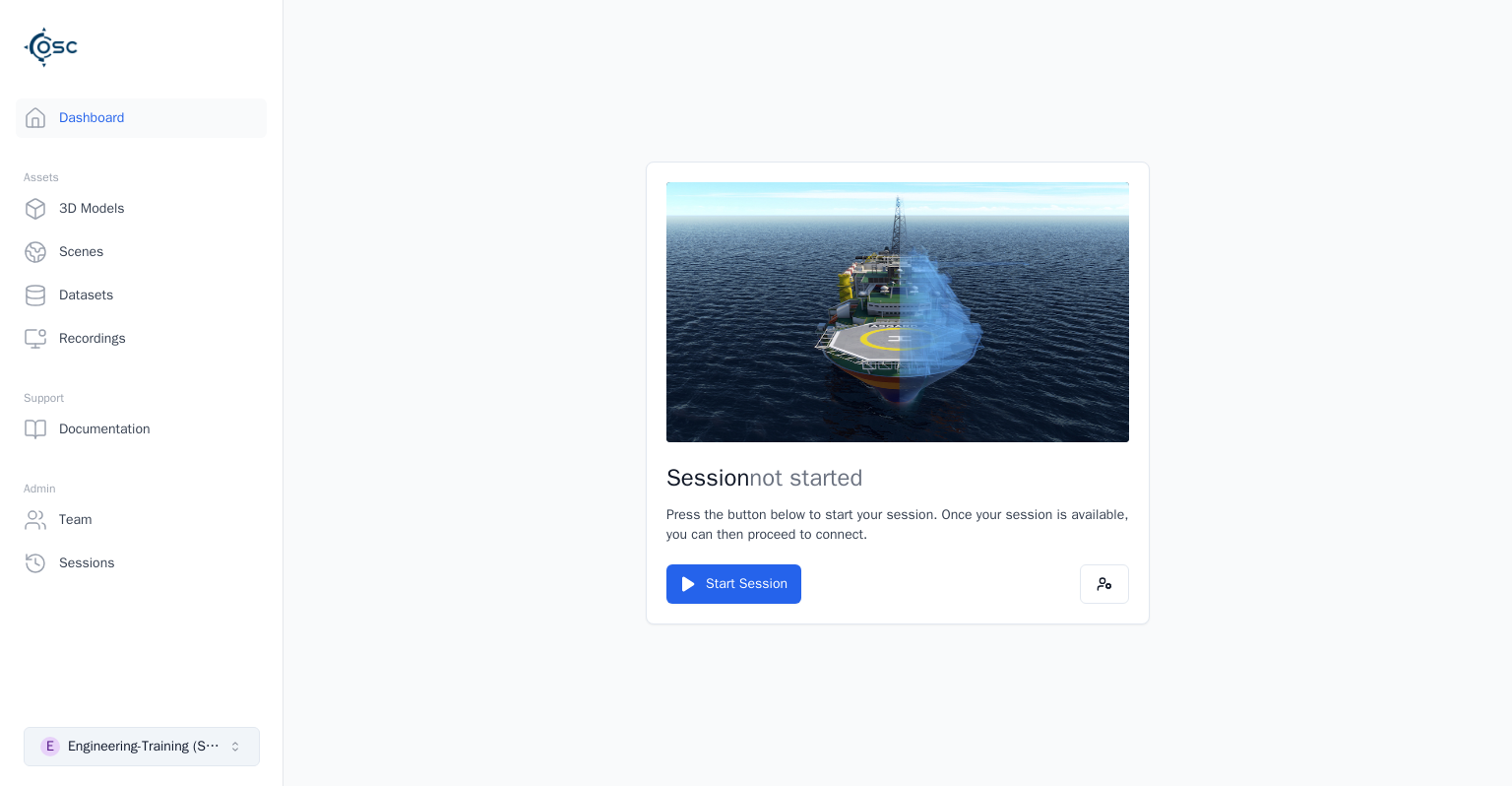 click on "E Engineering-Training (SSO Staging)" at bounding box center (142, 747) 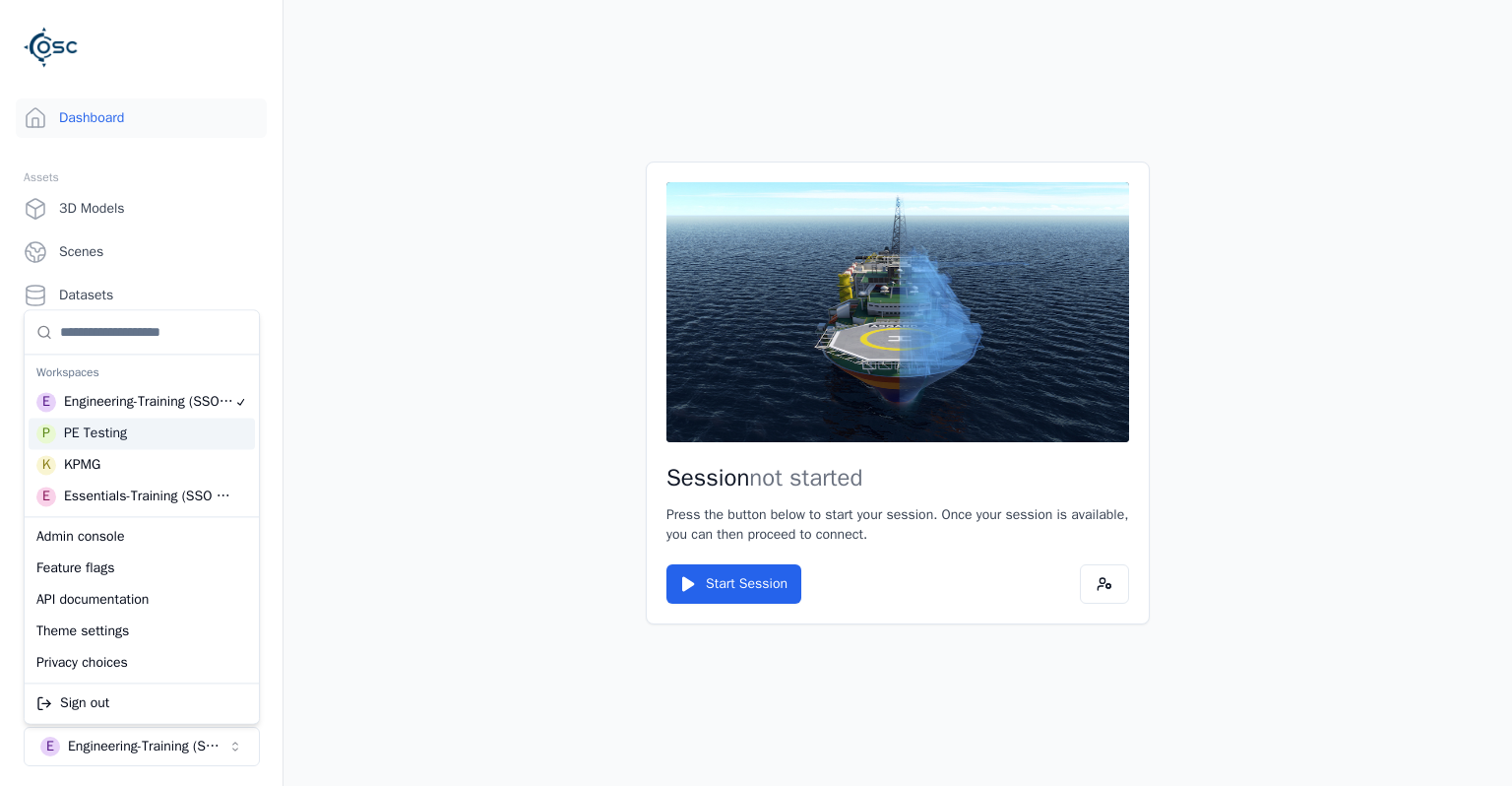 click on "P PE Testing" at bounding box center (142, 433) 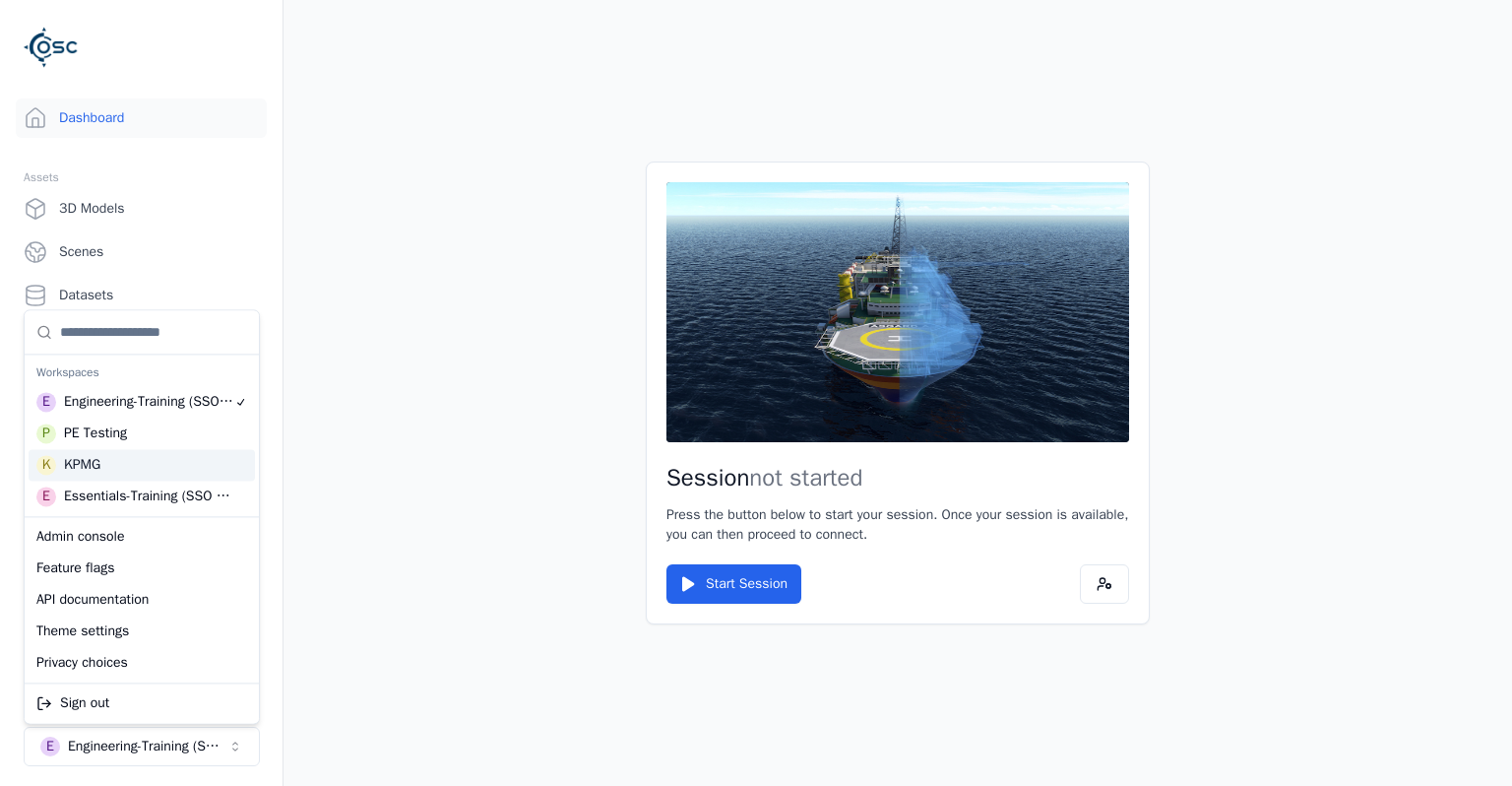 click on "Session  not started Press the button below to start your session. Once your session is available, you can then proceed to connect. Start Session" at bounding box center (898, 393) 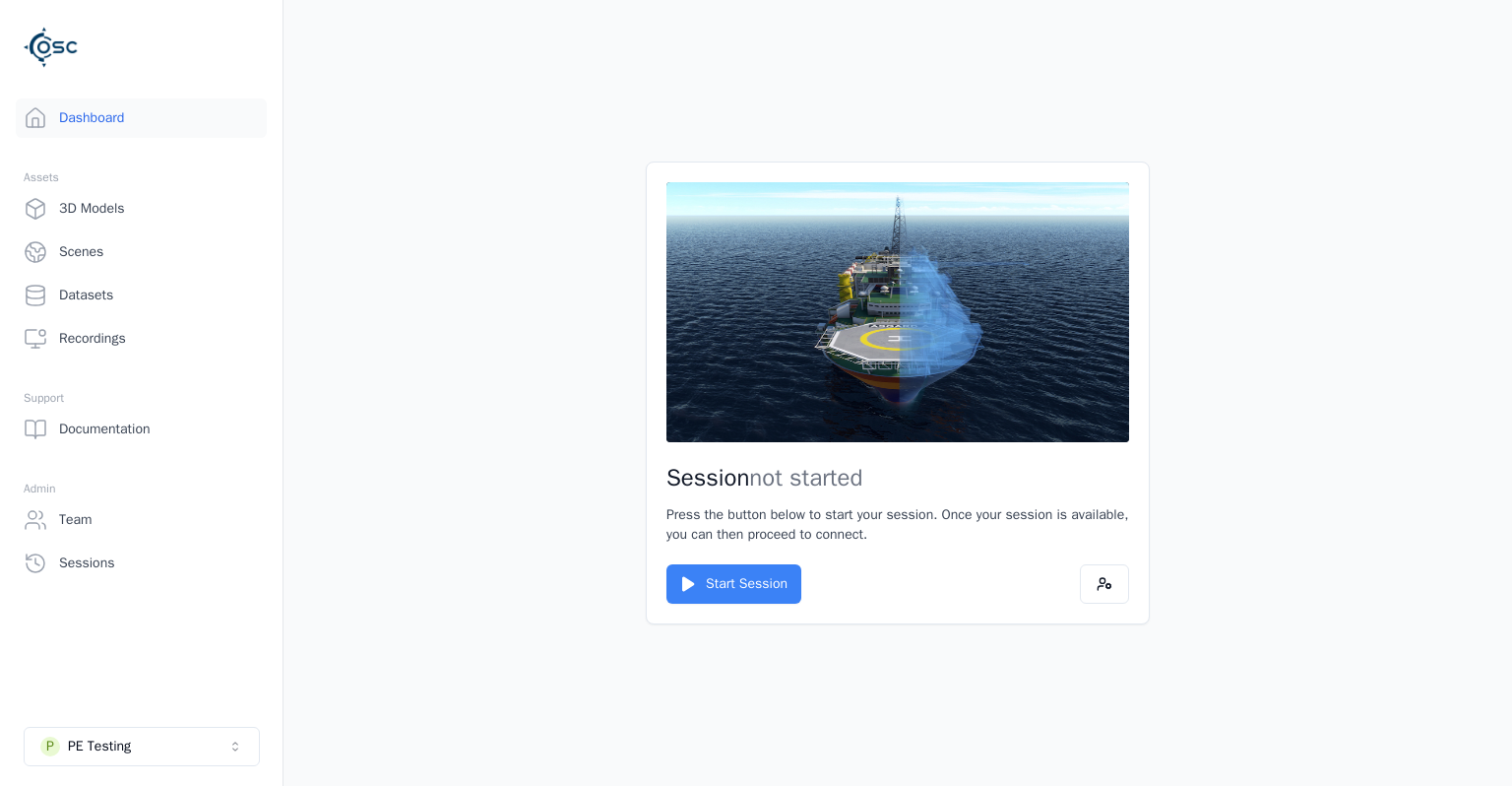 click on "Start Session" at bounding box center [733, 584] 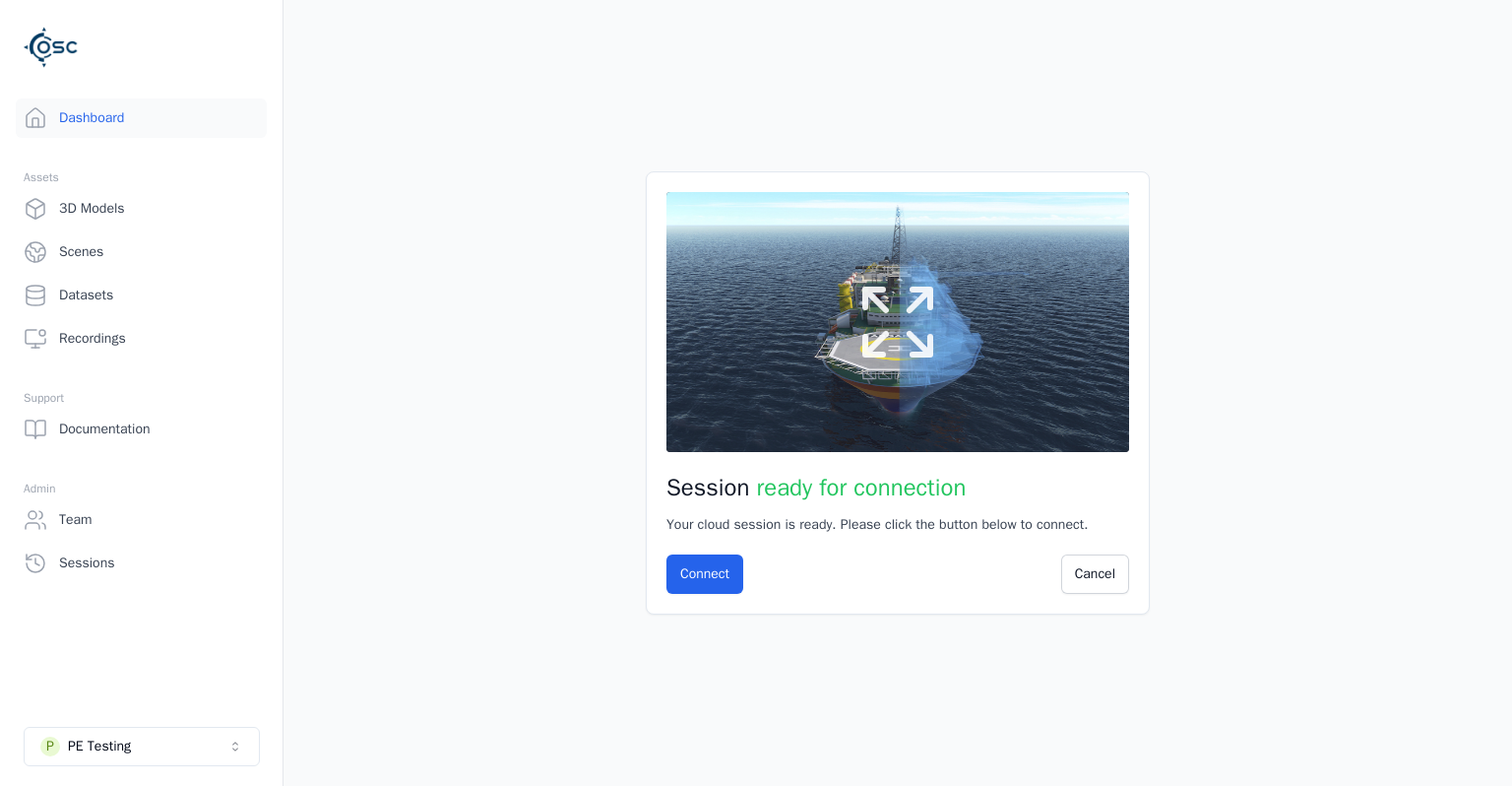 click at bounding box center [898, 322] 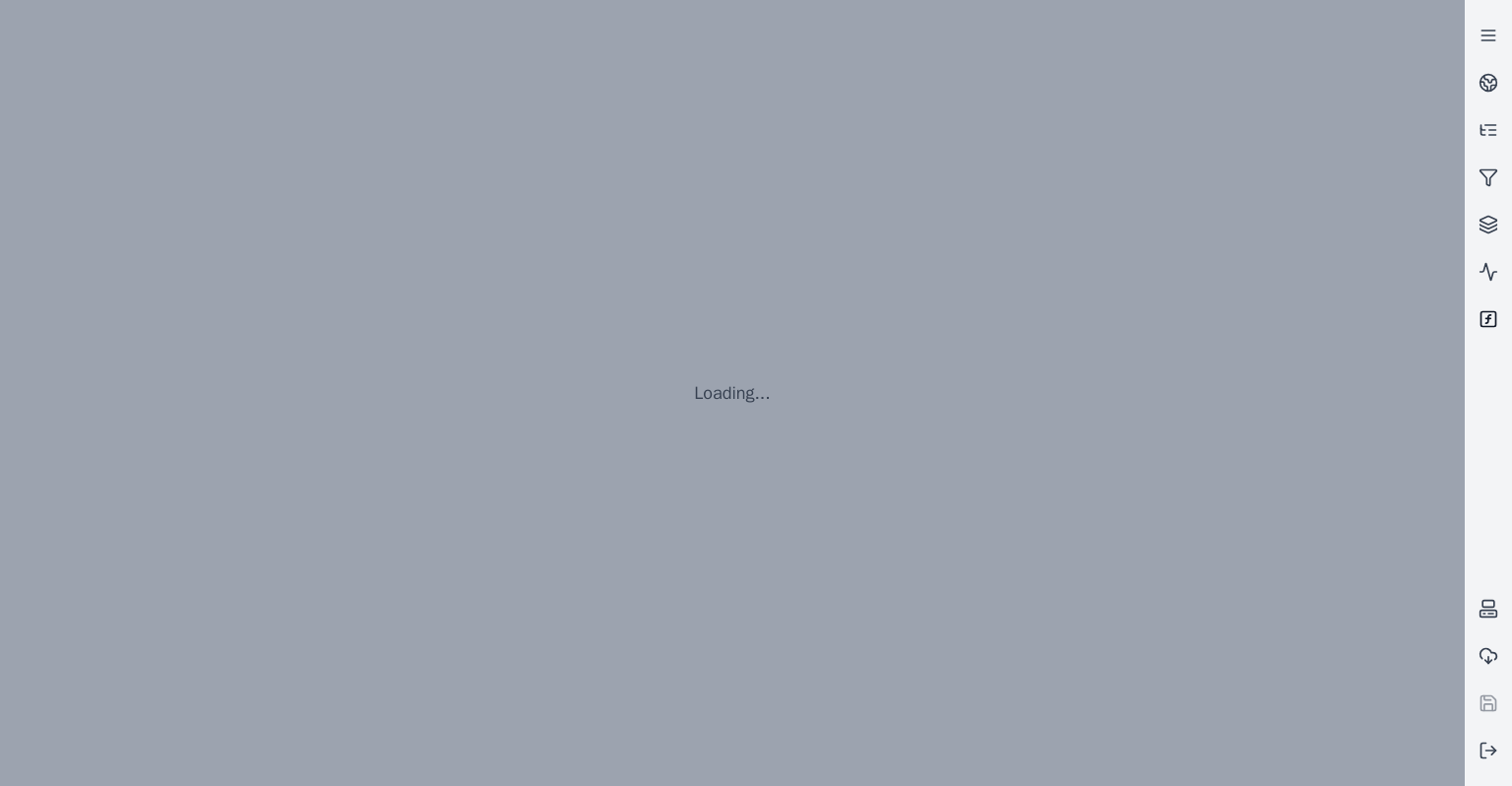 click at bounding box center (1488, 319) 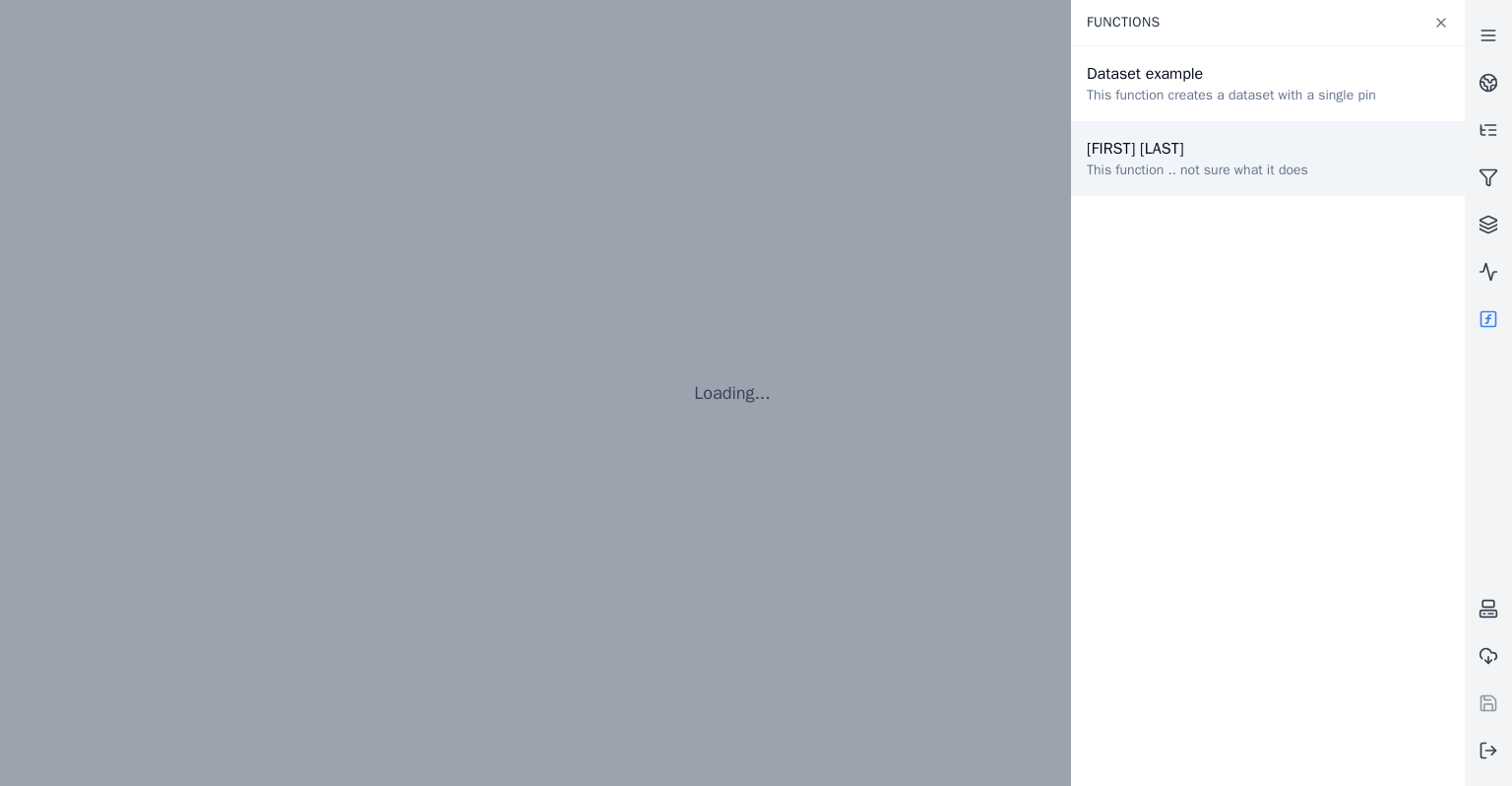 click on "[FIRST] [LAST]" at bounding box center [1197, 149] 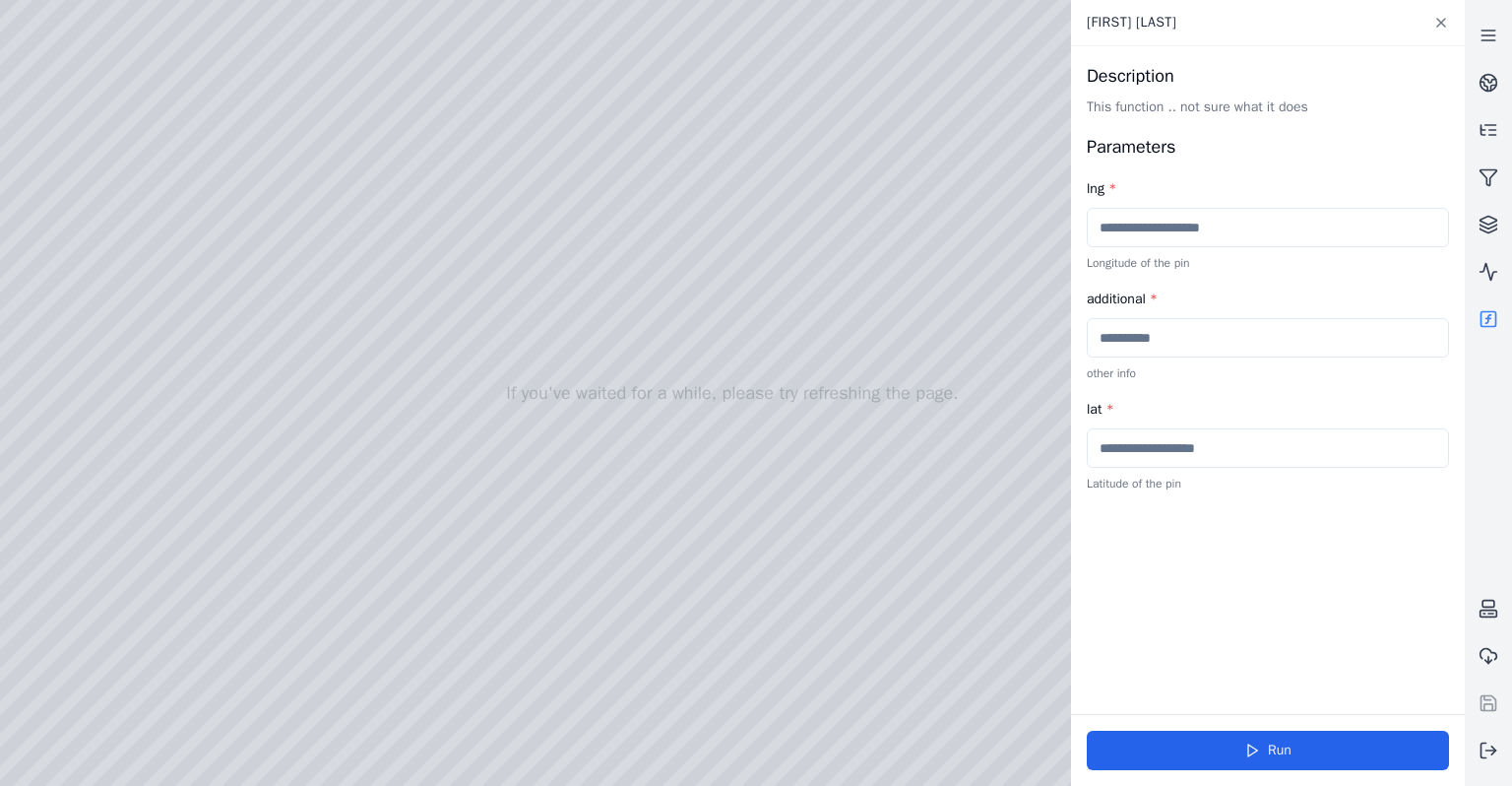 click at bounding box center [1488, 319] 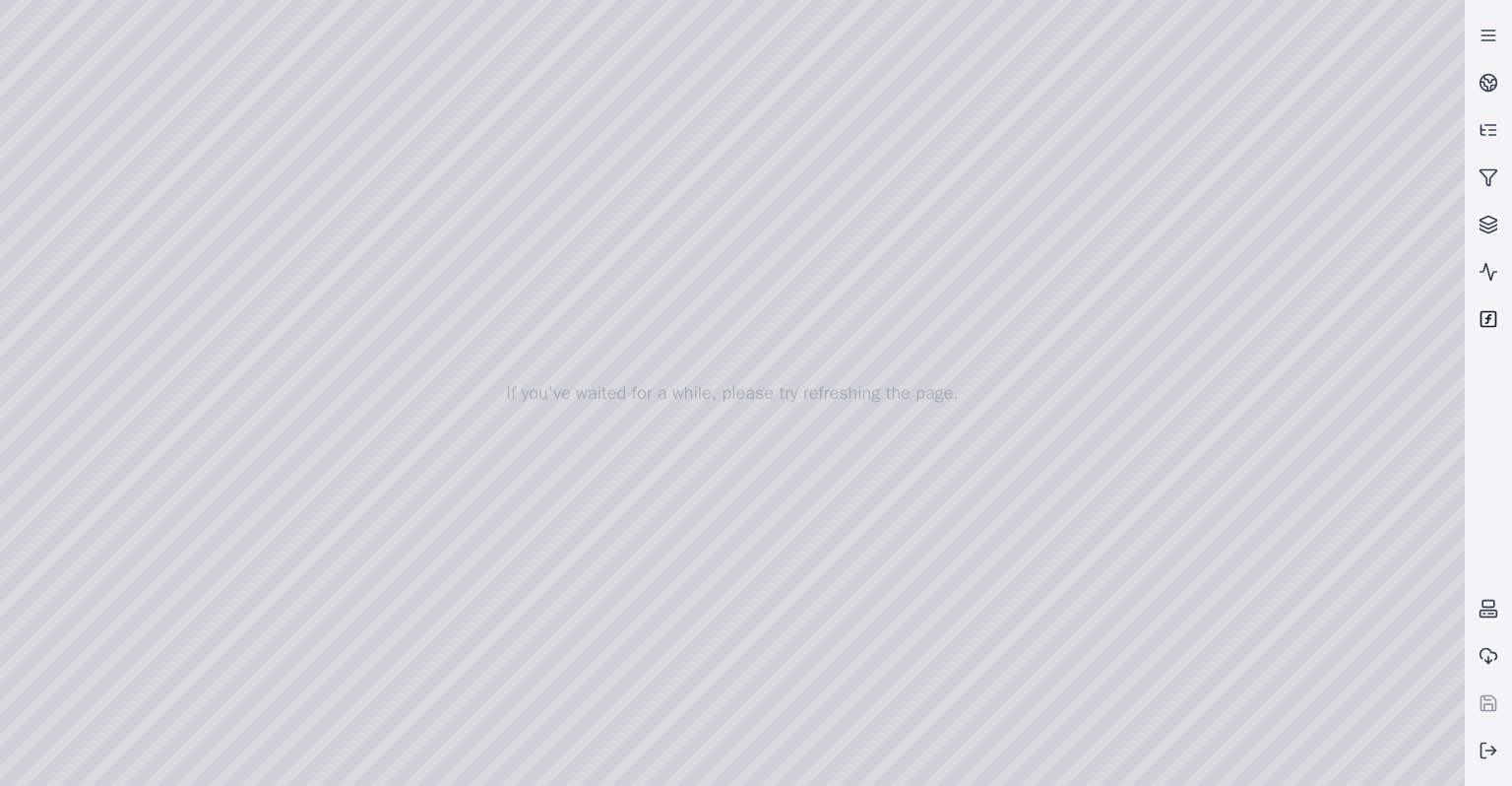 click at bounding box center [1488, 319] 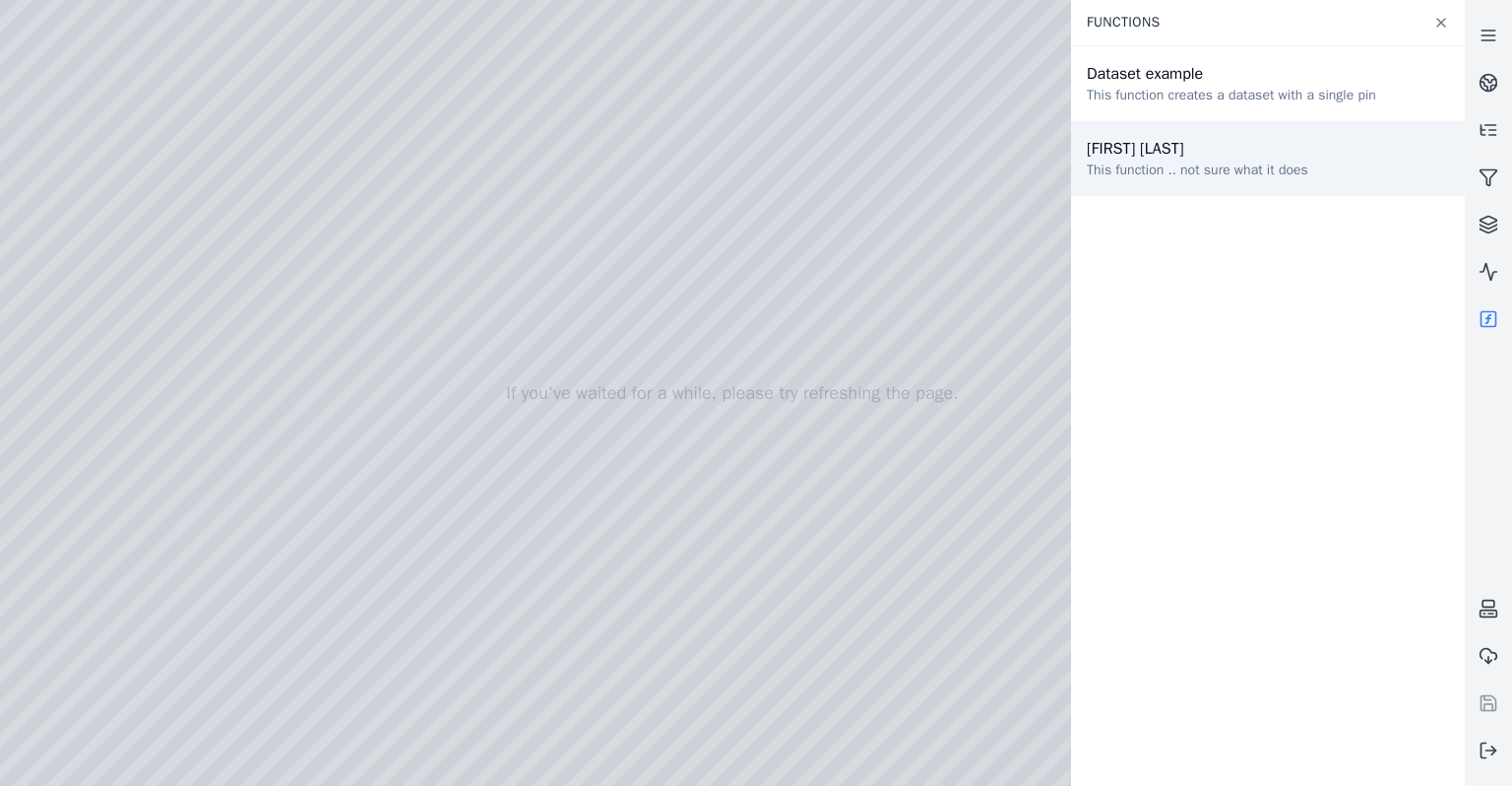 click on "[FIRST] [LAST]" at bounding box center (1197, 149) 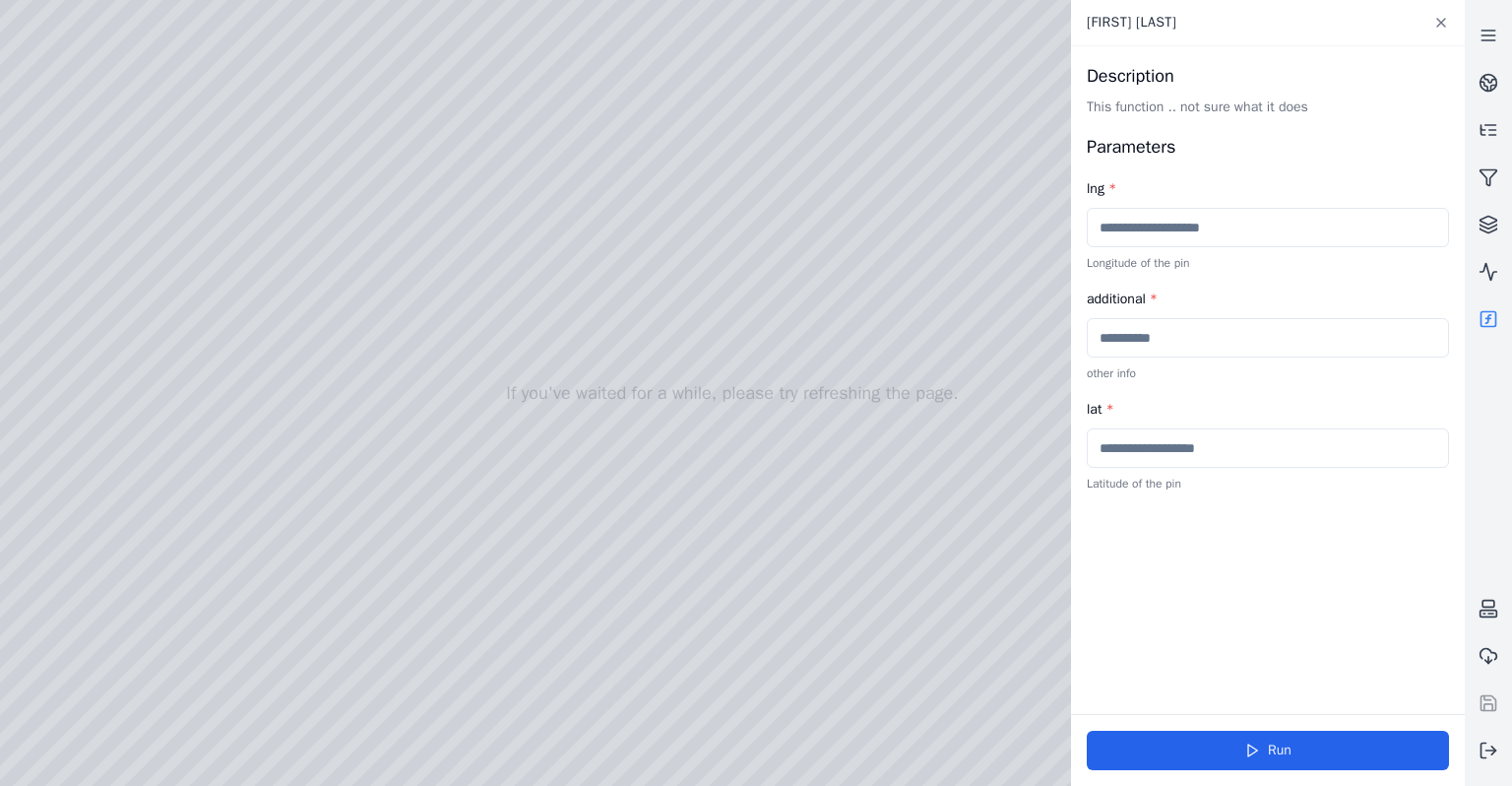click 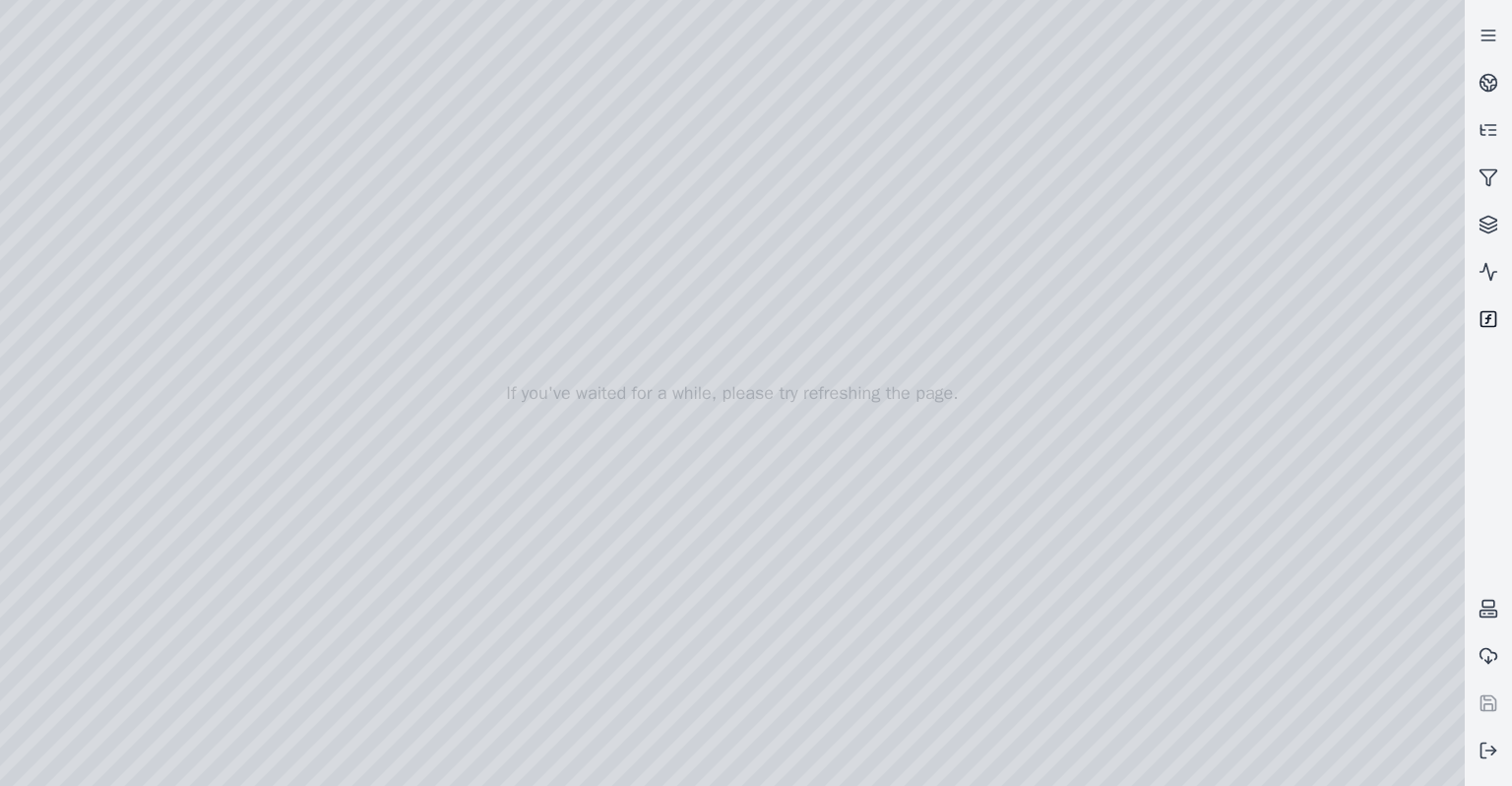 click 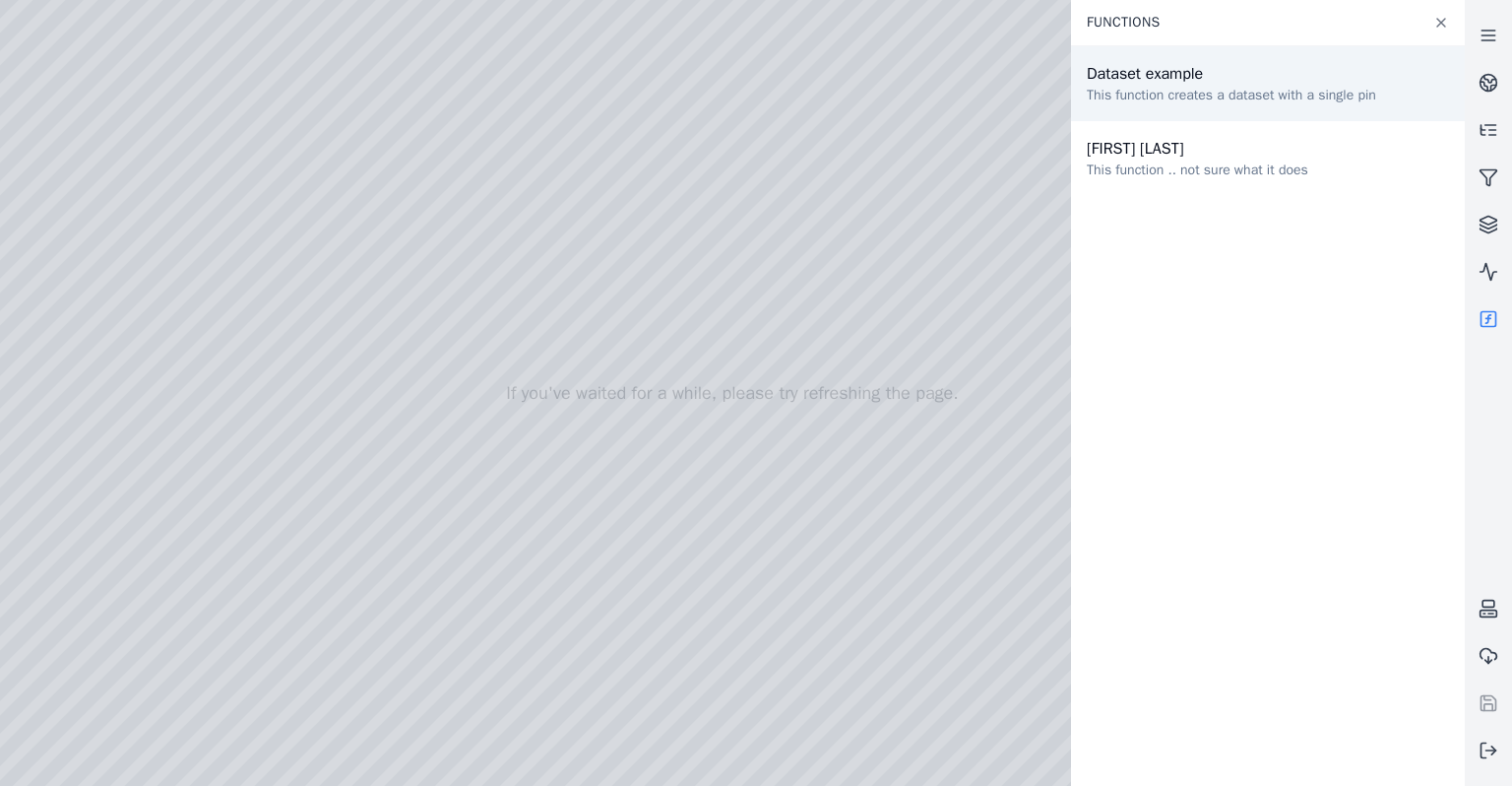 click on "Dataset example" at bounding box center [1231, 74] 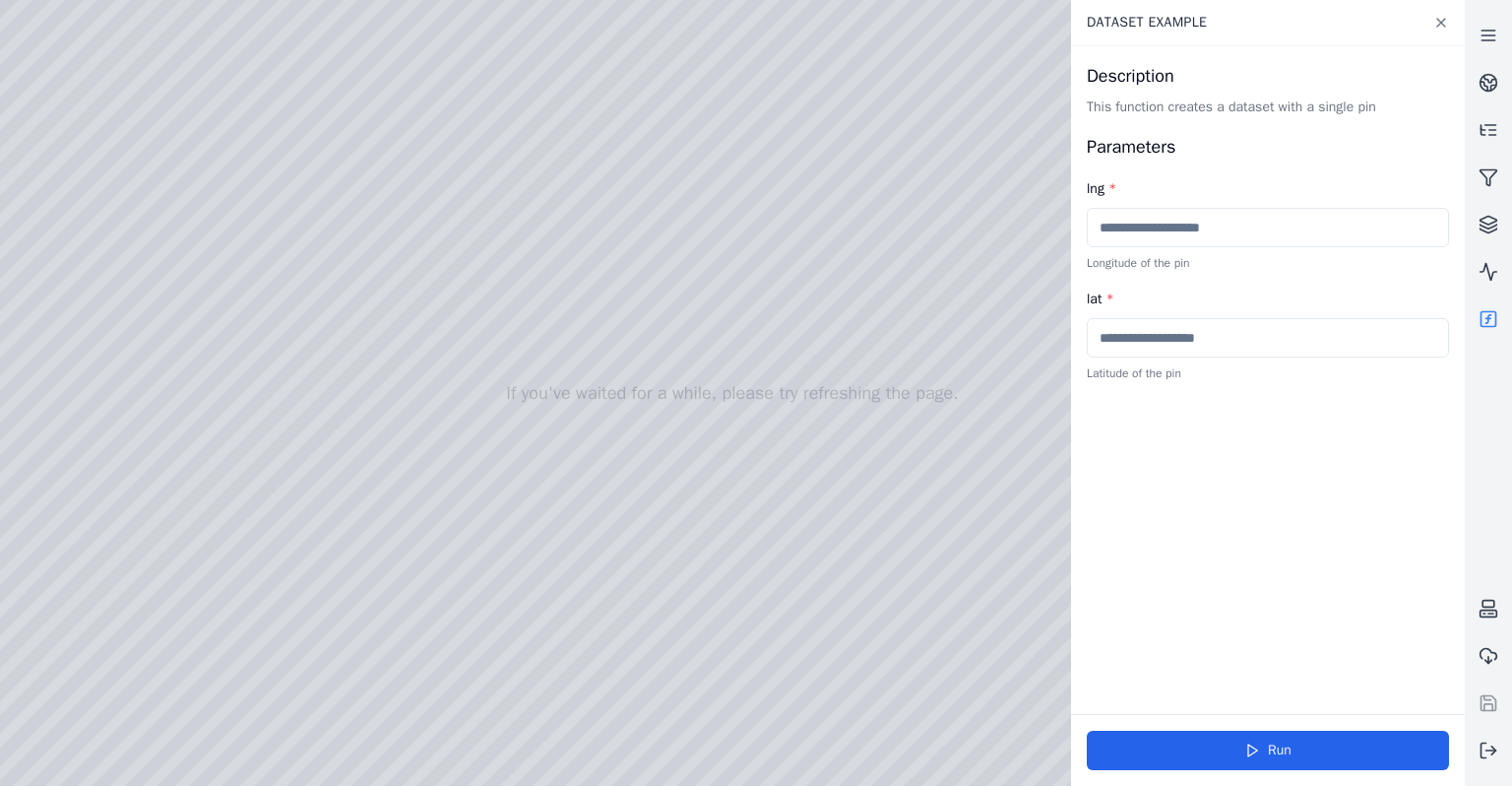 click at bounding box center (1488, 319) 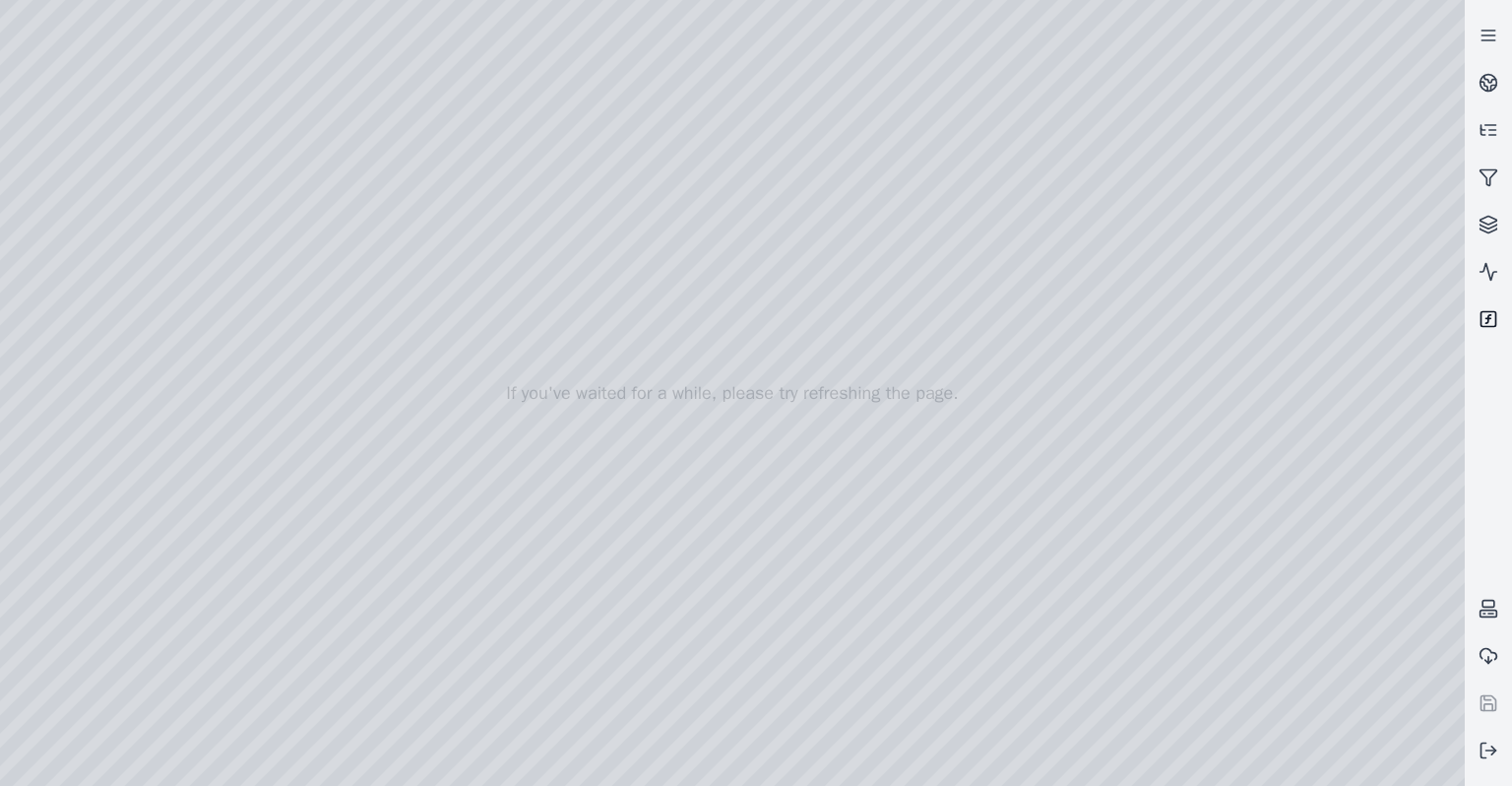 click at bounding box center (1488, 319) 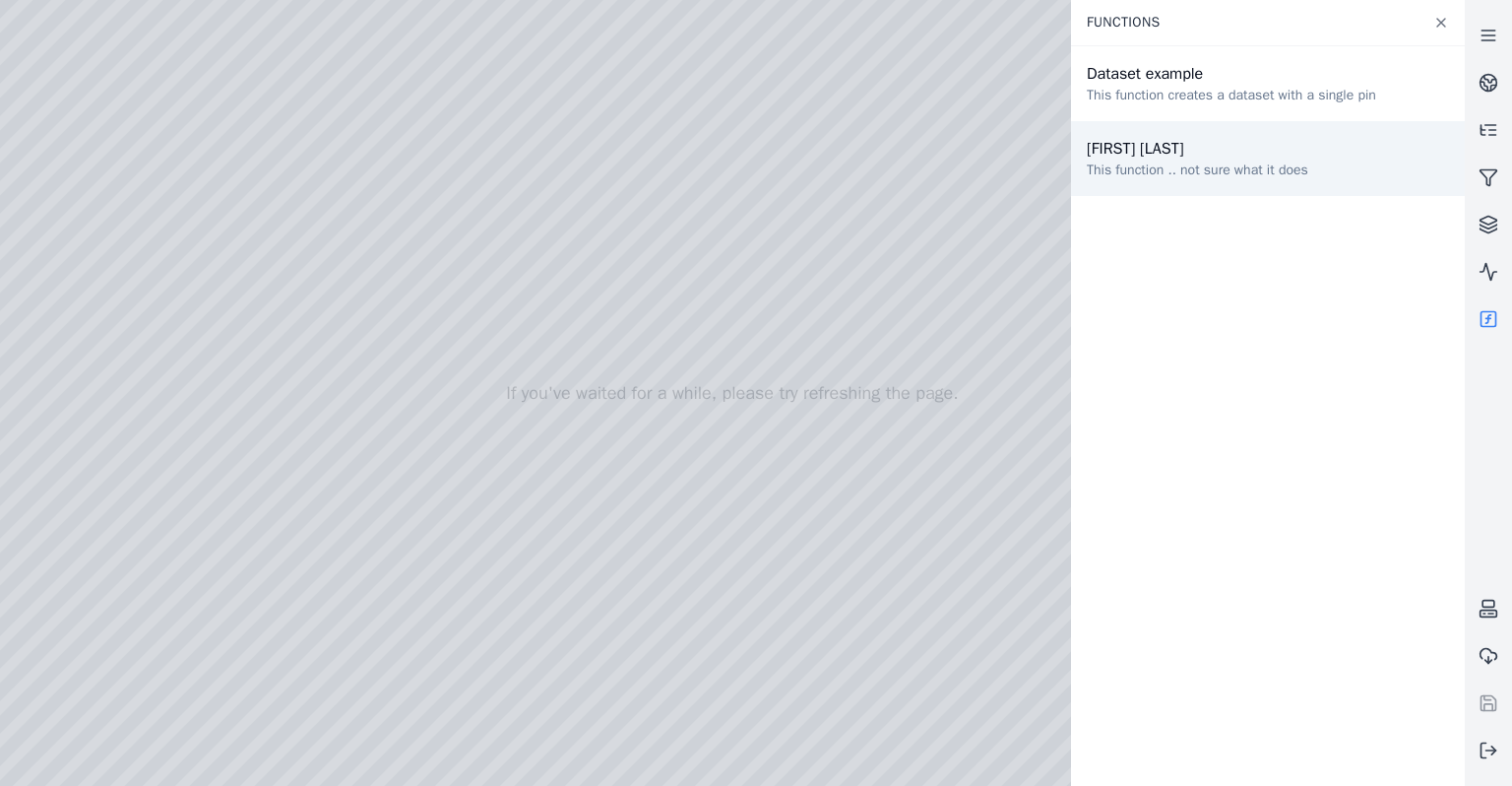click on "This function .. not sure what it does" at bounding box center (1197, 170) 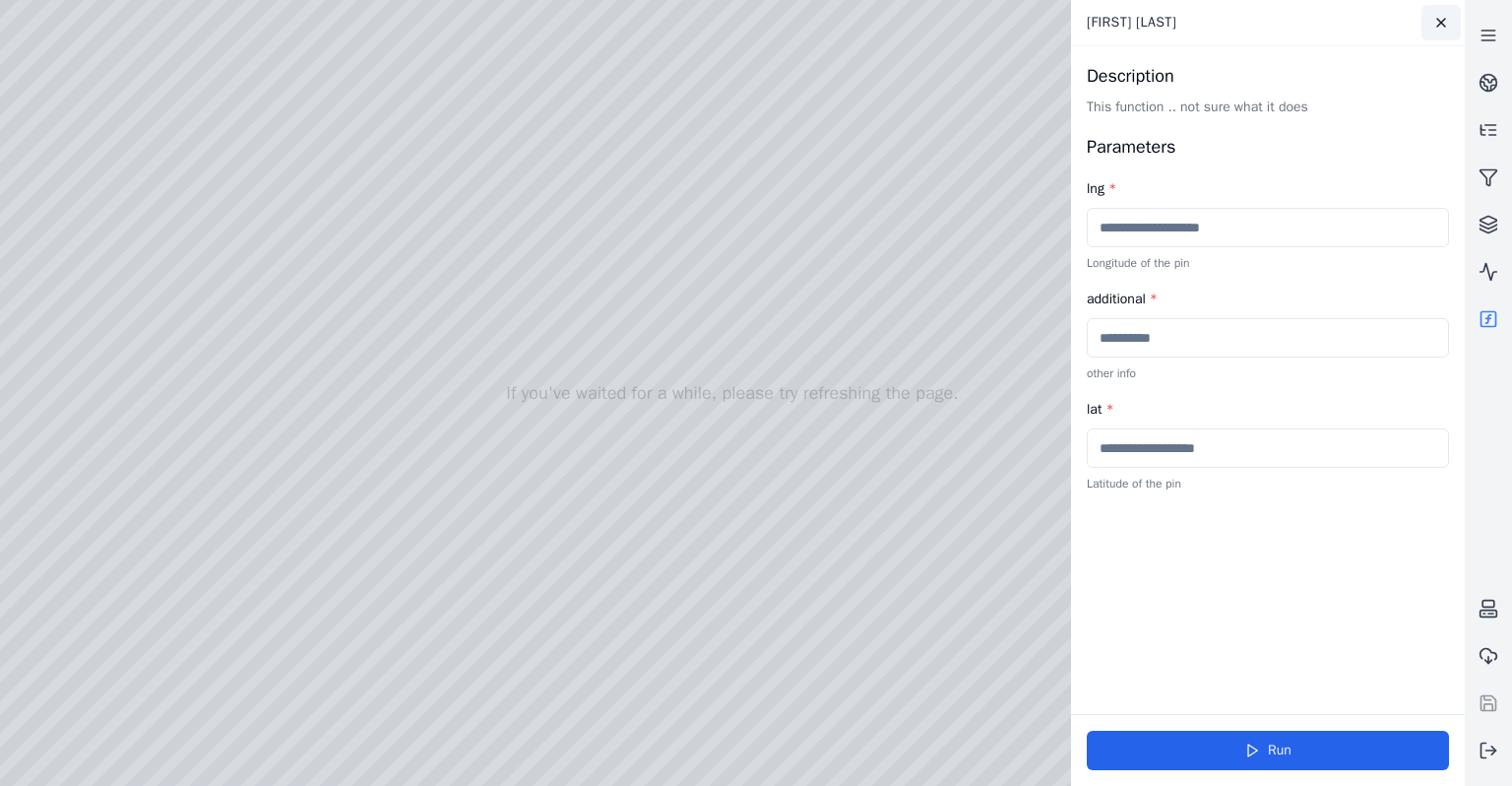 click 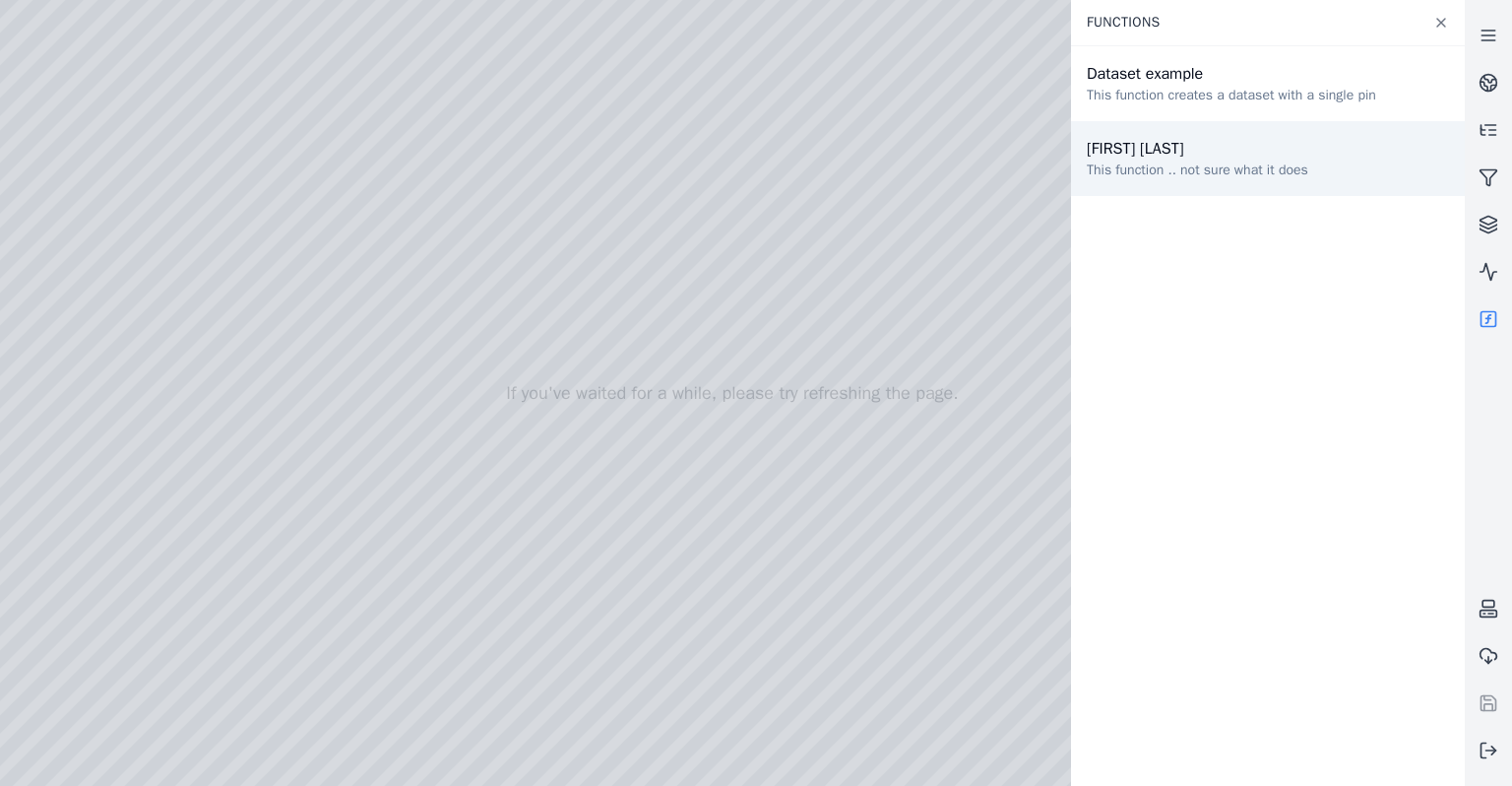 click on "[FIRST] [LAST]" at bounding box center [1197, 149] 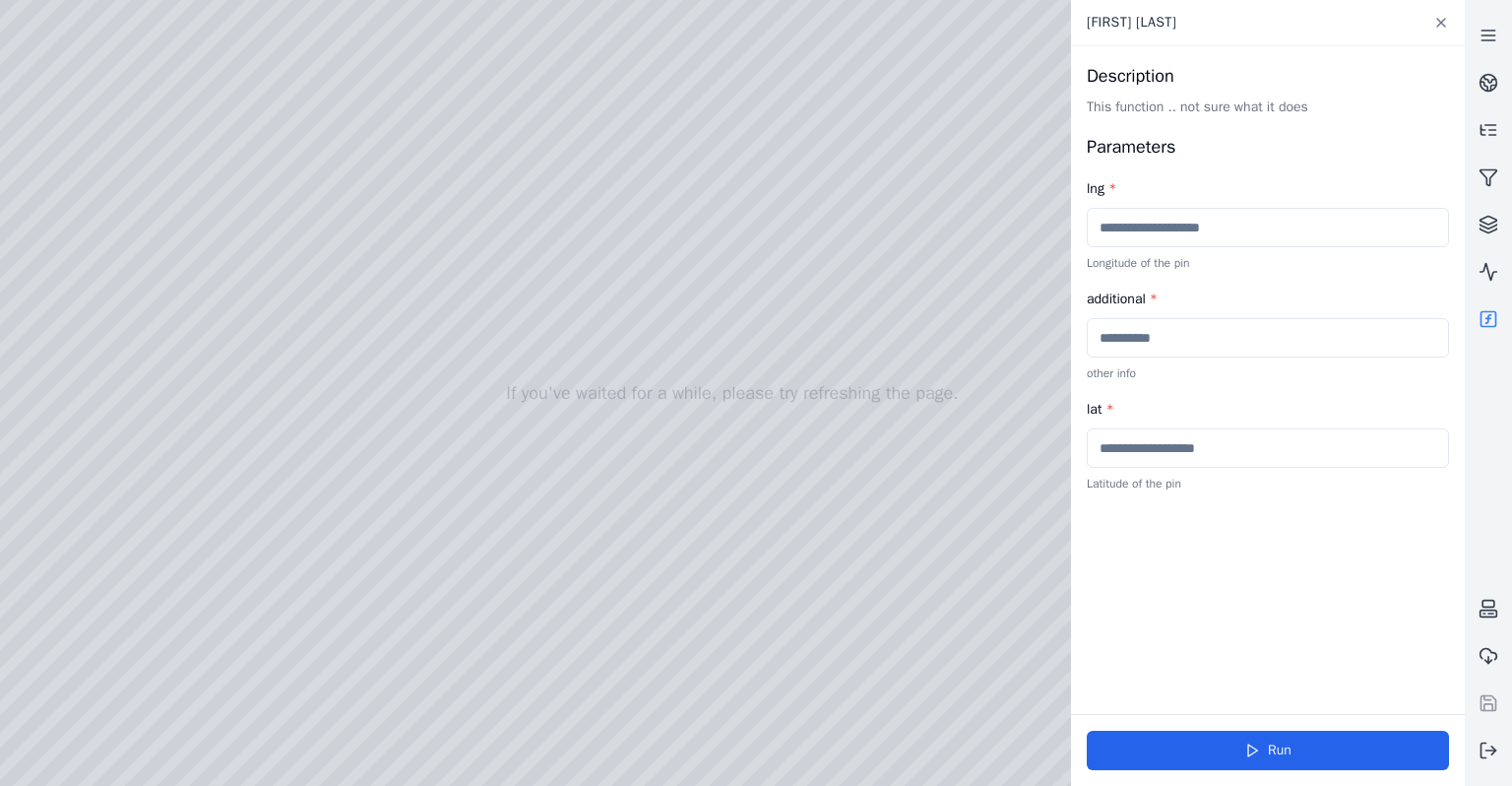 click 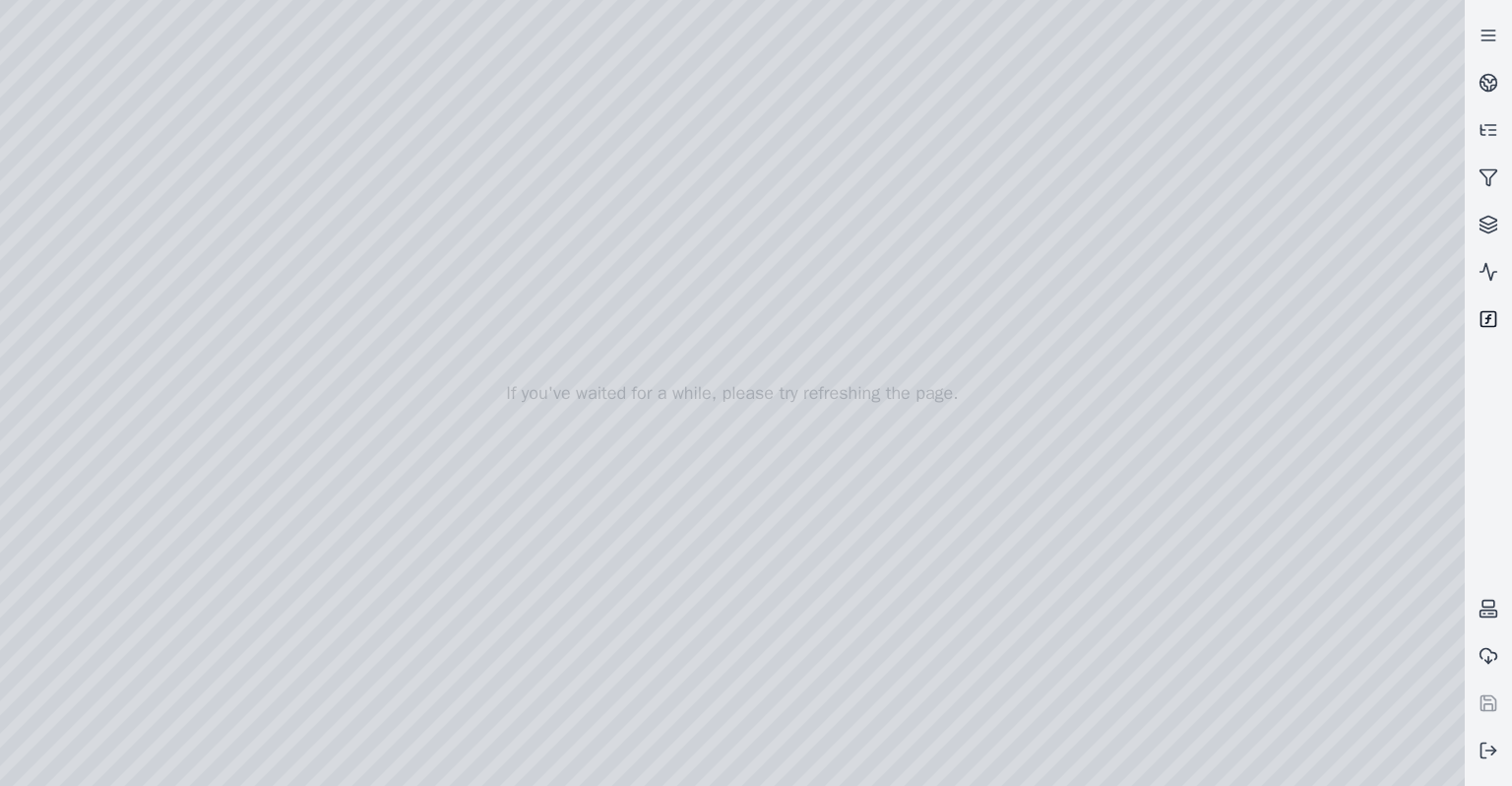 click 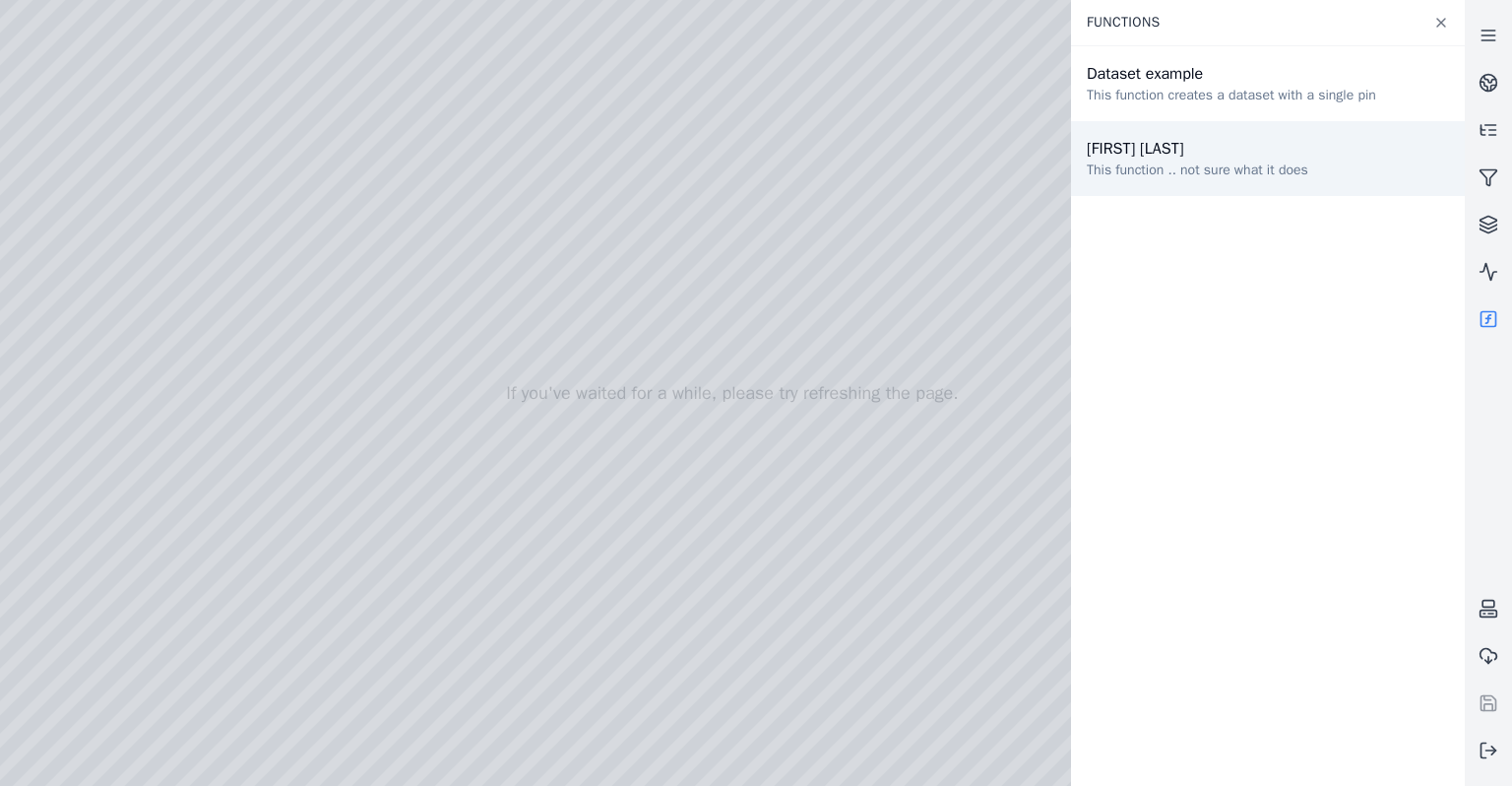 click on "This function .. not sure what it does" at bounding box center [1197, 170] 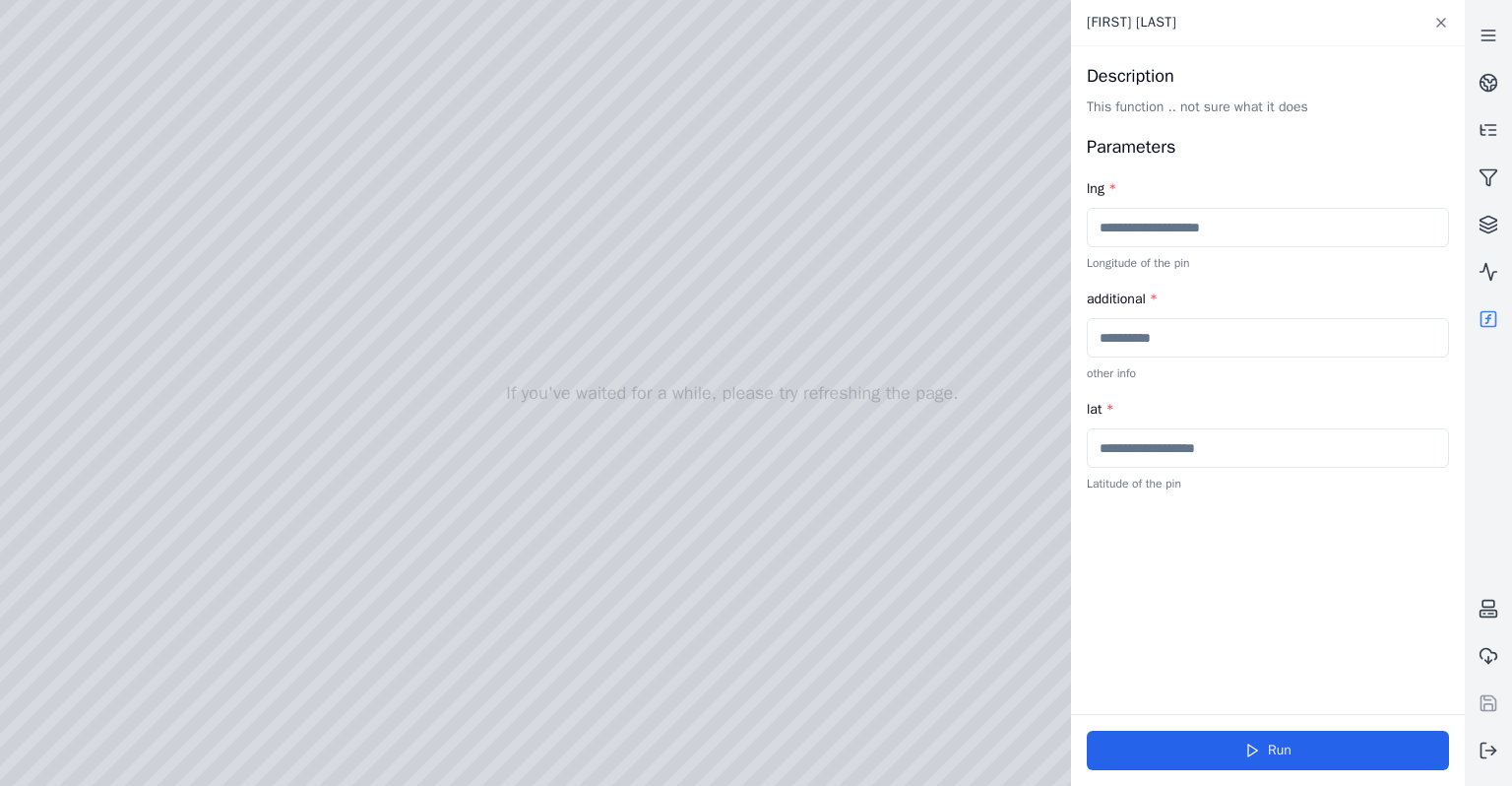 click at bounding box center [1268, 228] 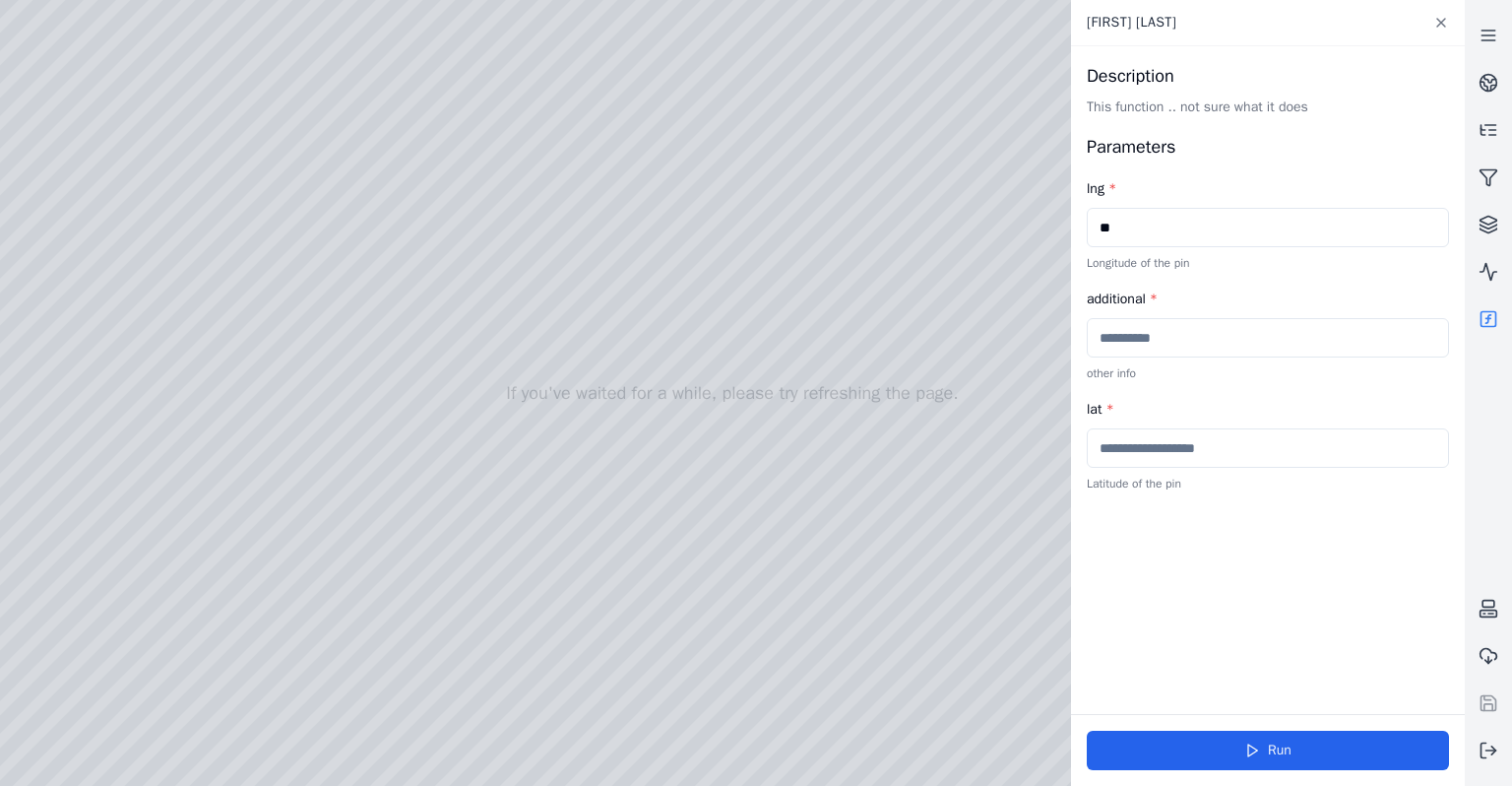 type on "**" 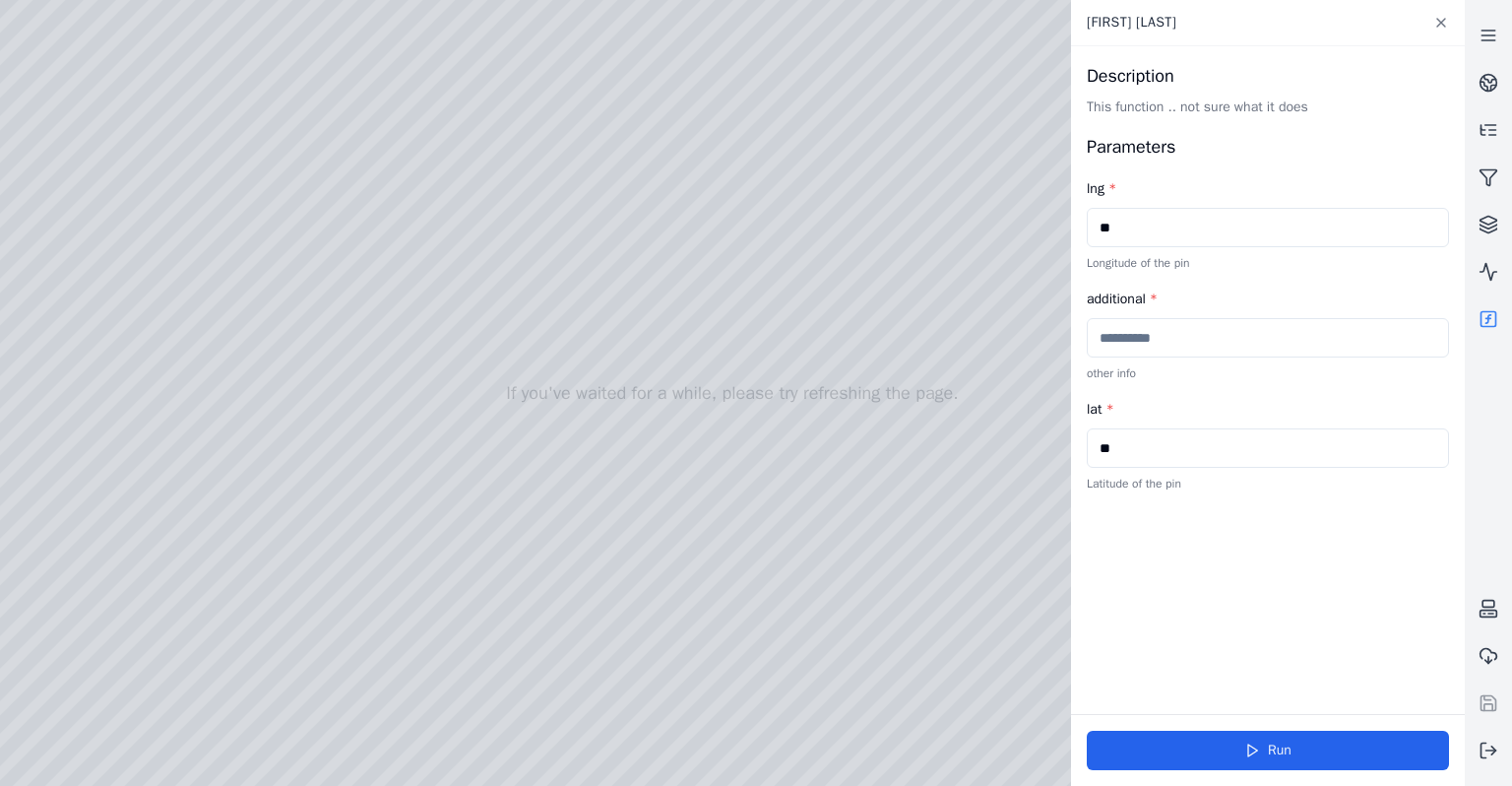 type on "**" 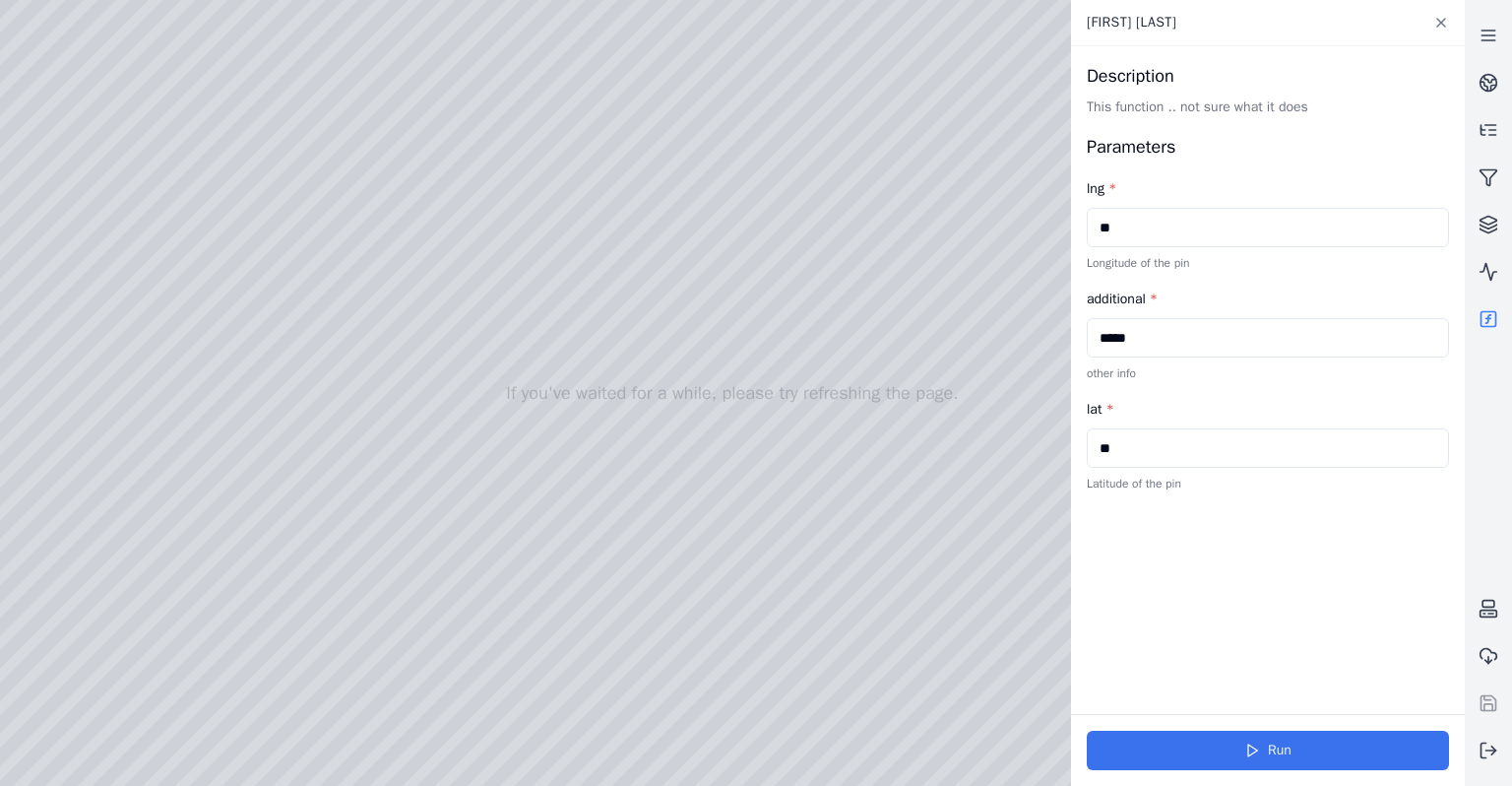 type on "*****" 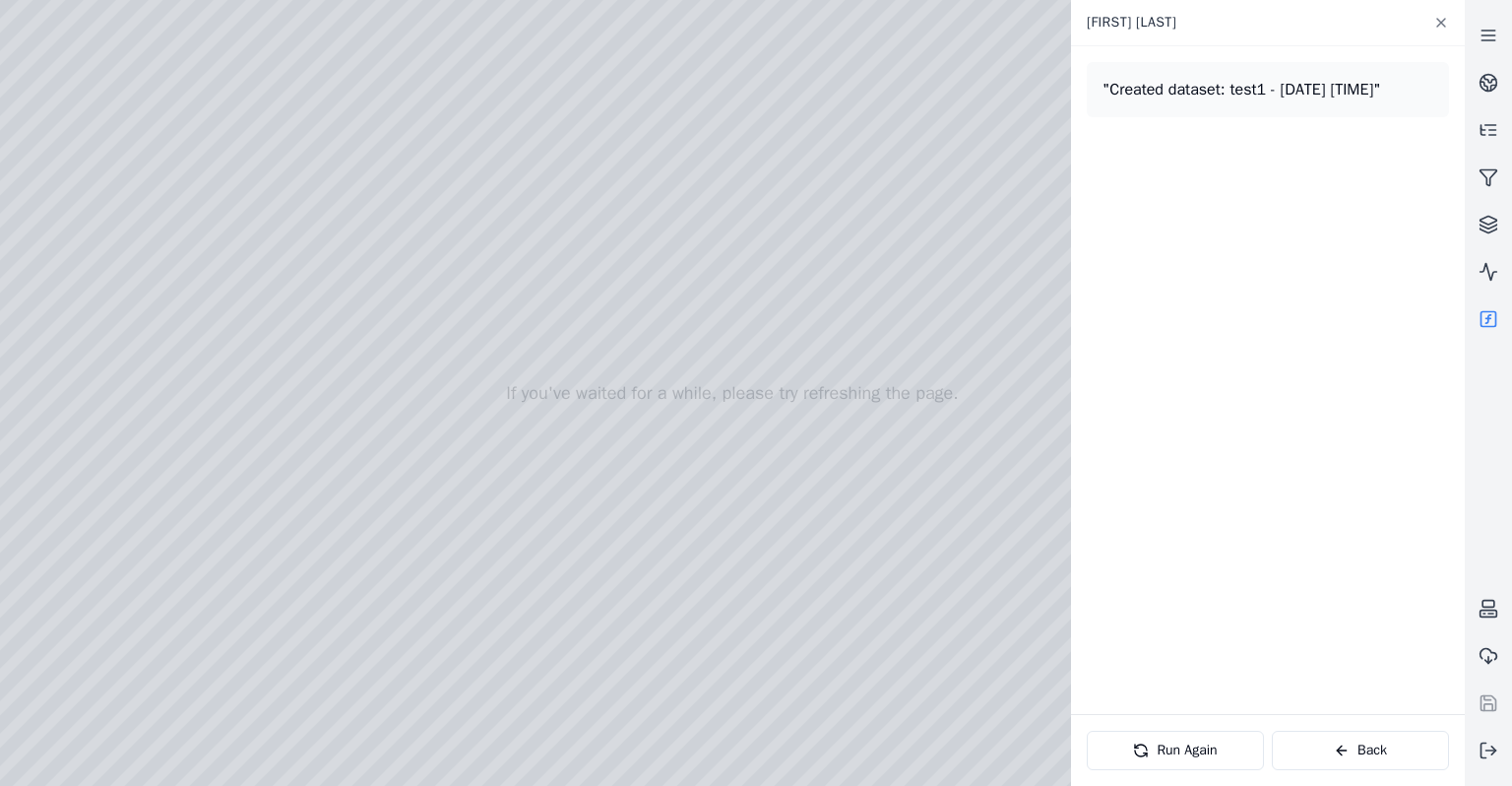 click at bounding box center (1488, 319) 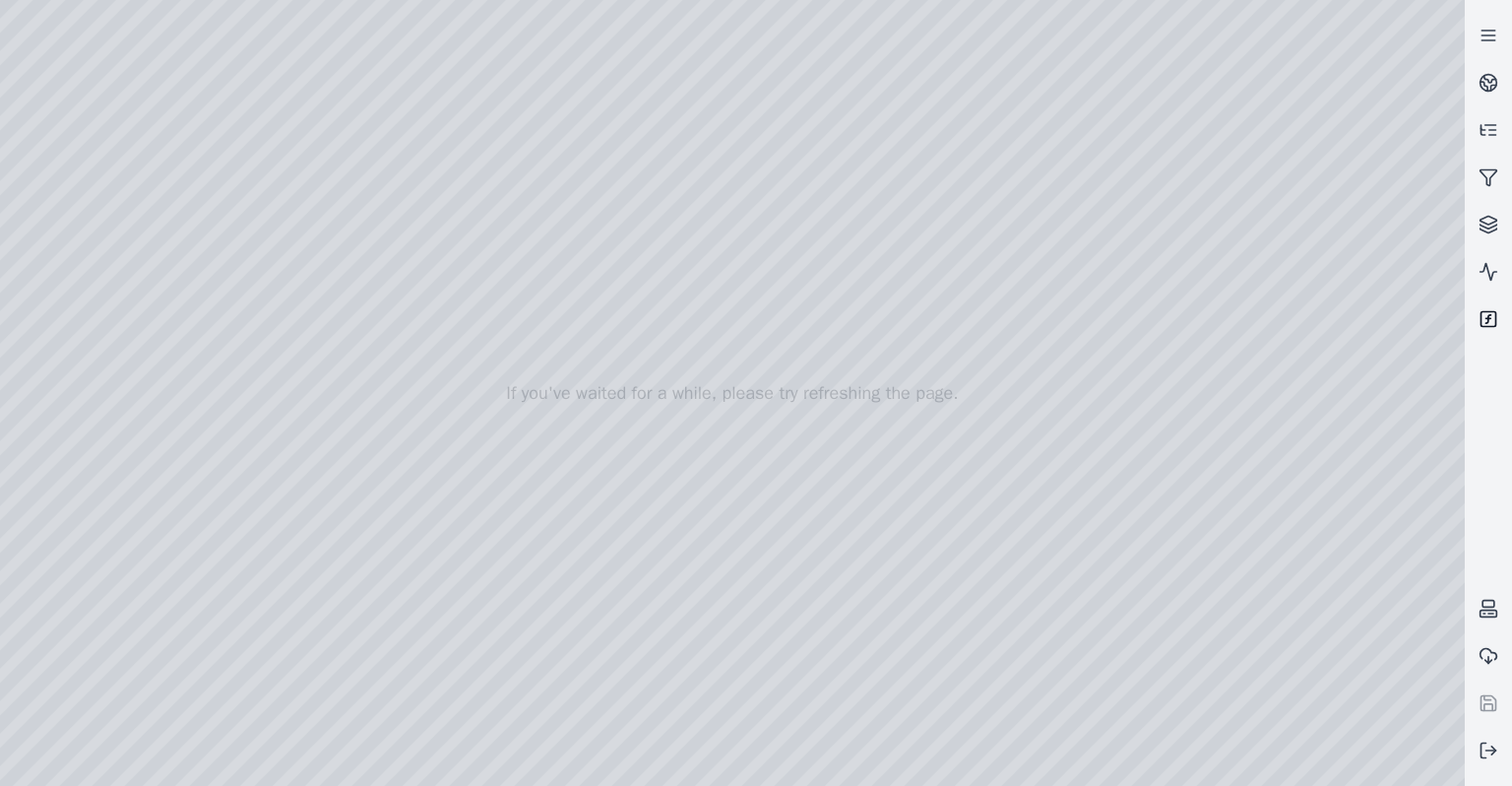 click at bounding box center [1488, 319] 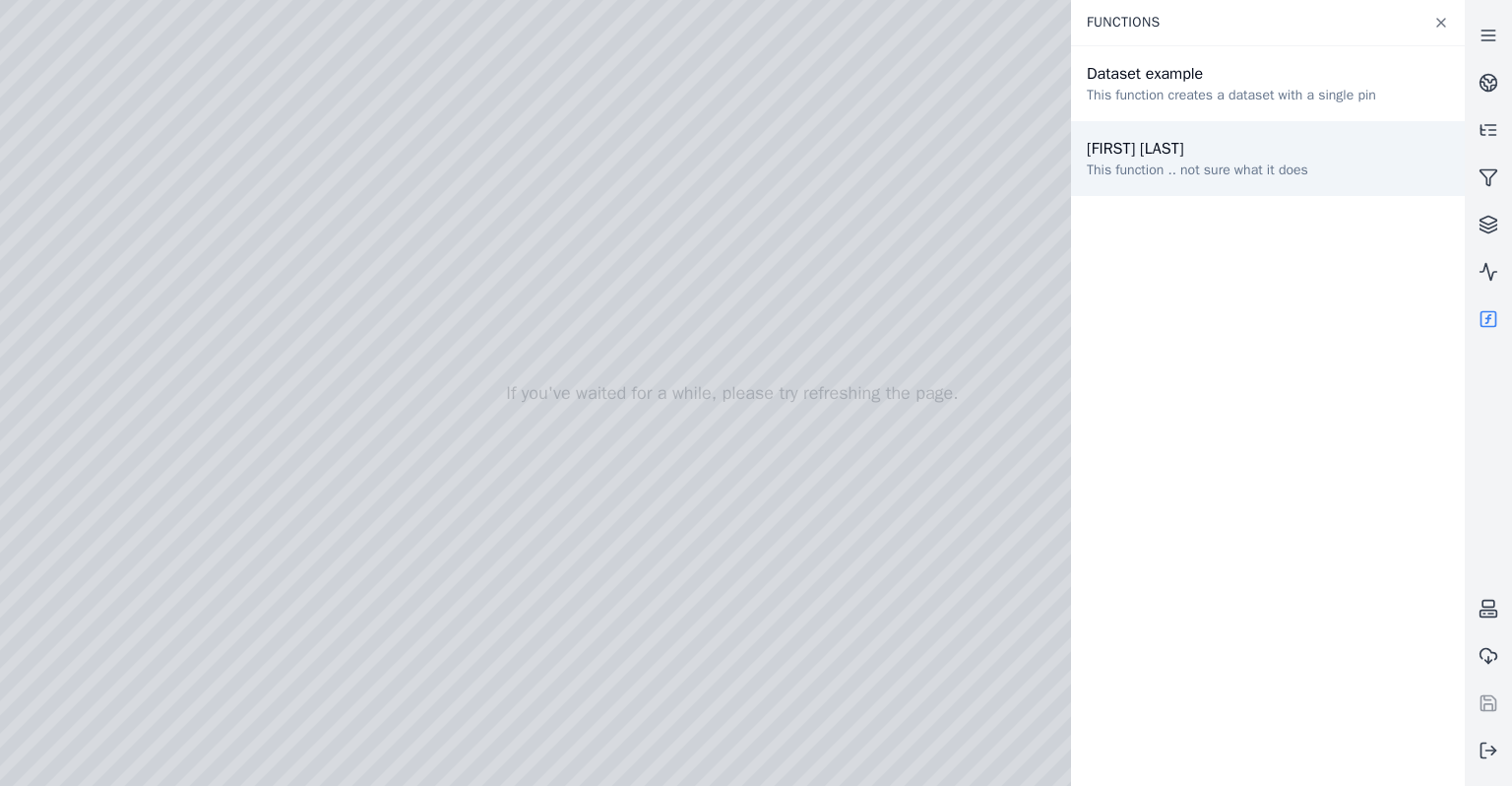 click on "This function .. not sure what it does" at bounding box center (1197, 170) 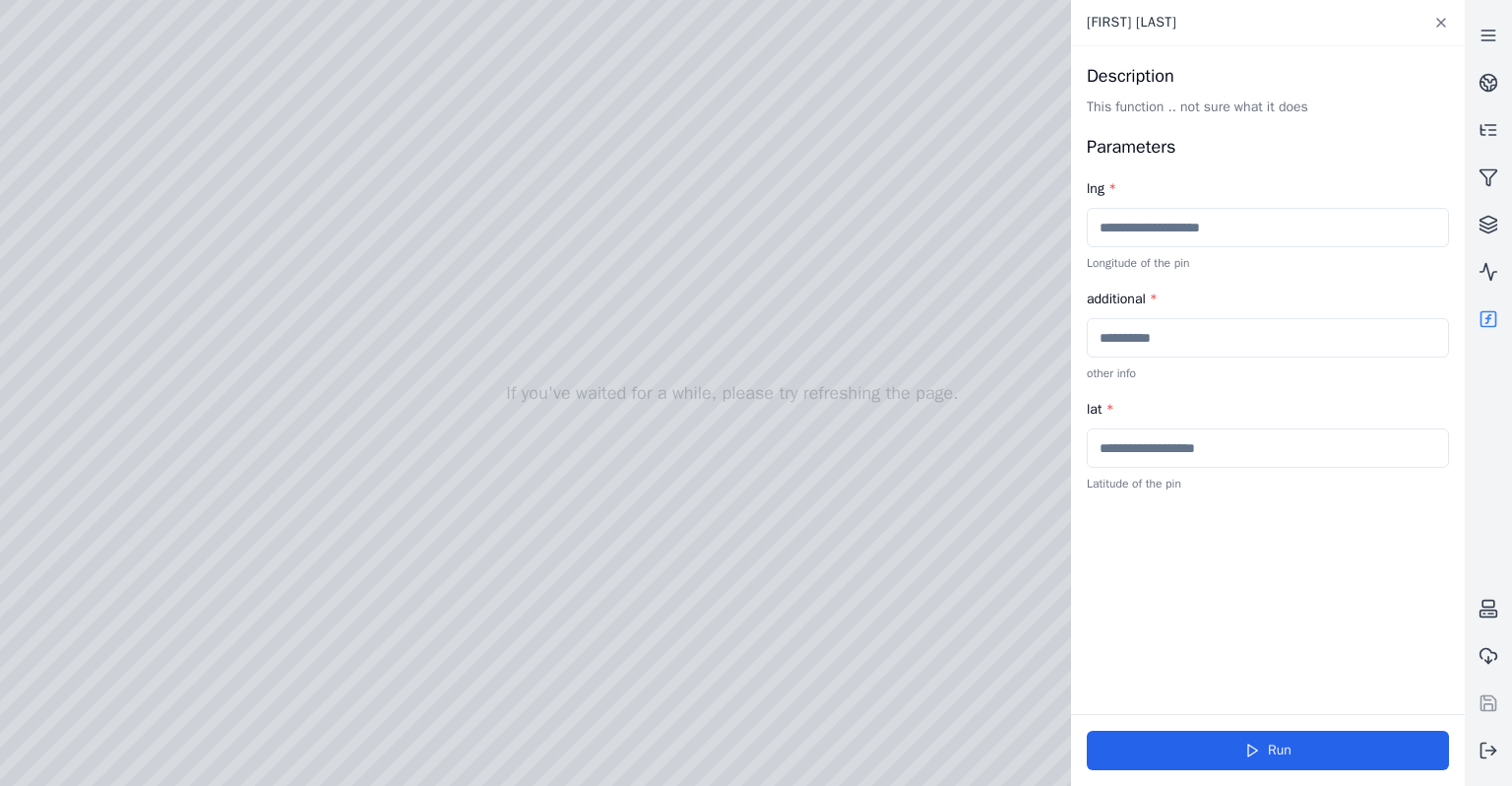 click at bounding box center (1268, 228) 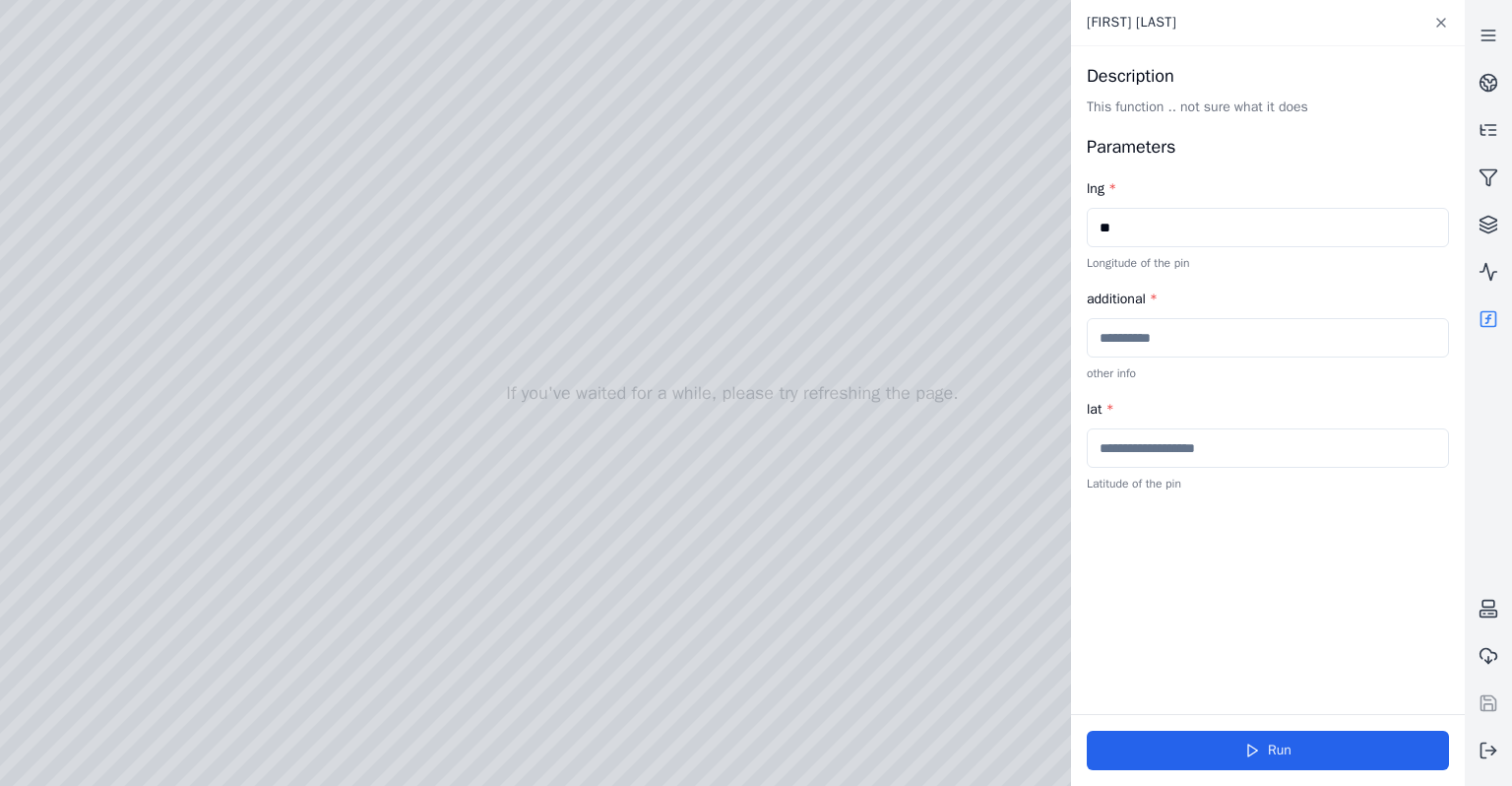 type on "**" 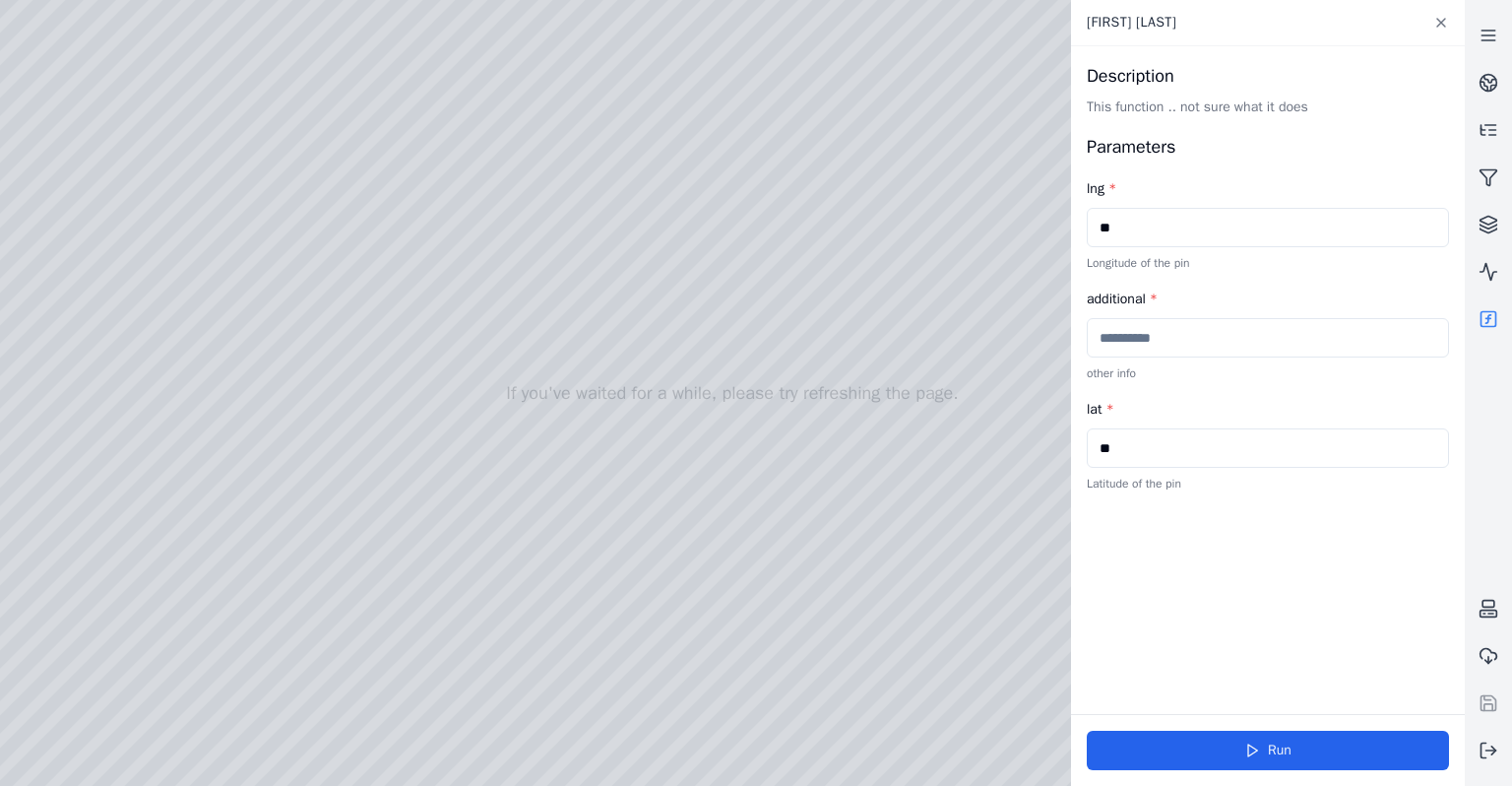 type on "**" 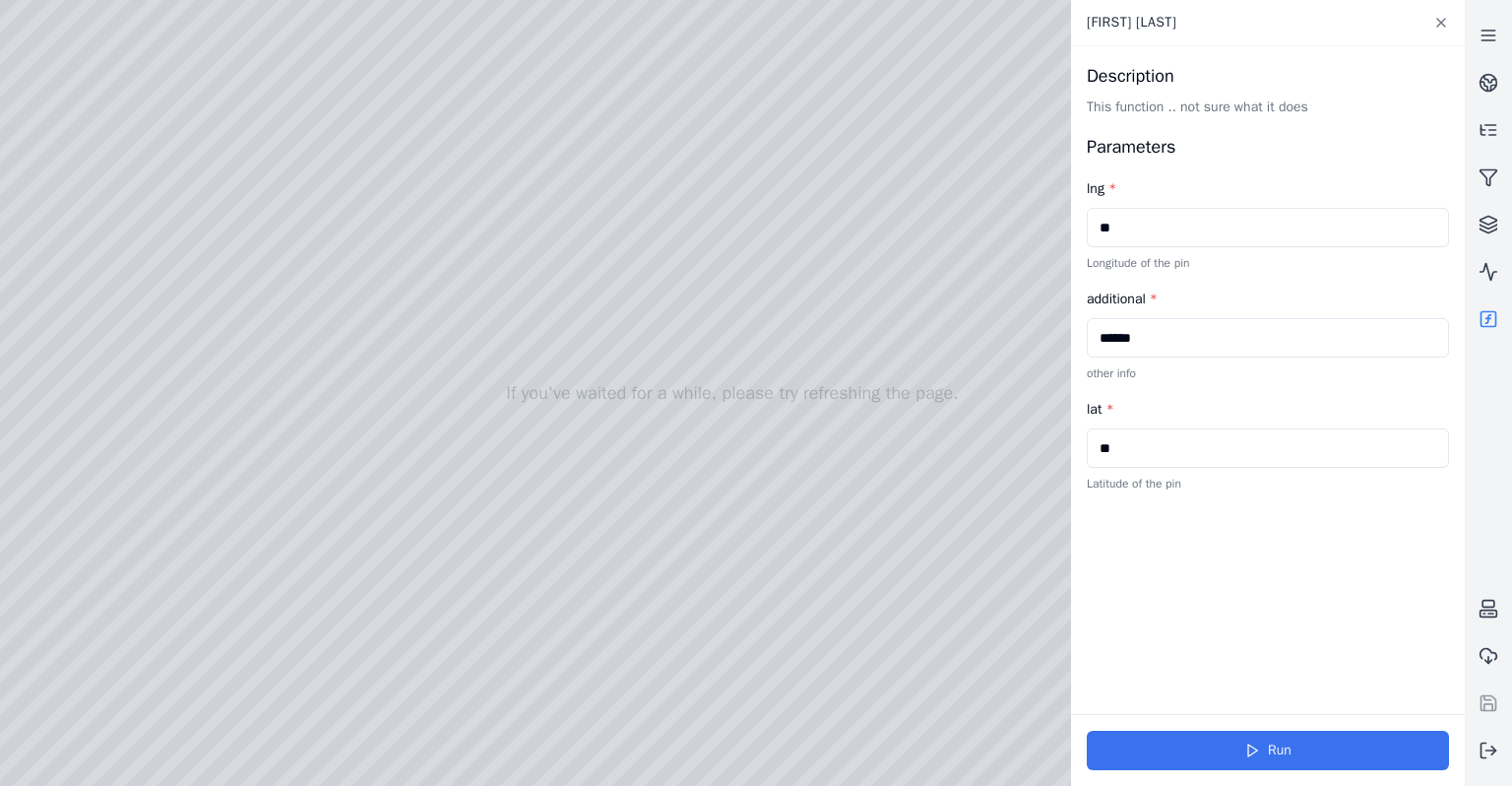 type on "******" 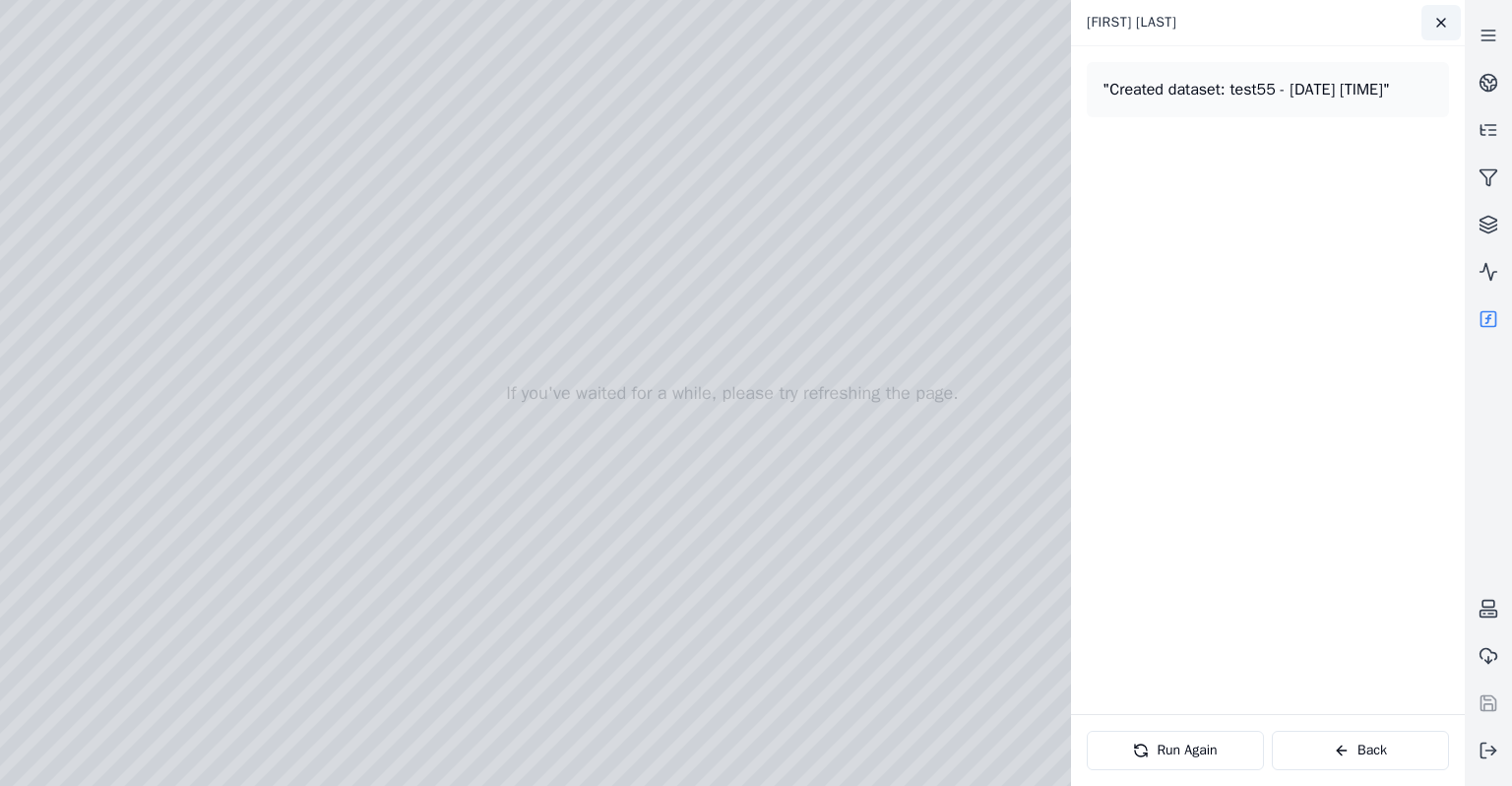 click 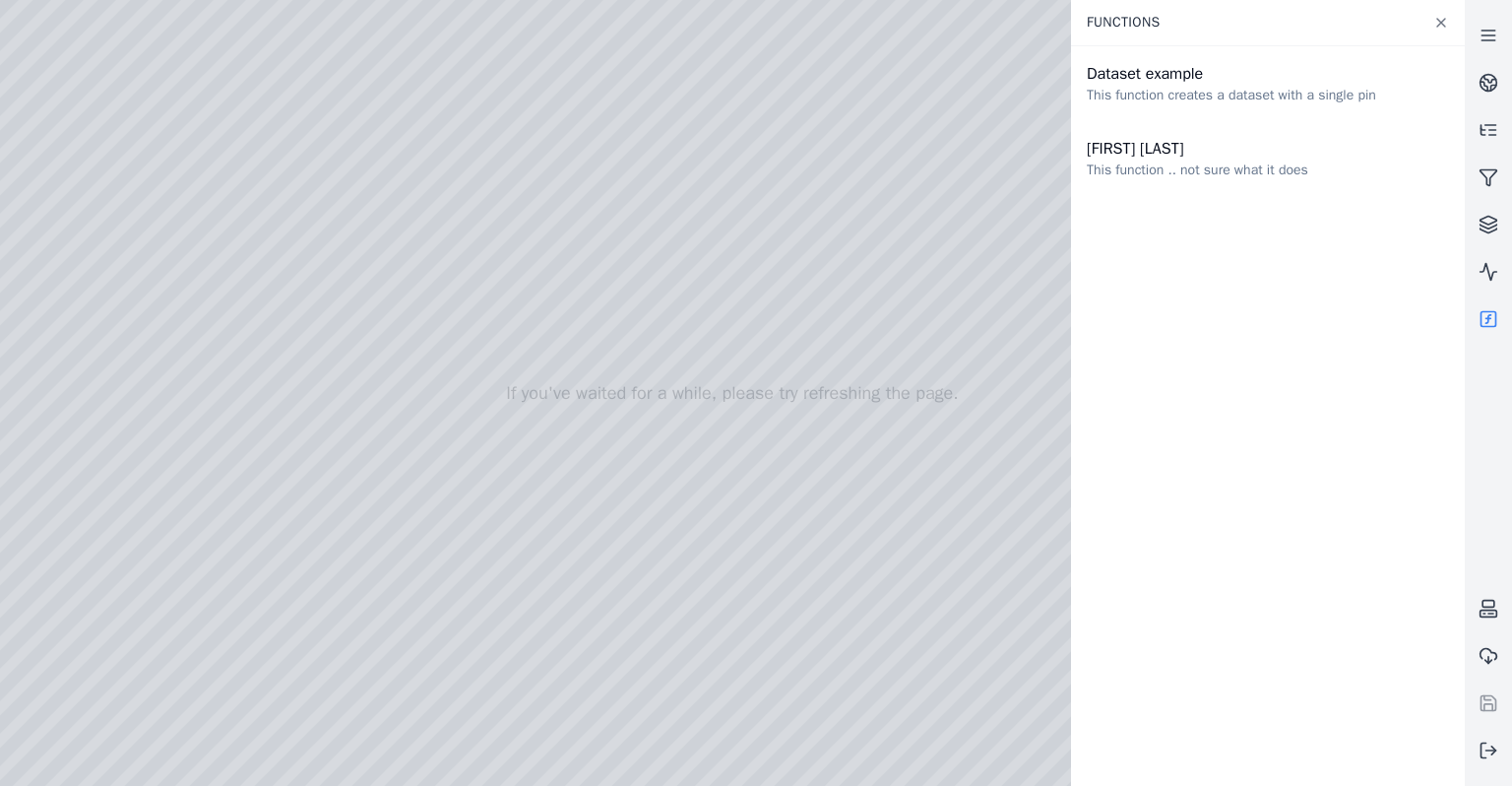 click at bounding box center [1488, 393] 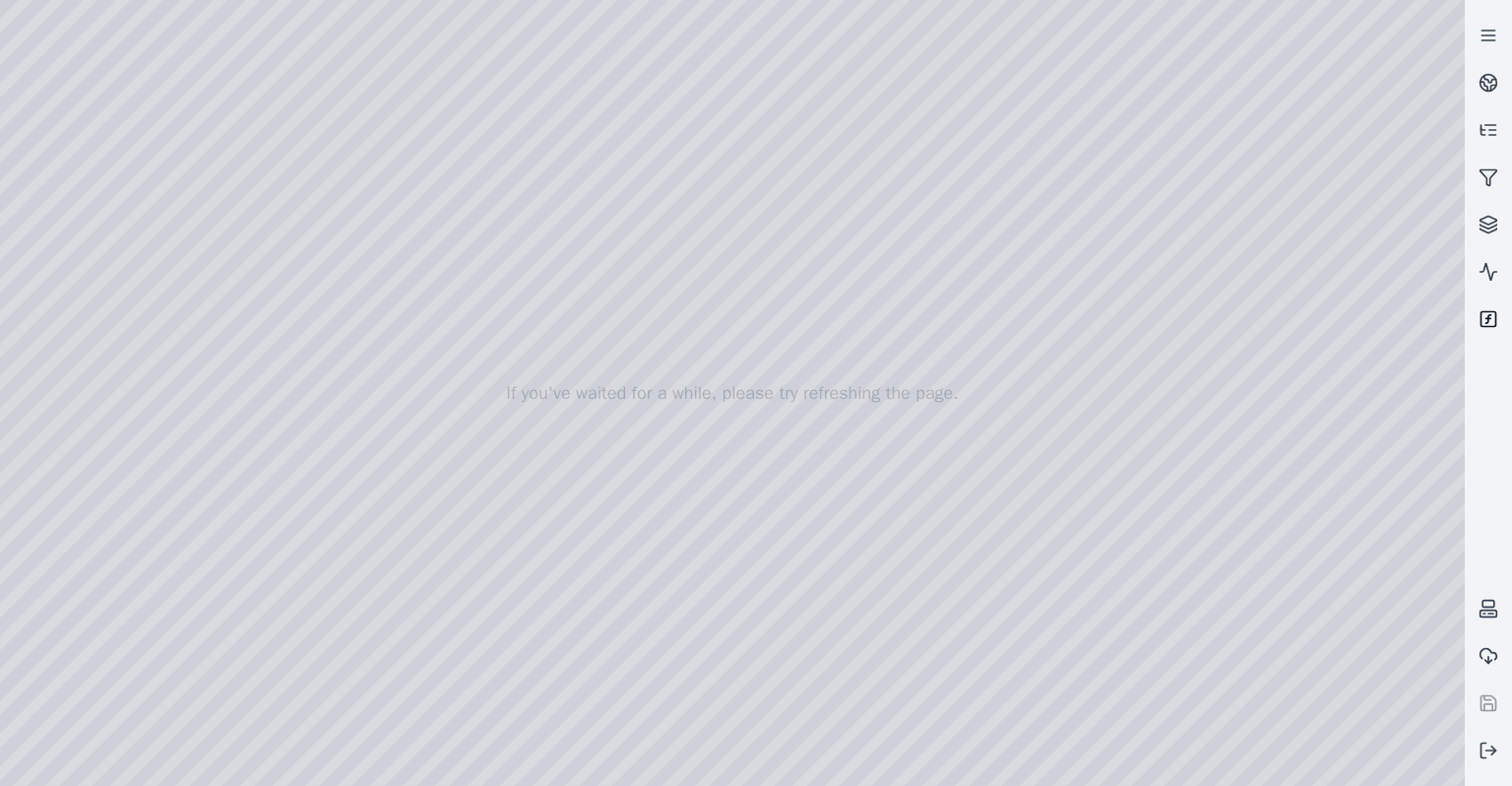 click 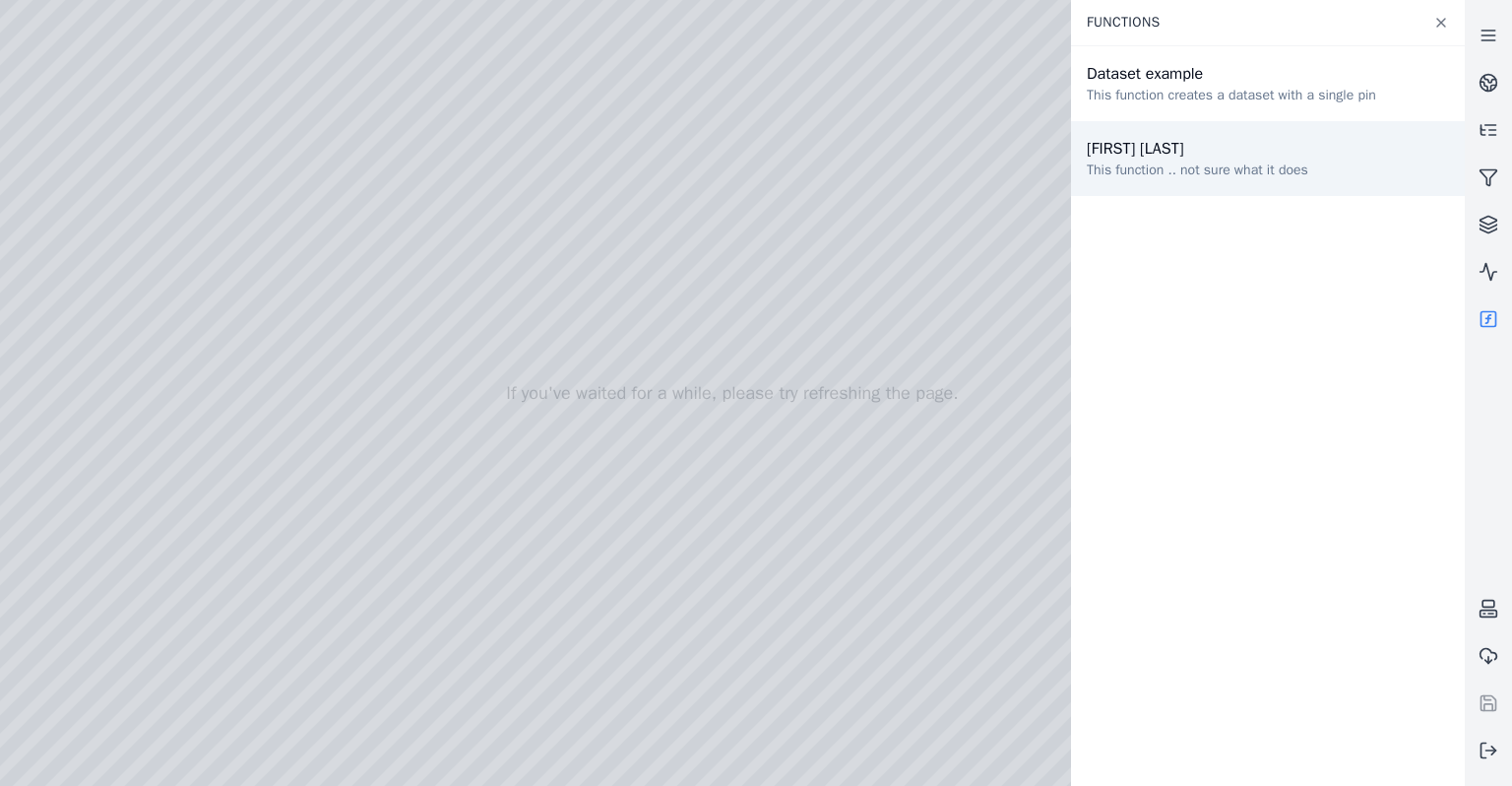 click on "[FIRST] [LAST]" at bounding box center [1197, 149] 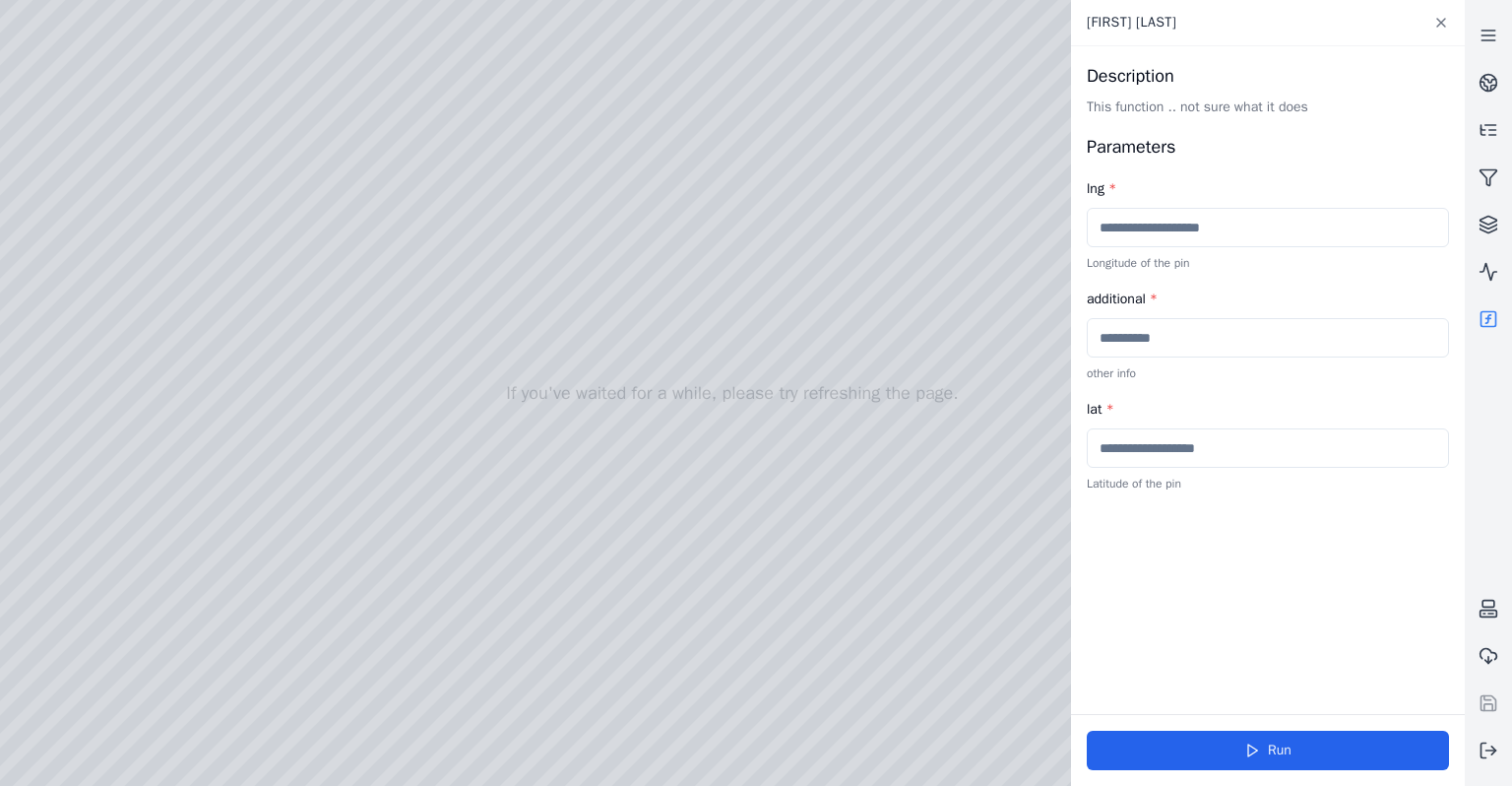 click at bounding box center [1268, 228] 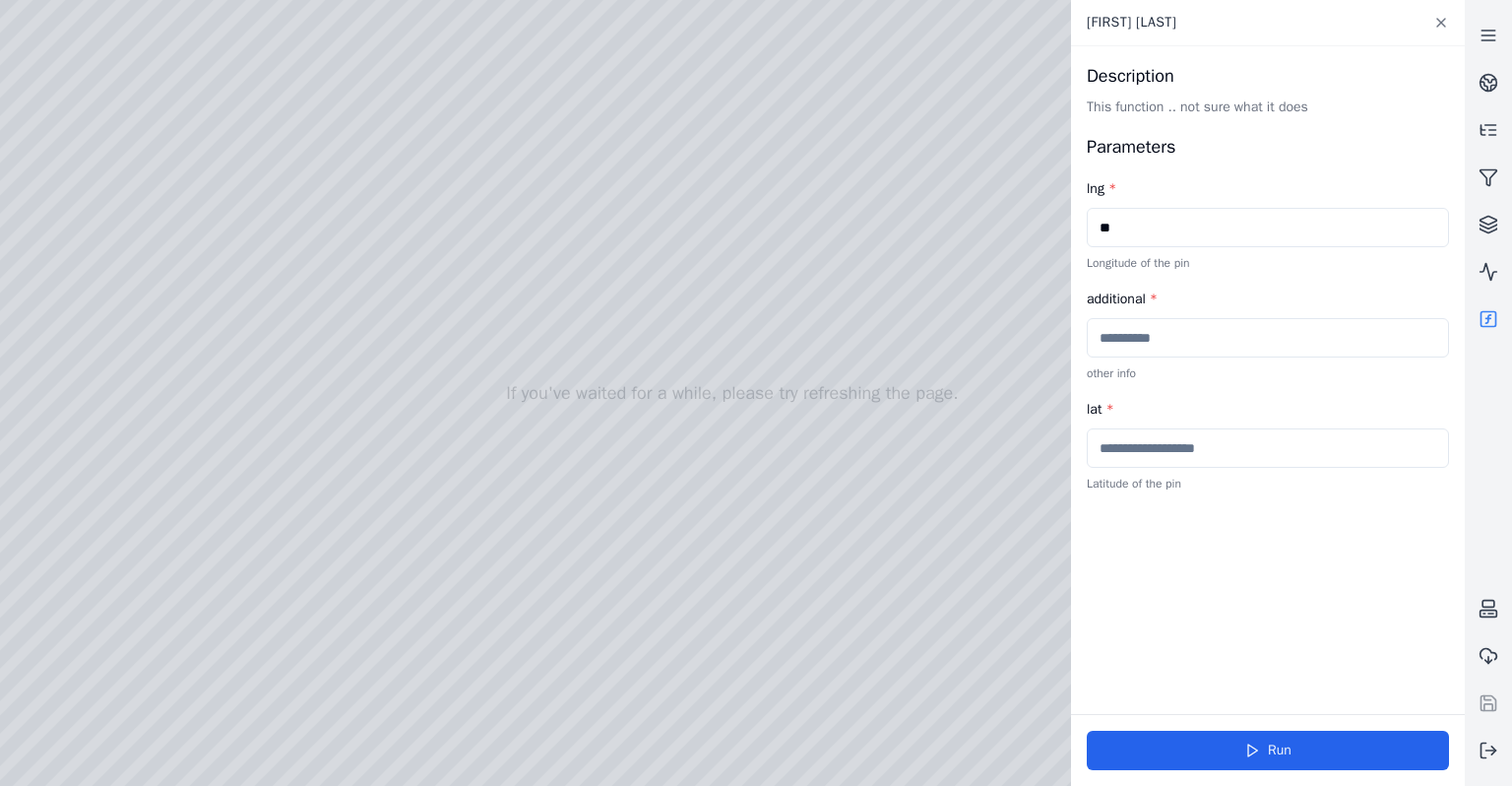 type on "**" 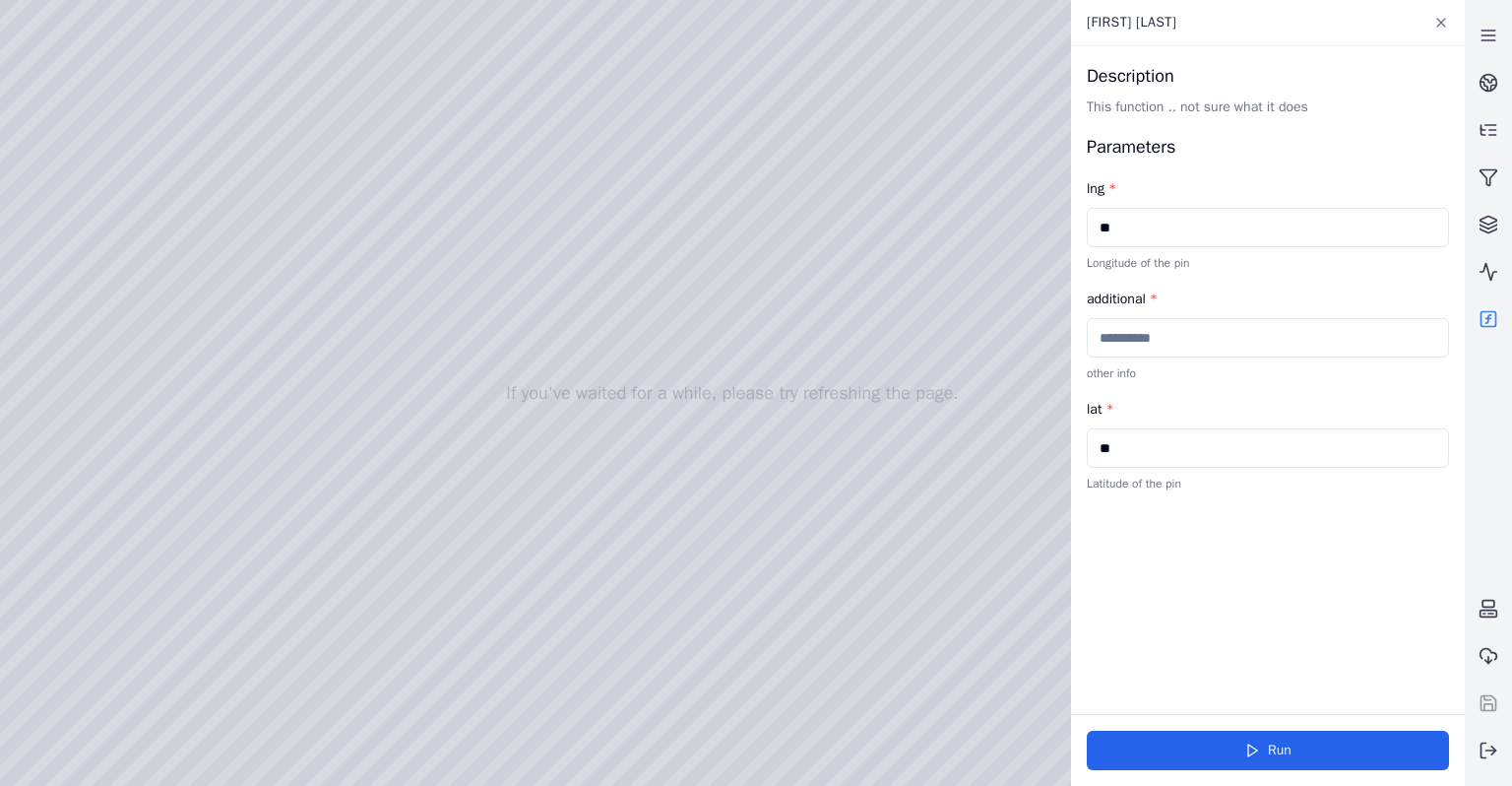 type on "**" 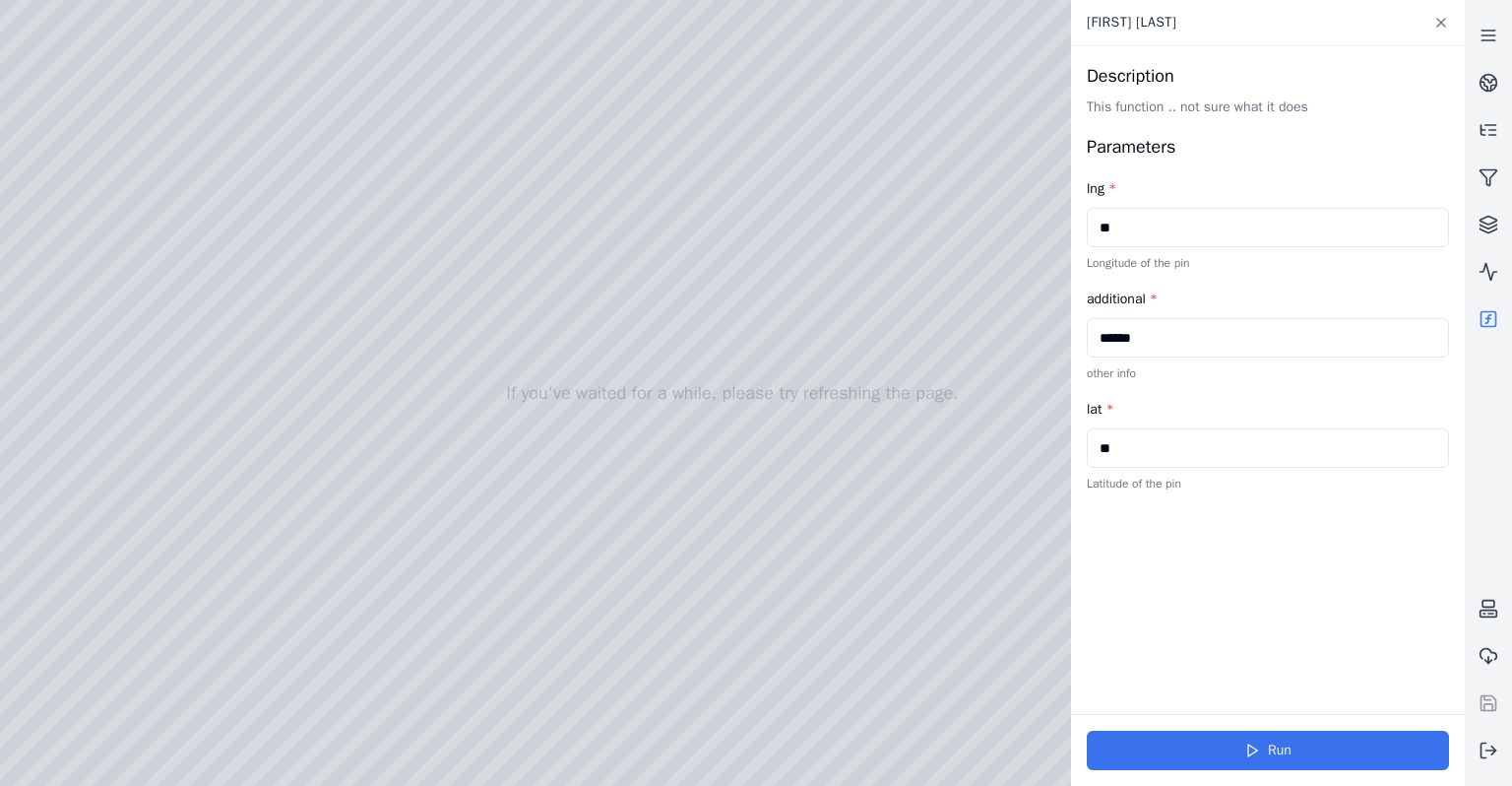 type on "******" 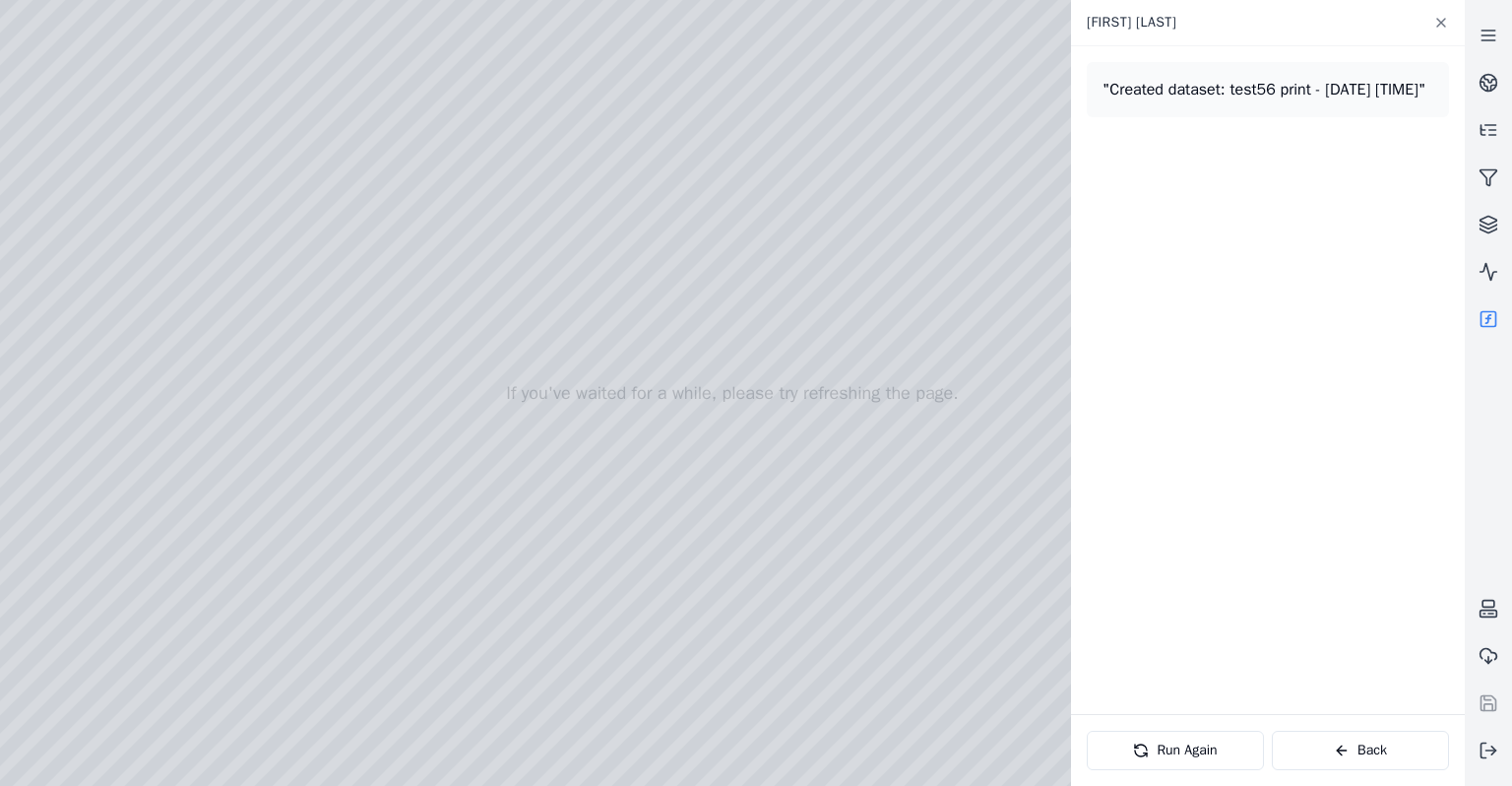 click at bounding box center [1488, 319] 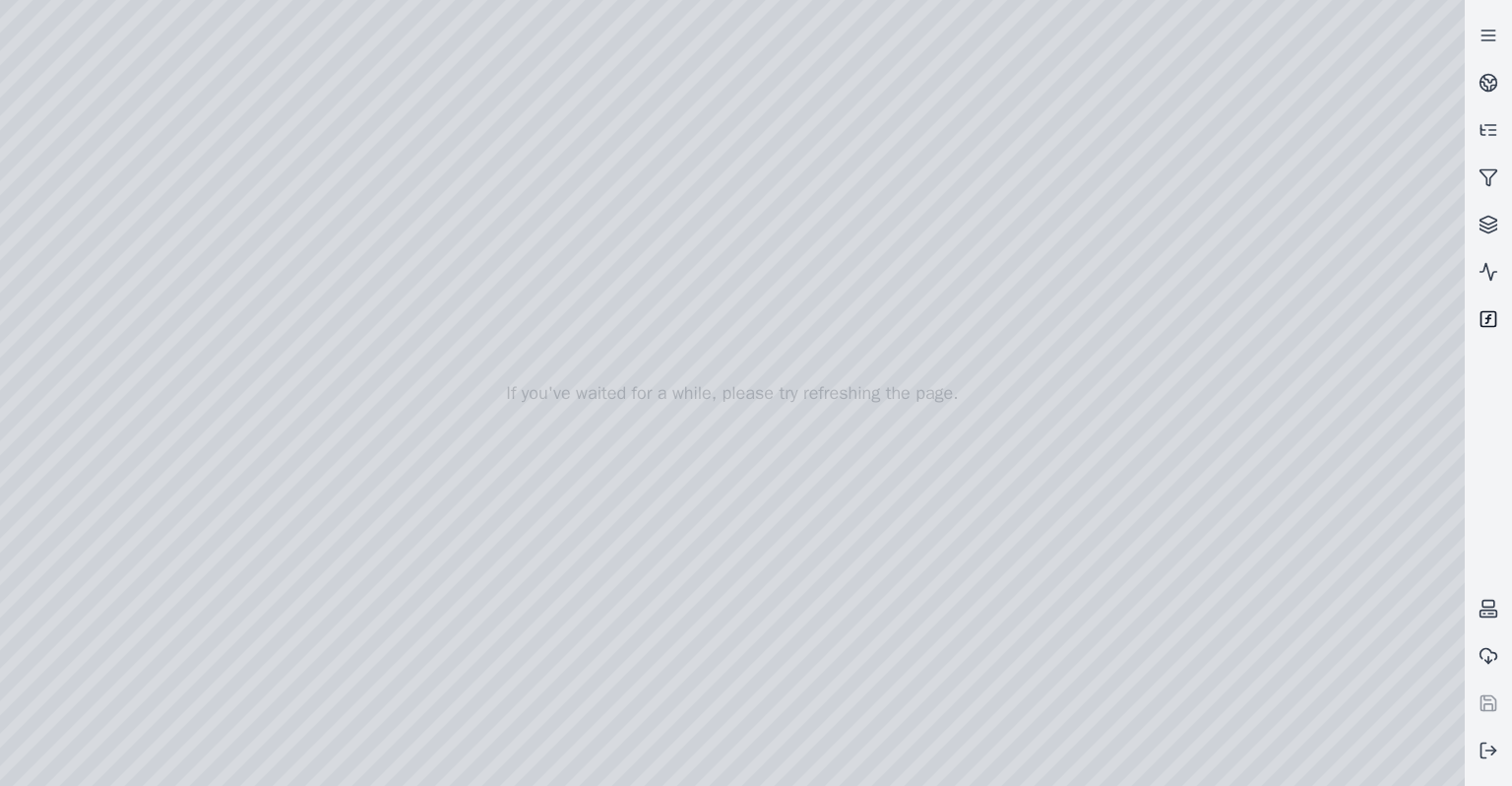click at bounding box center (1488, 319) 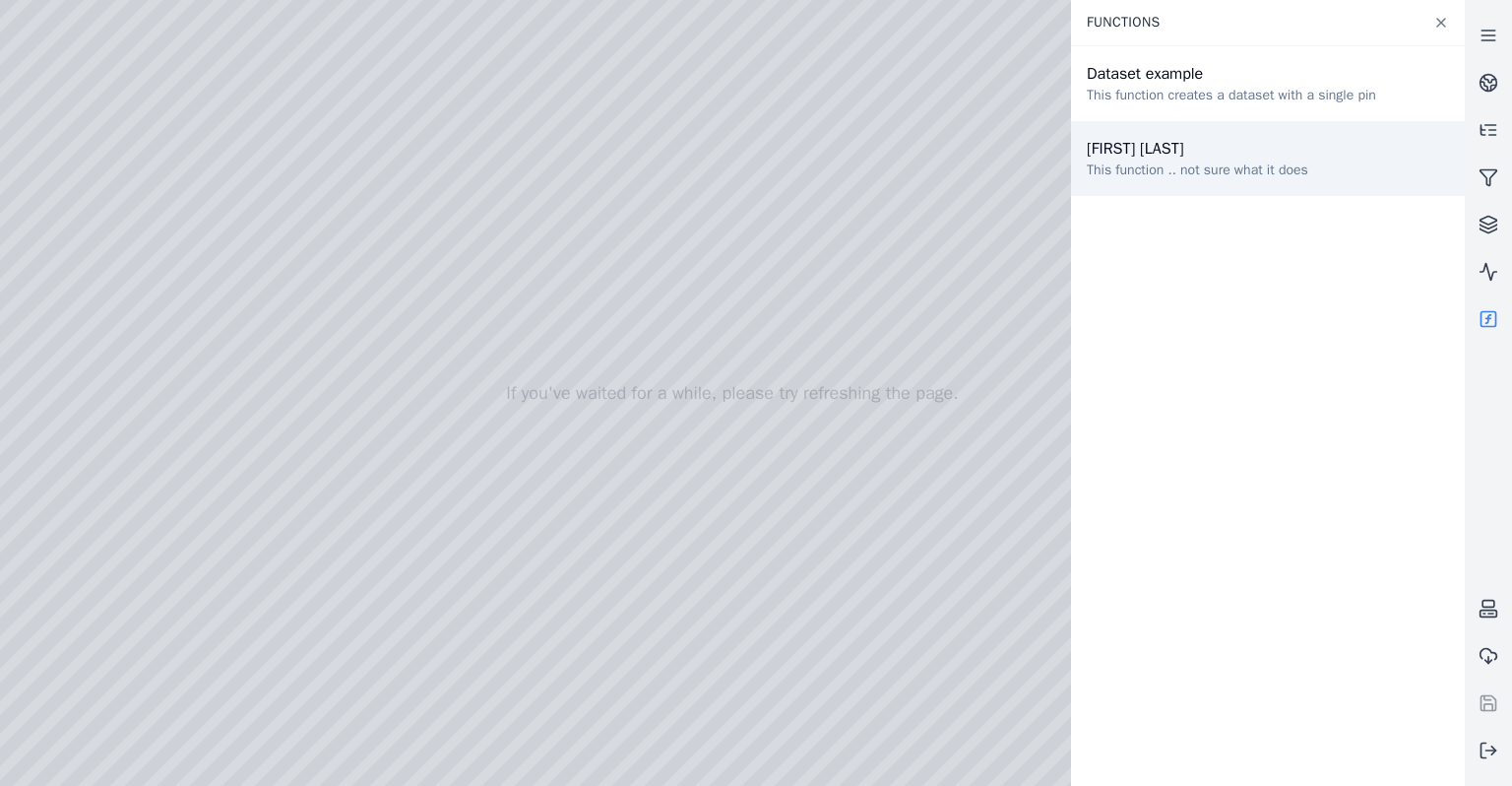 click on "[FIRST] [LAST]" at bounding box center [1197, 149] 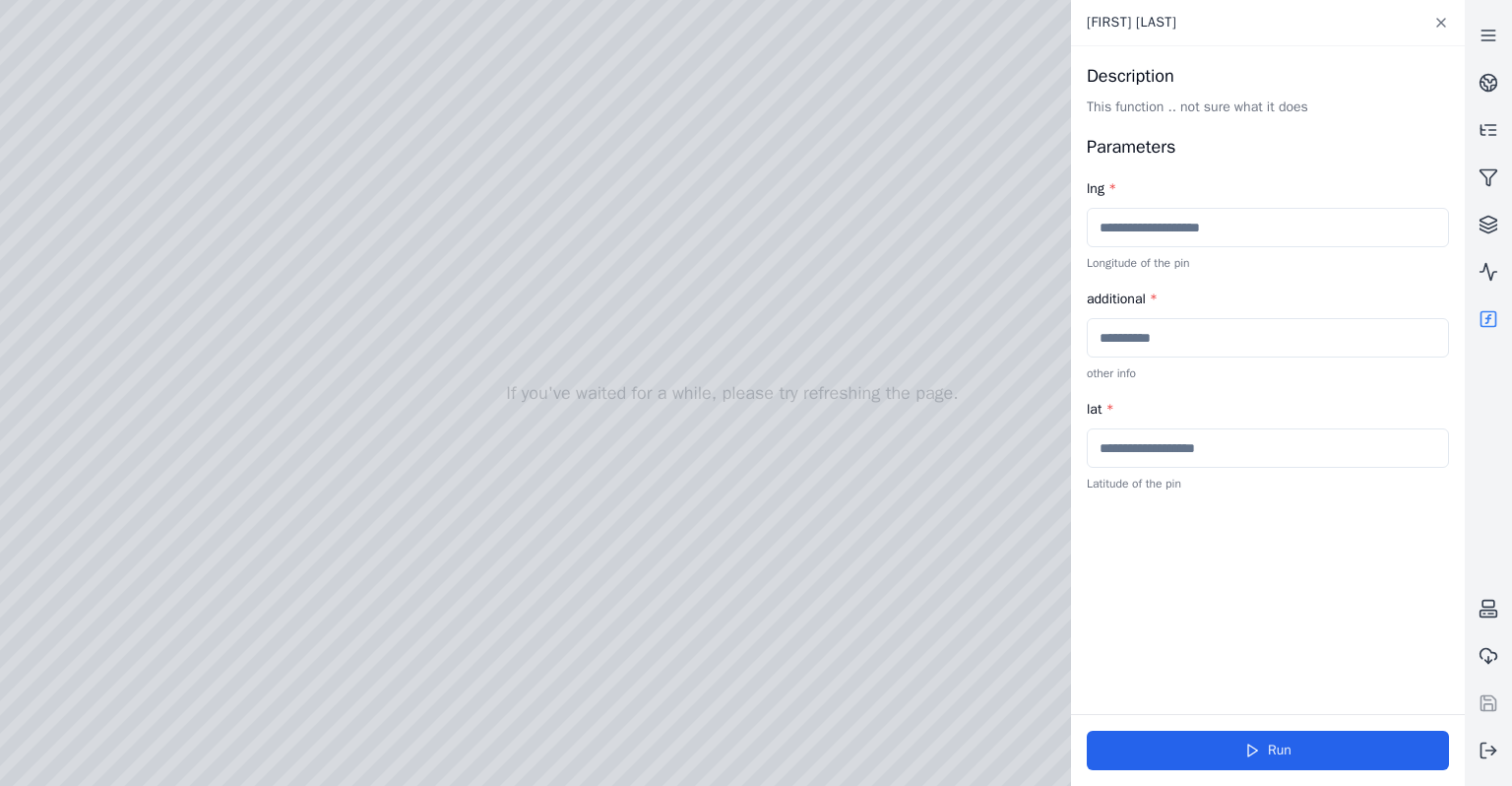 click at bounding box center (1268, 228) 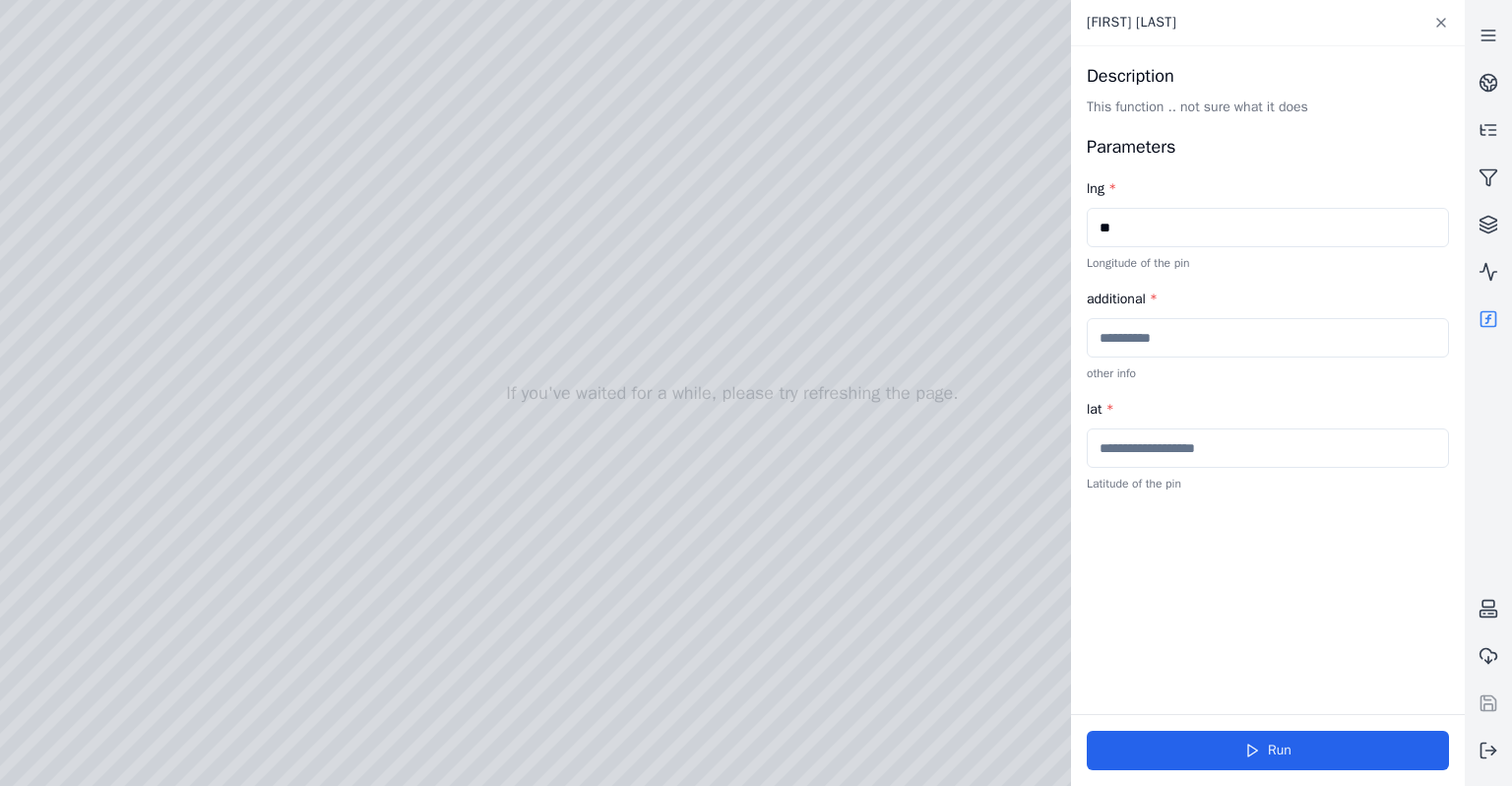 type on "**" 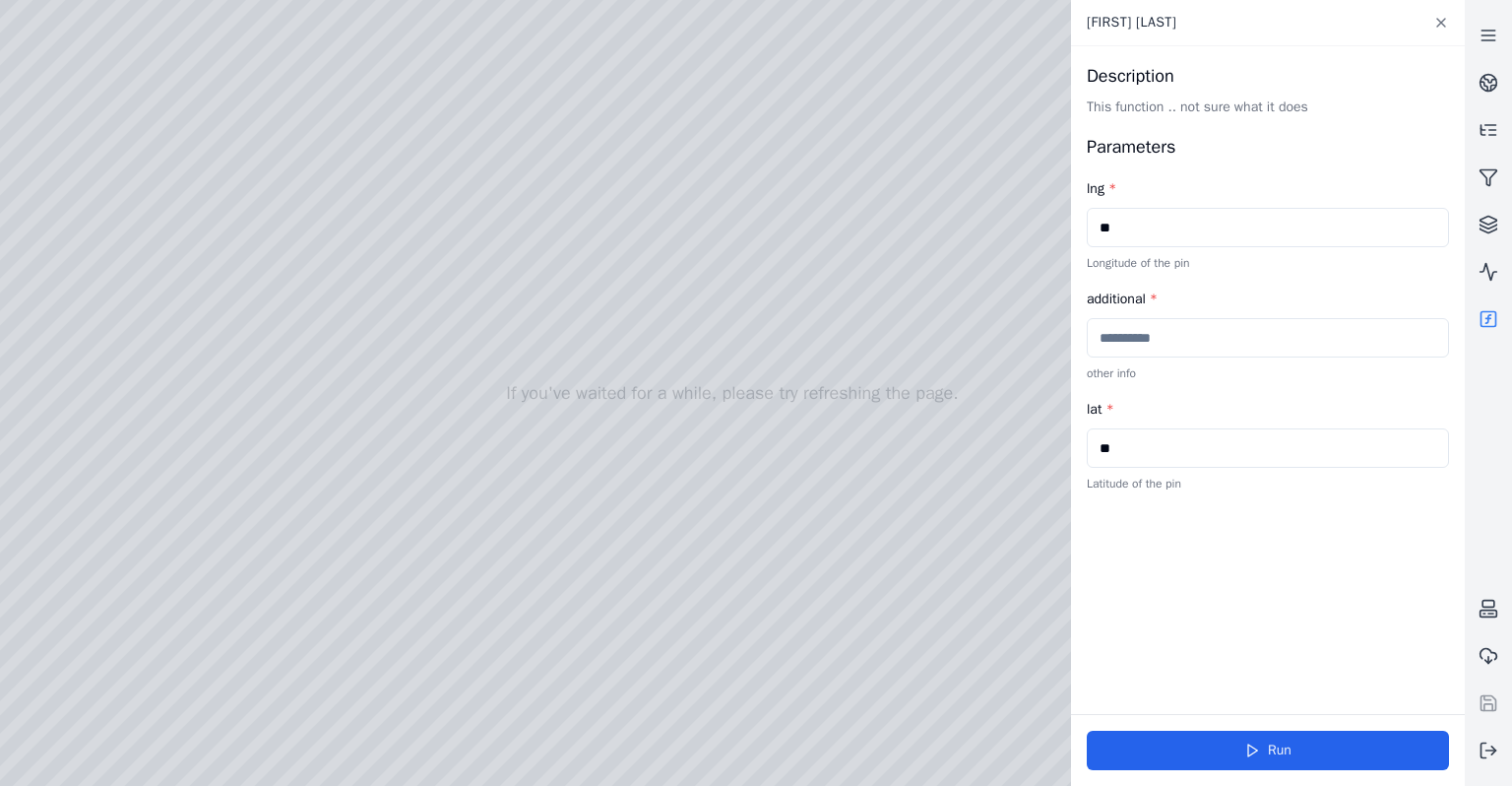 type on "**" 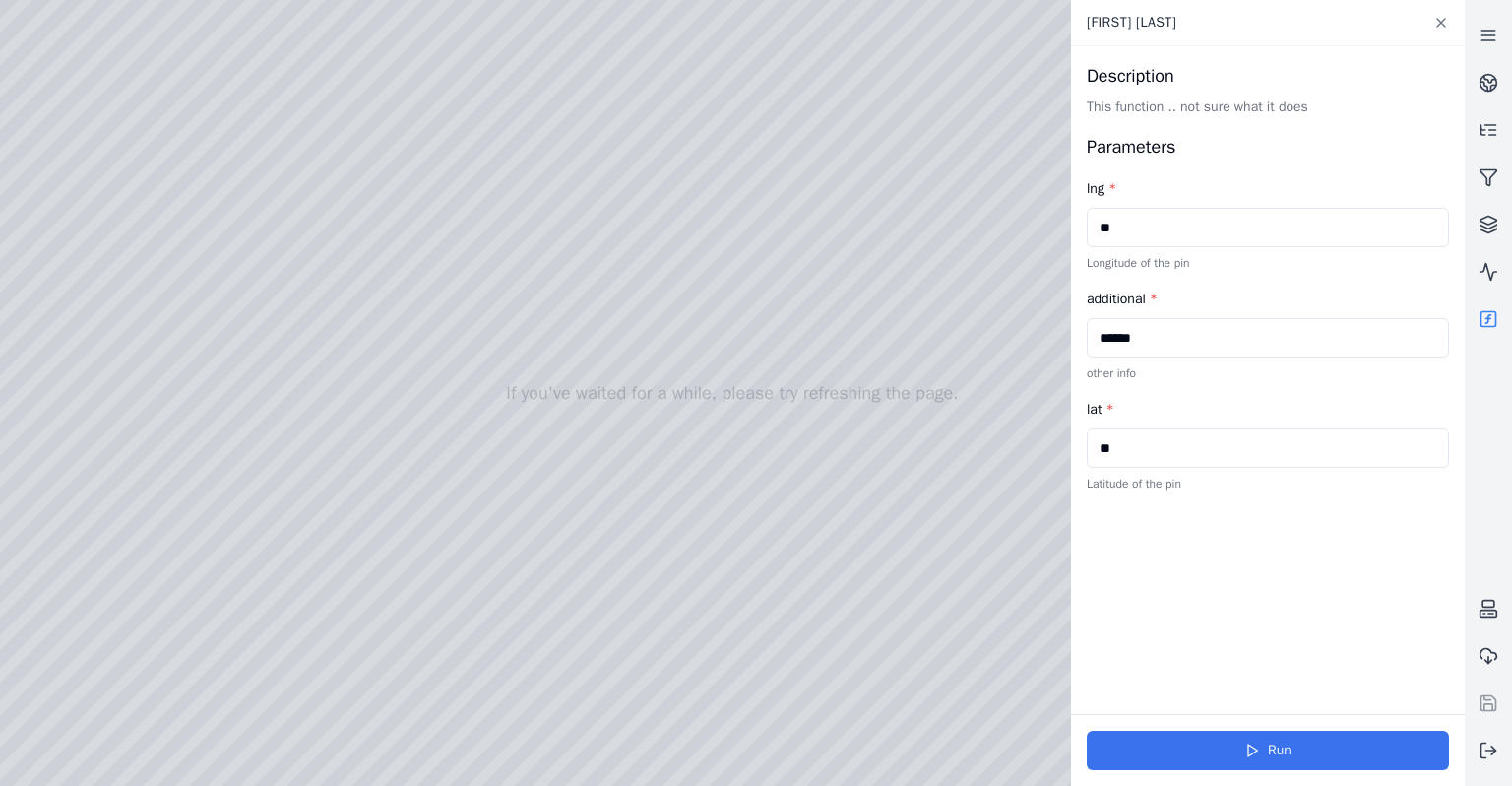 type on "******" 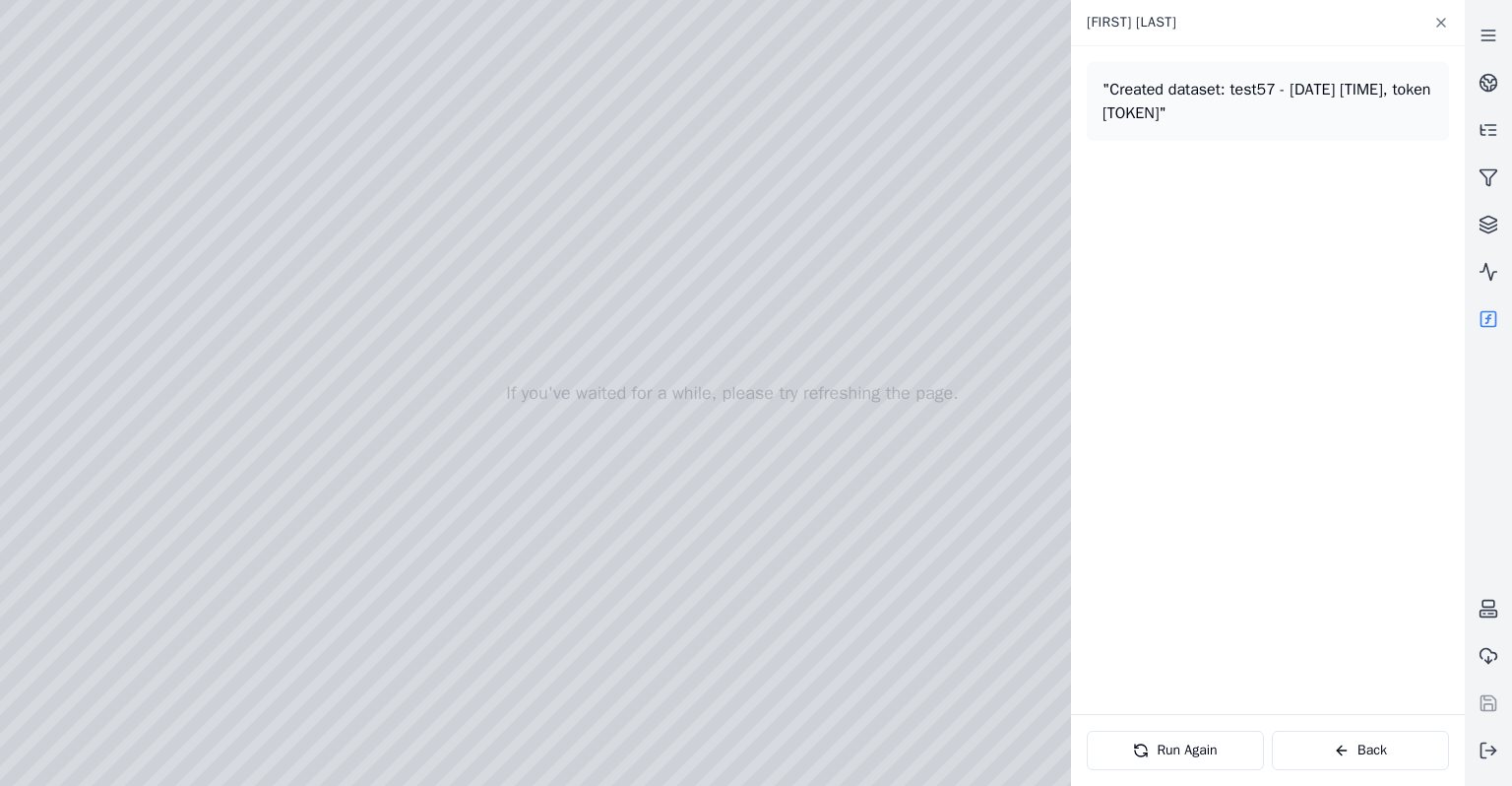 click at bounding box center (1488, 319) 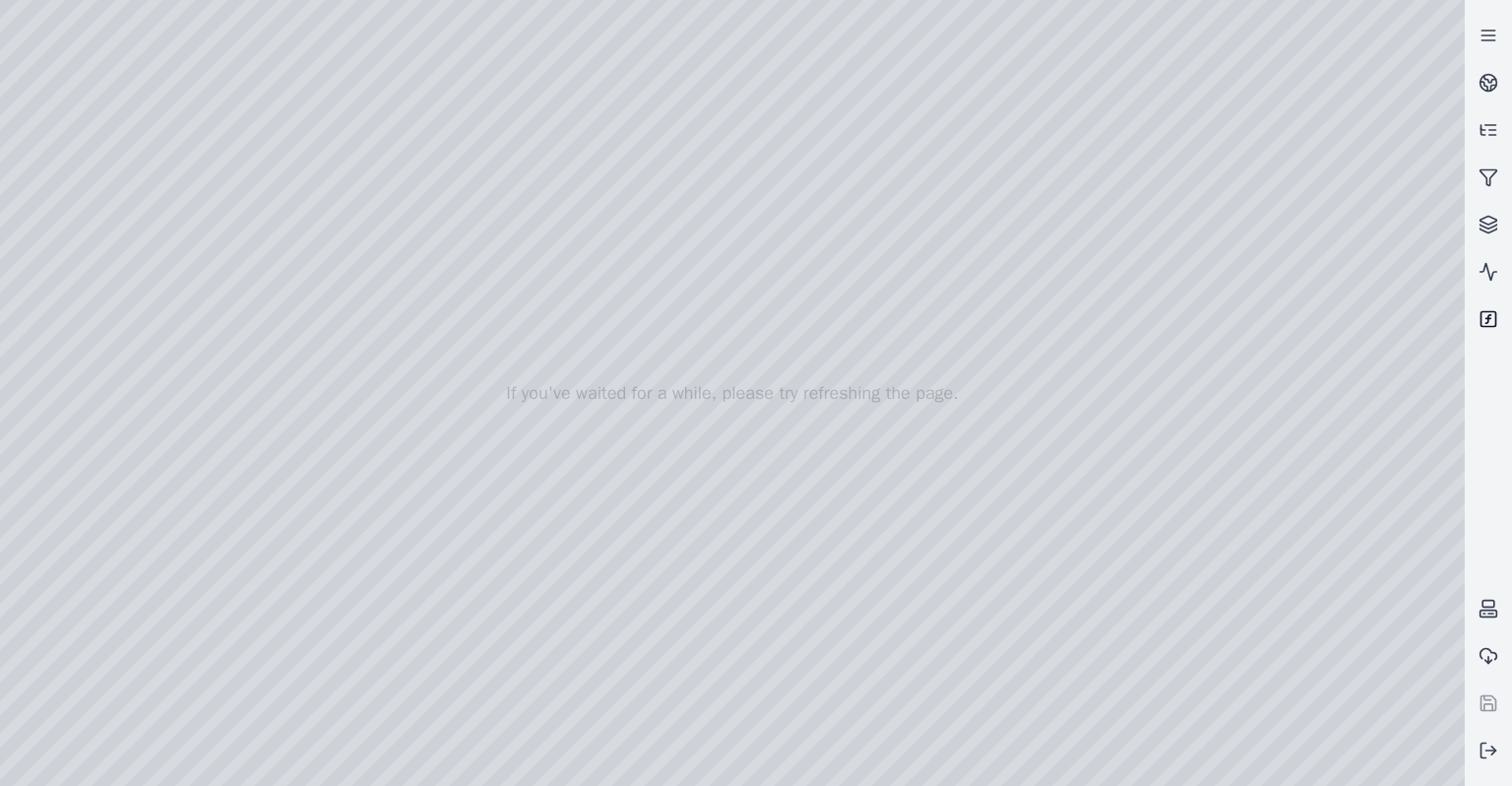 click at bounding box center (1488, 319) 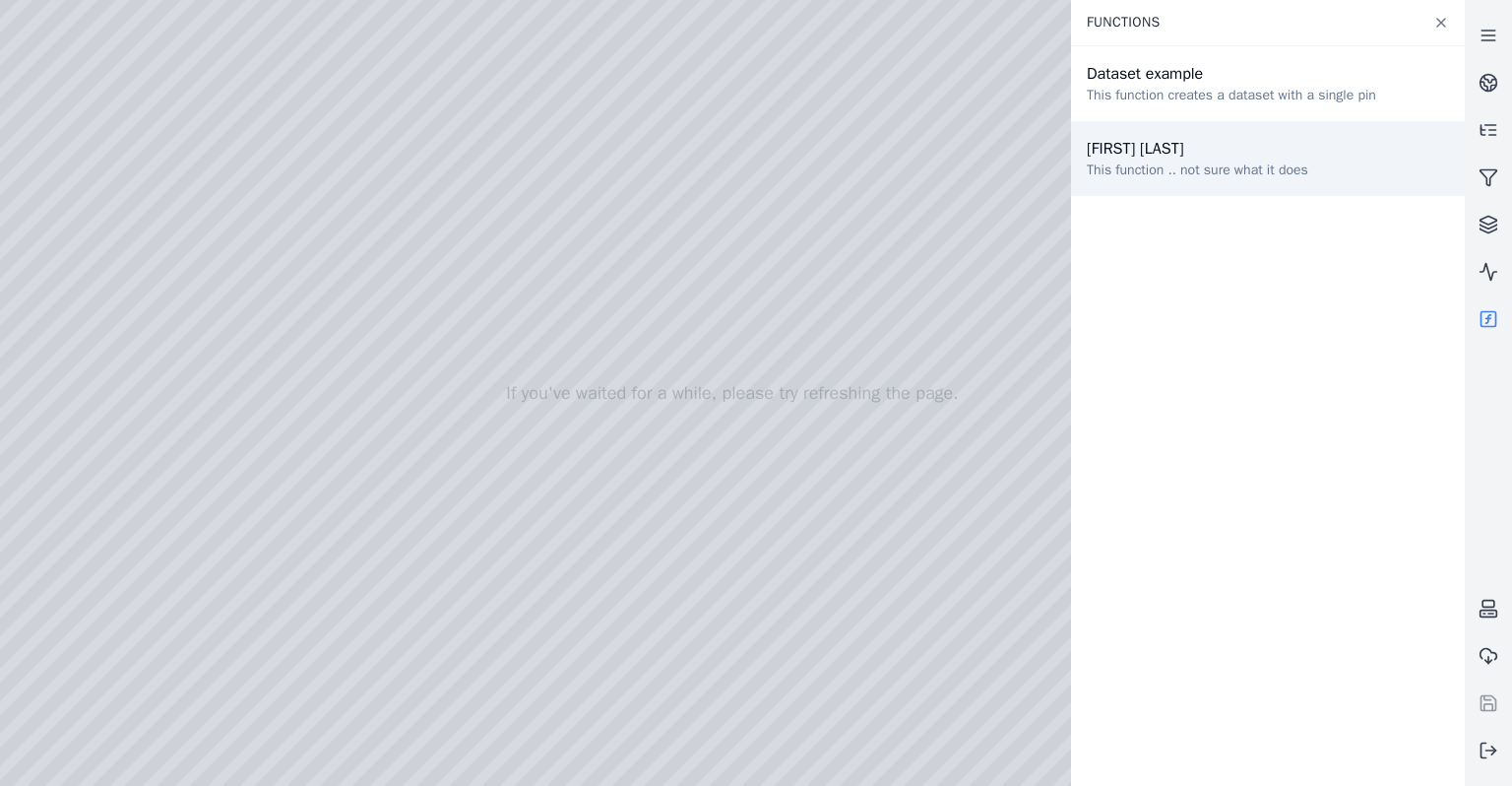 click on "This function .. not sure what it does" at bounding box center (1197, 170) 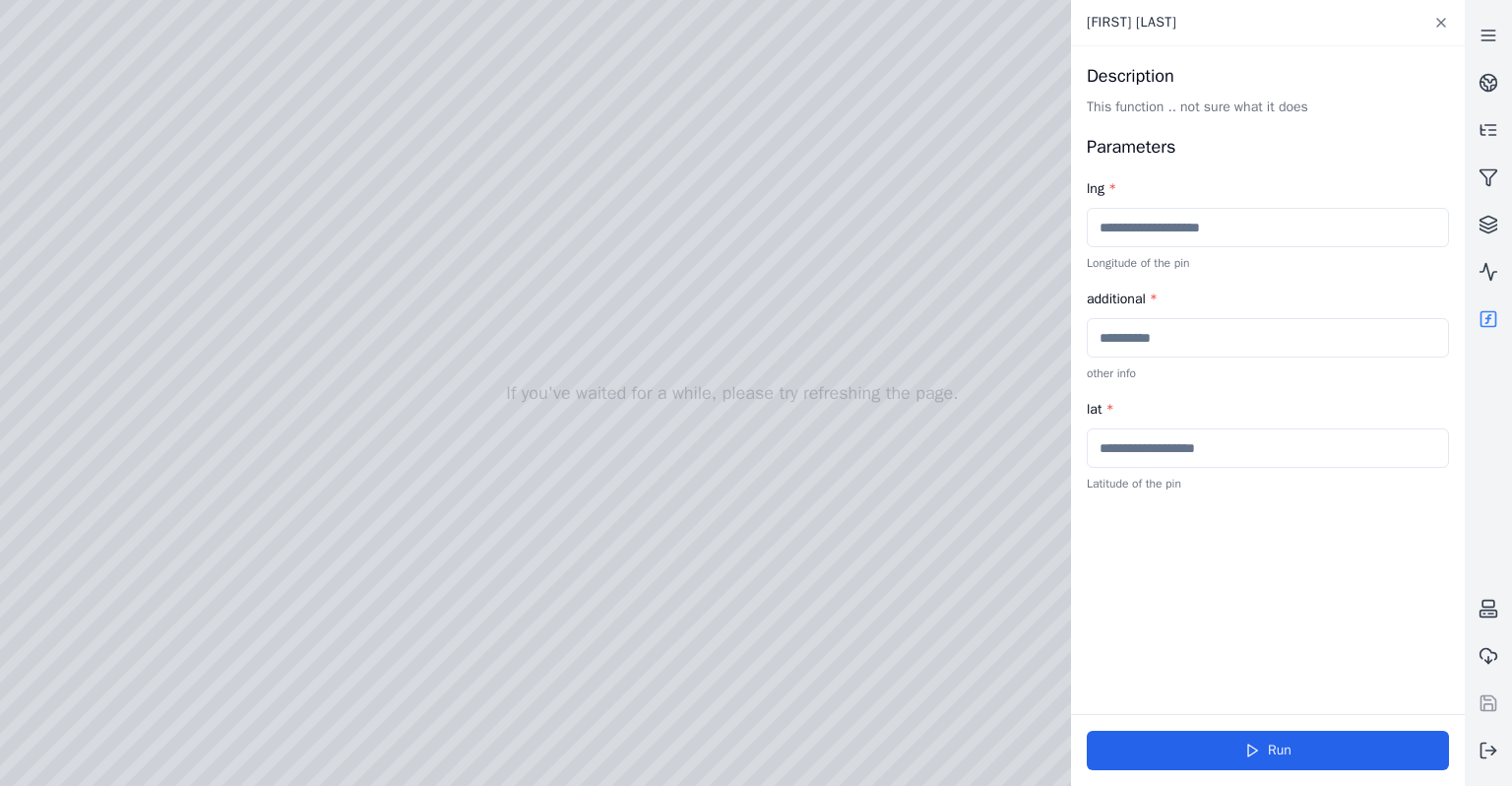click at bounding box center (1268, 228) 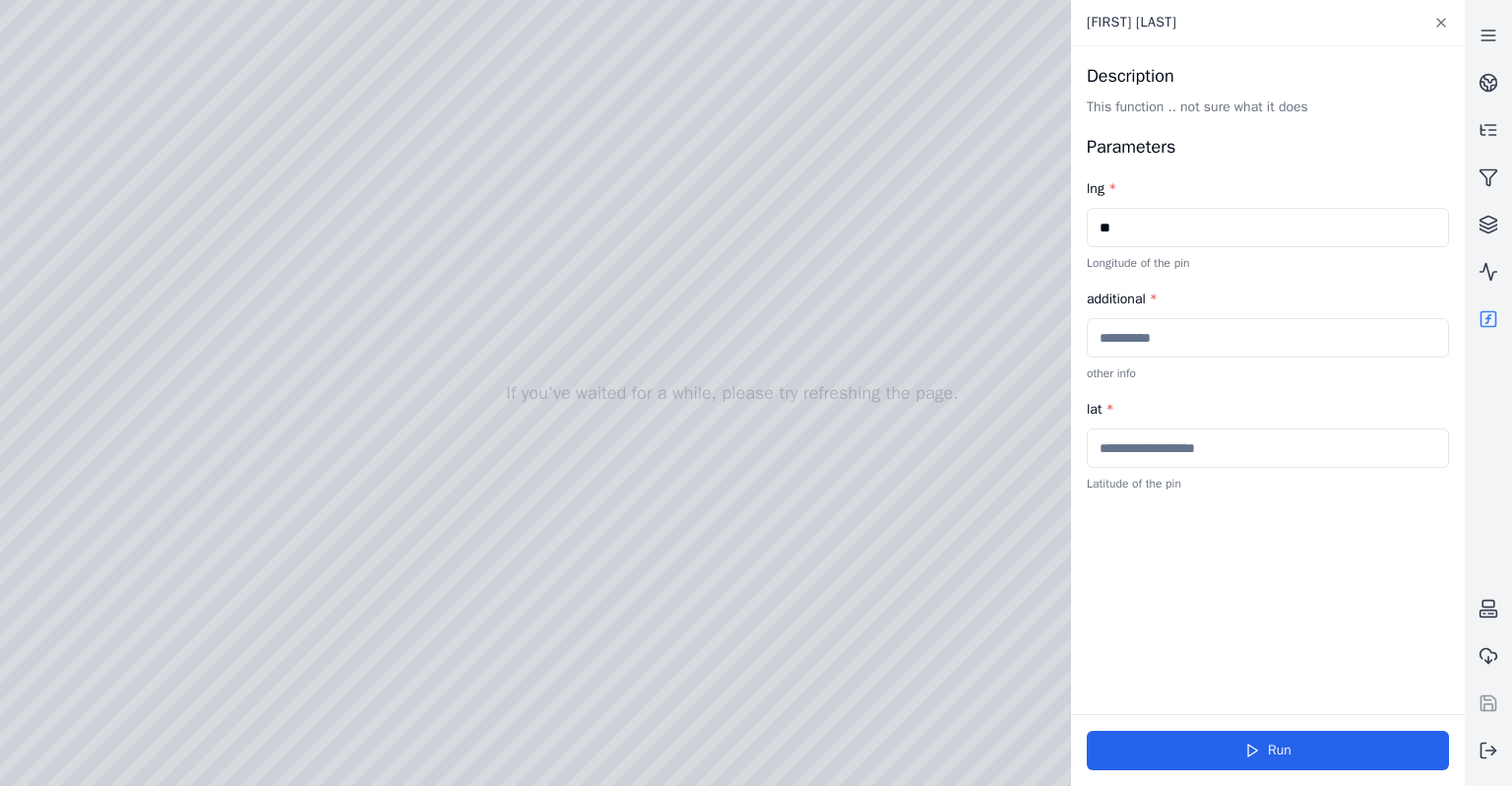 type on "**" 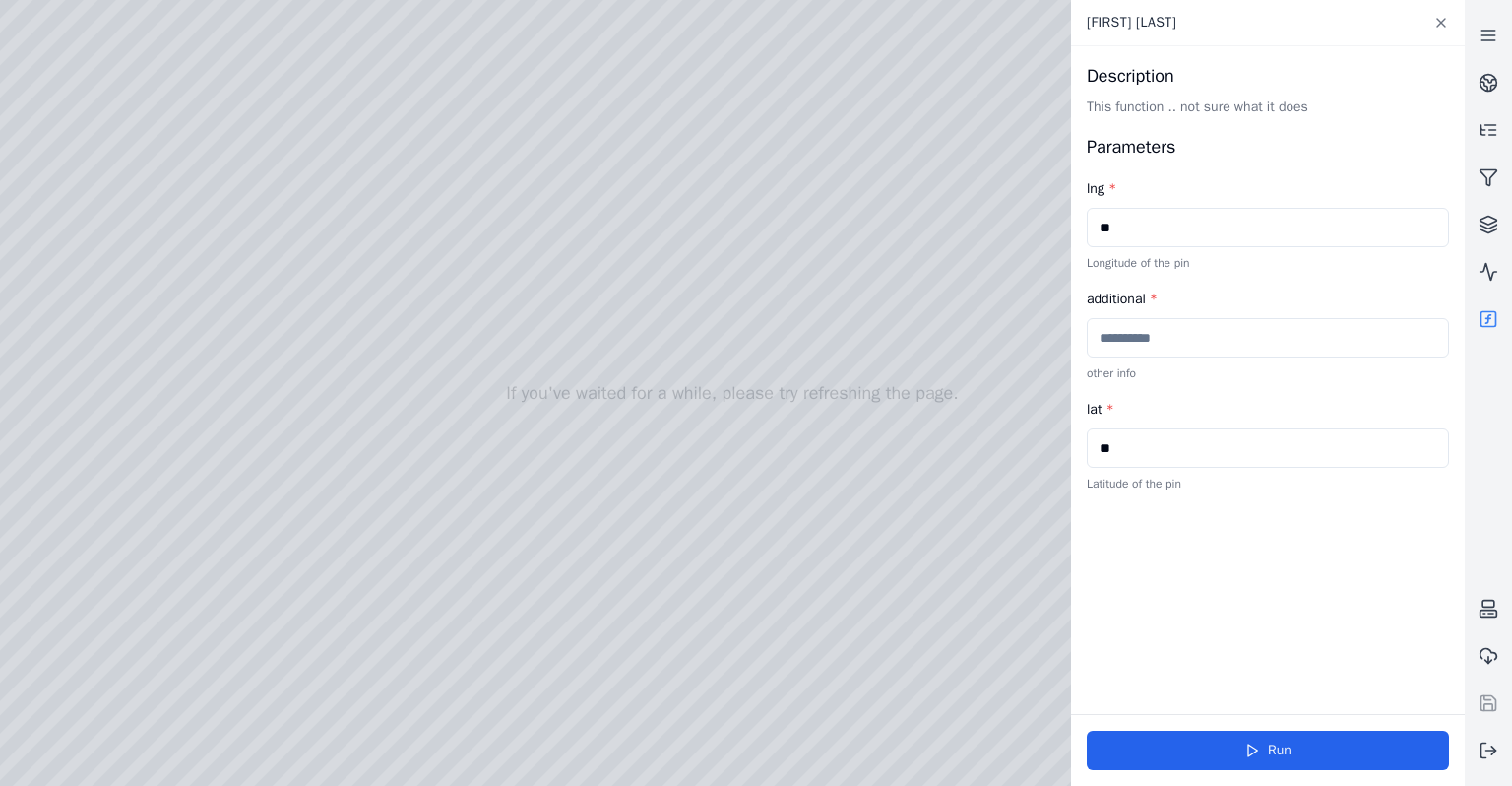type on "**" 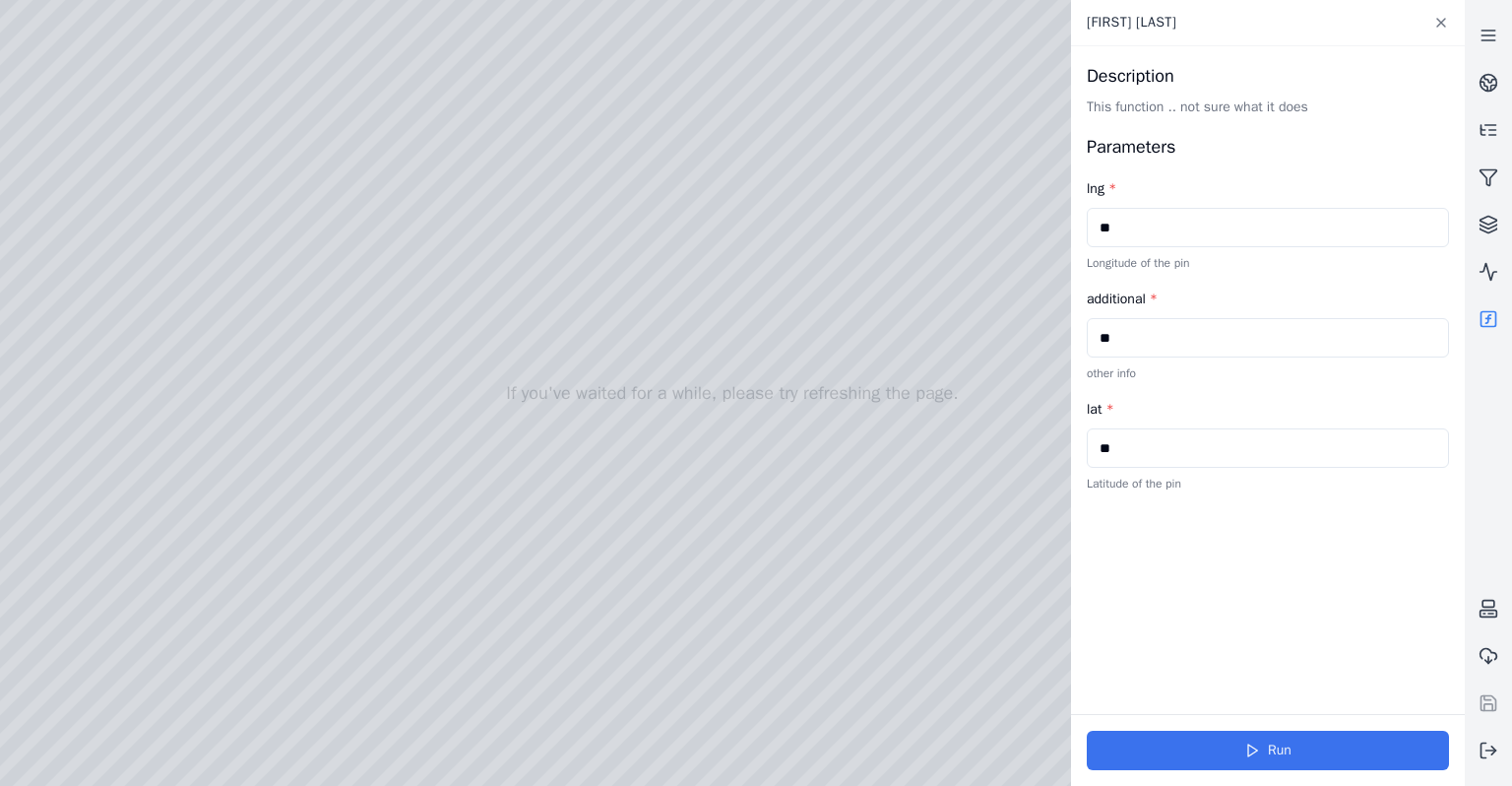 type on "**" 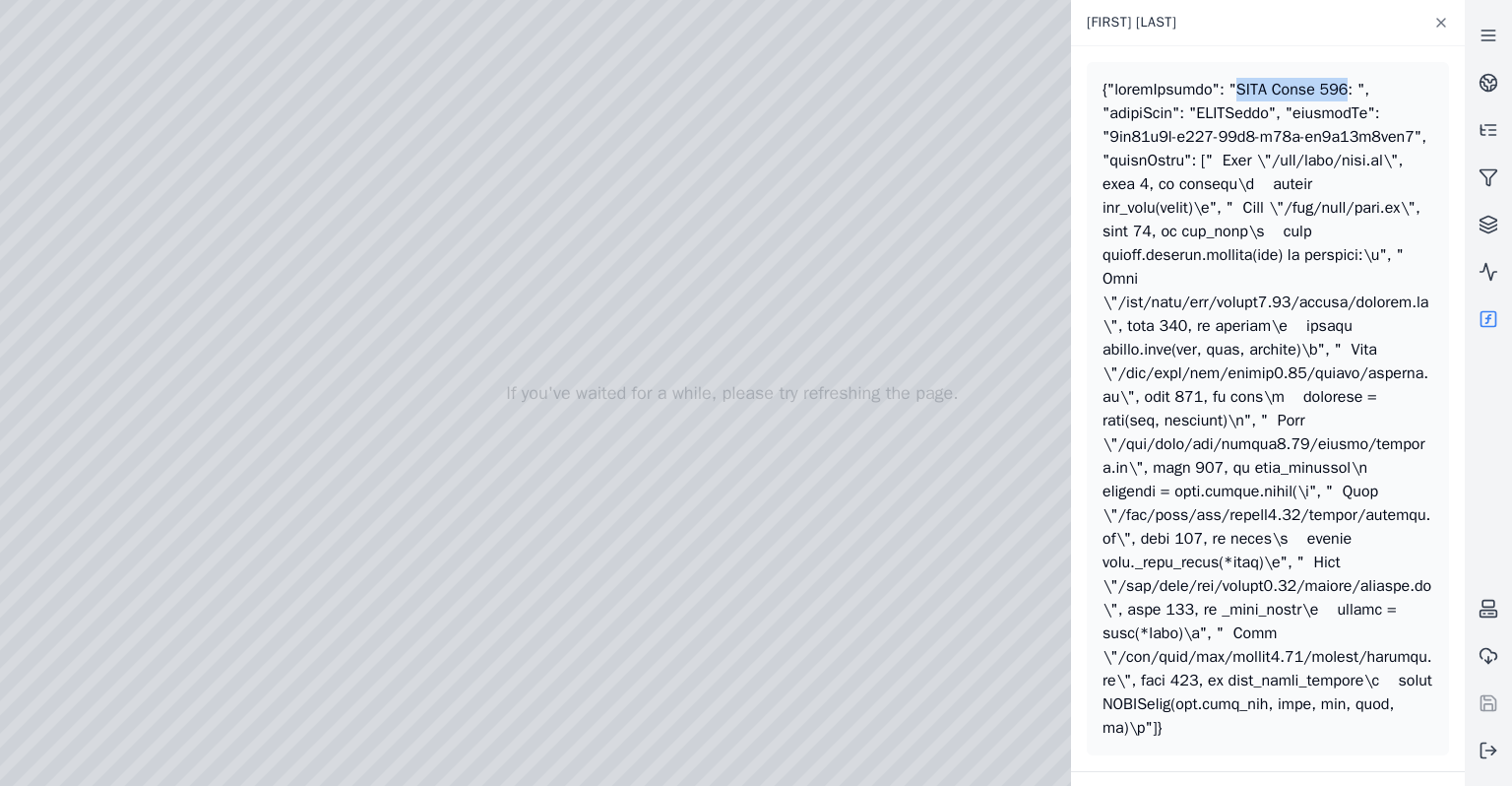 drag, startPoint x: 1228, startPoint y: 95, endPoint x: 1335, endPoint y: 89, distance: 107.16809 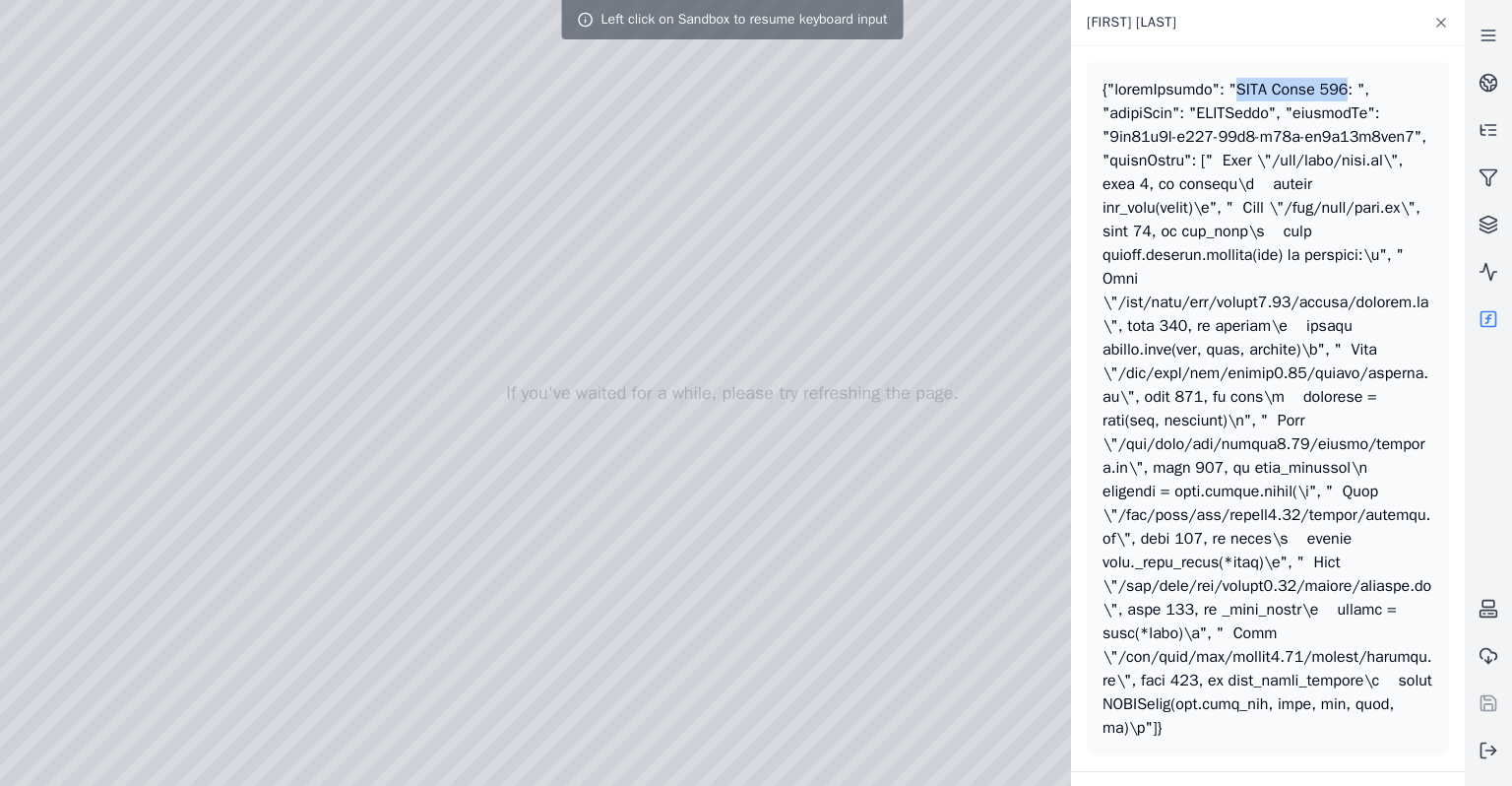 copy on "HTTP Error 405" 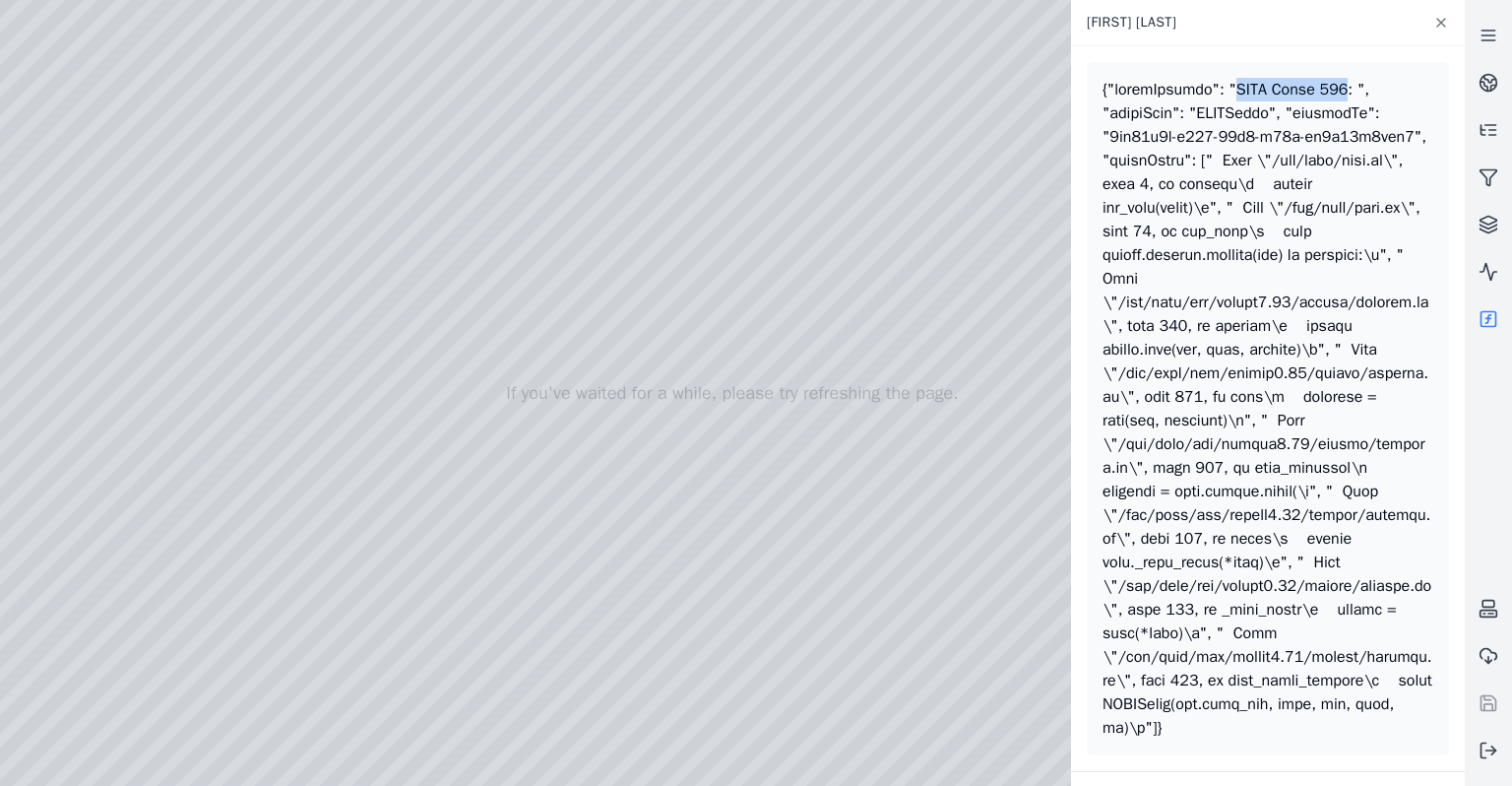click at bounding box center (1488, 319) 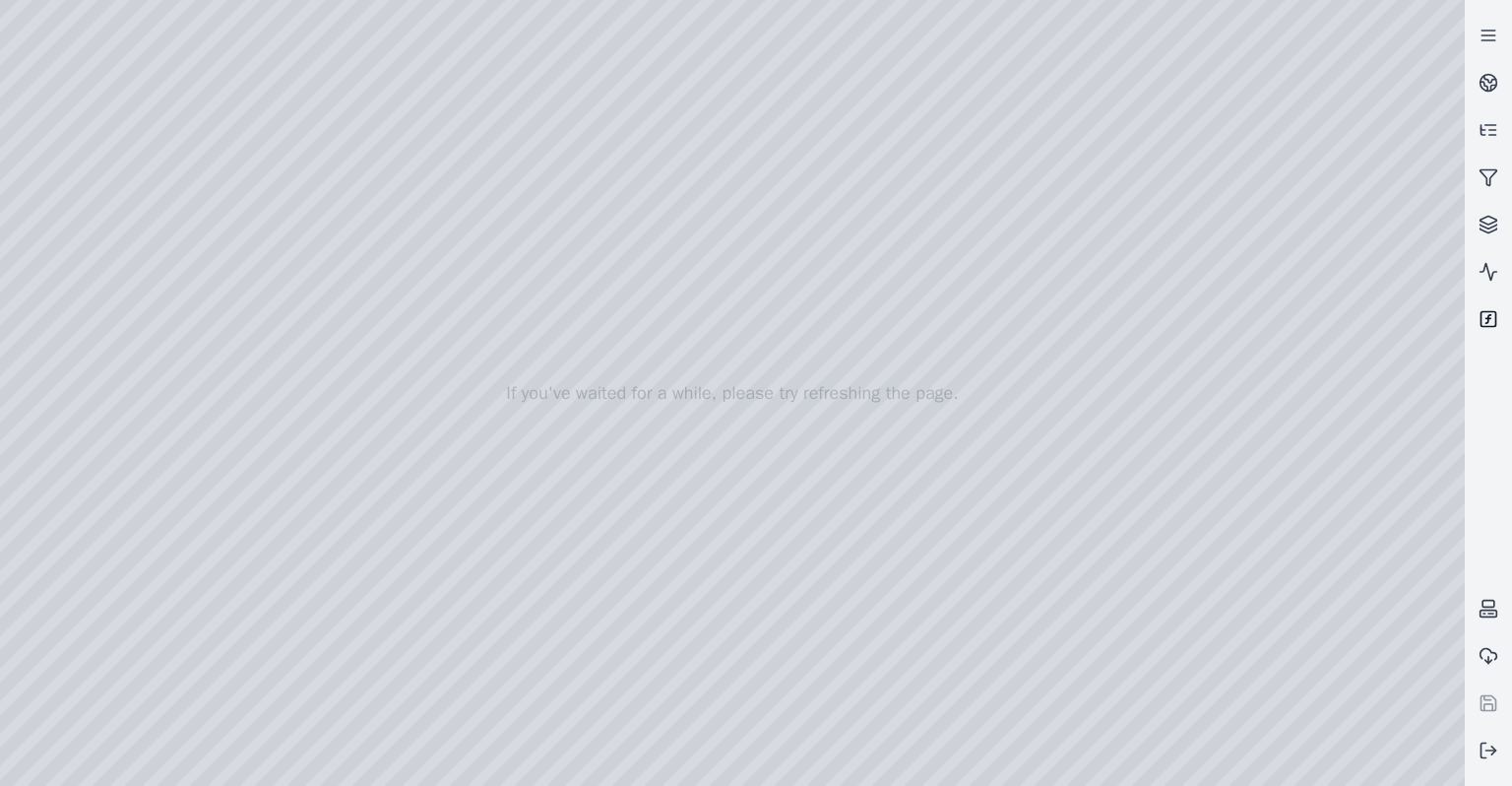click at bounding box center [1488, 319] 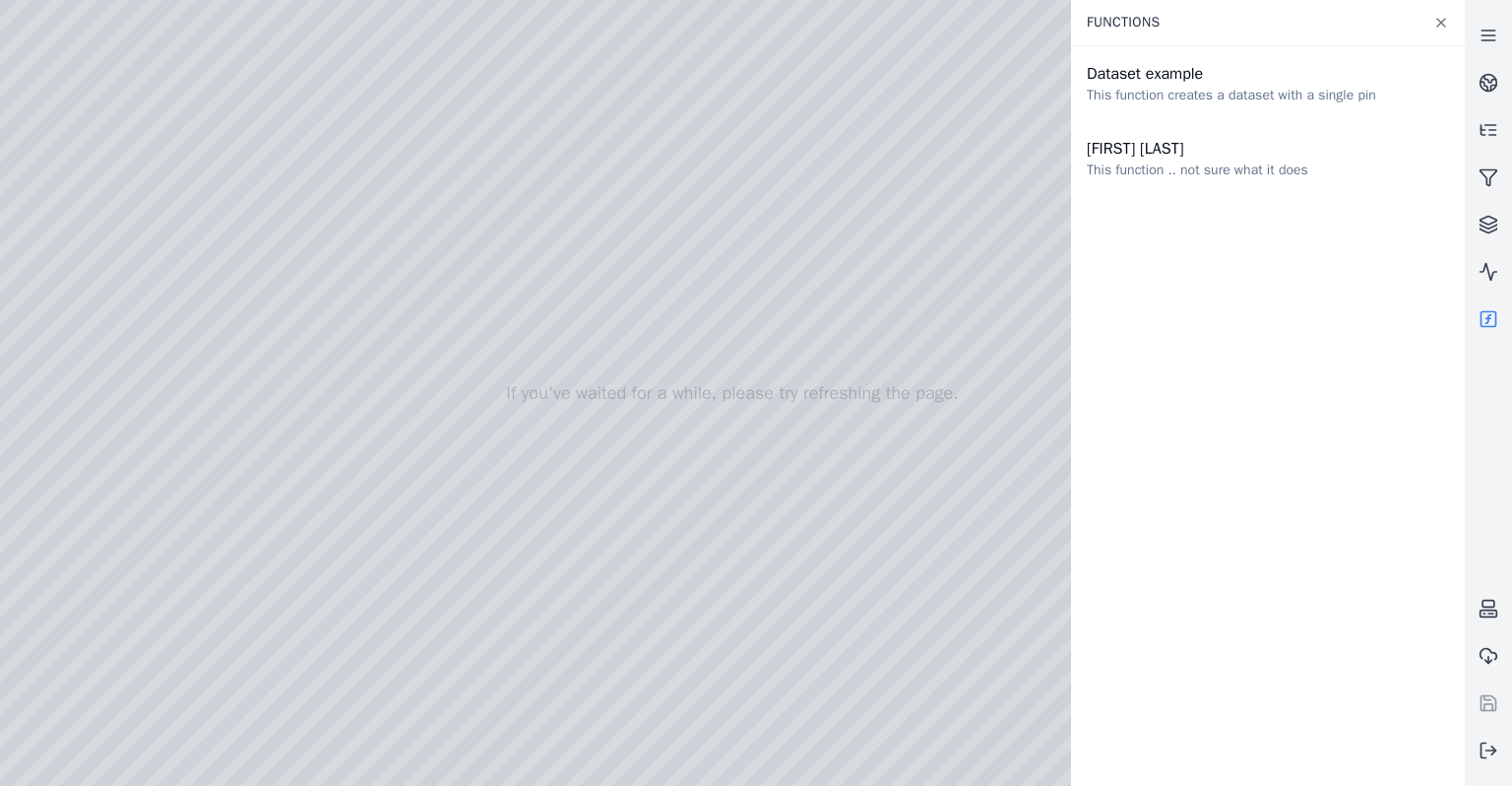 click at bounding box center [1488, 319] 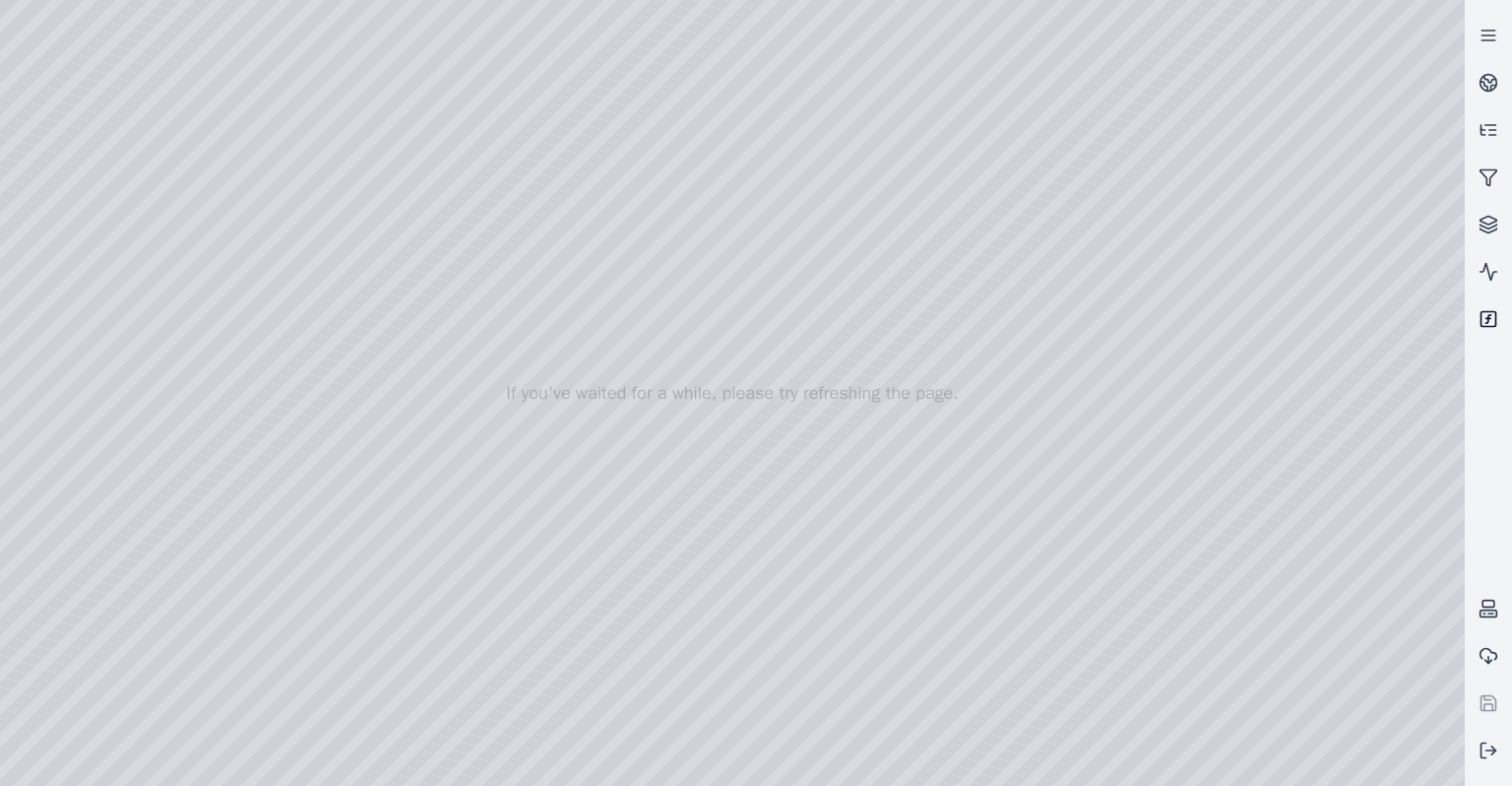 click at bounding box center (1488, 319) 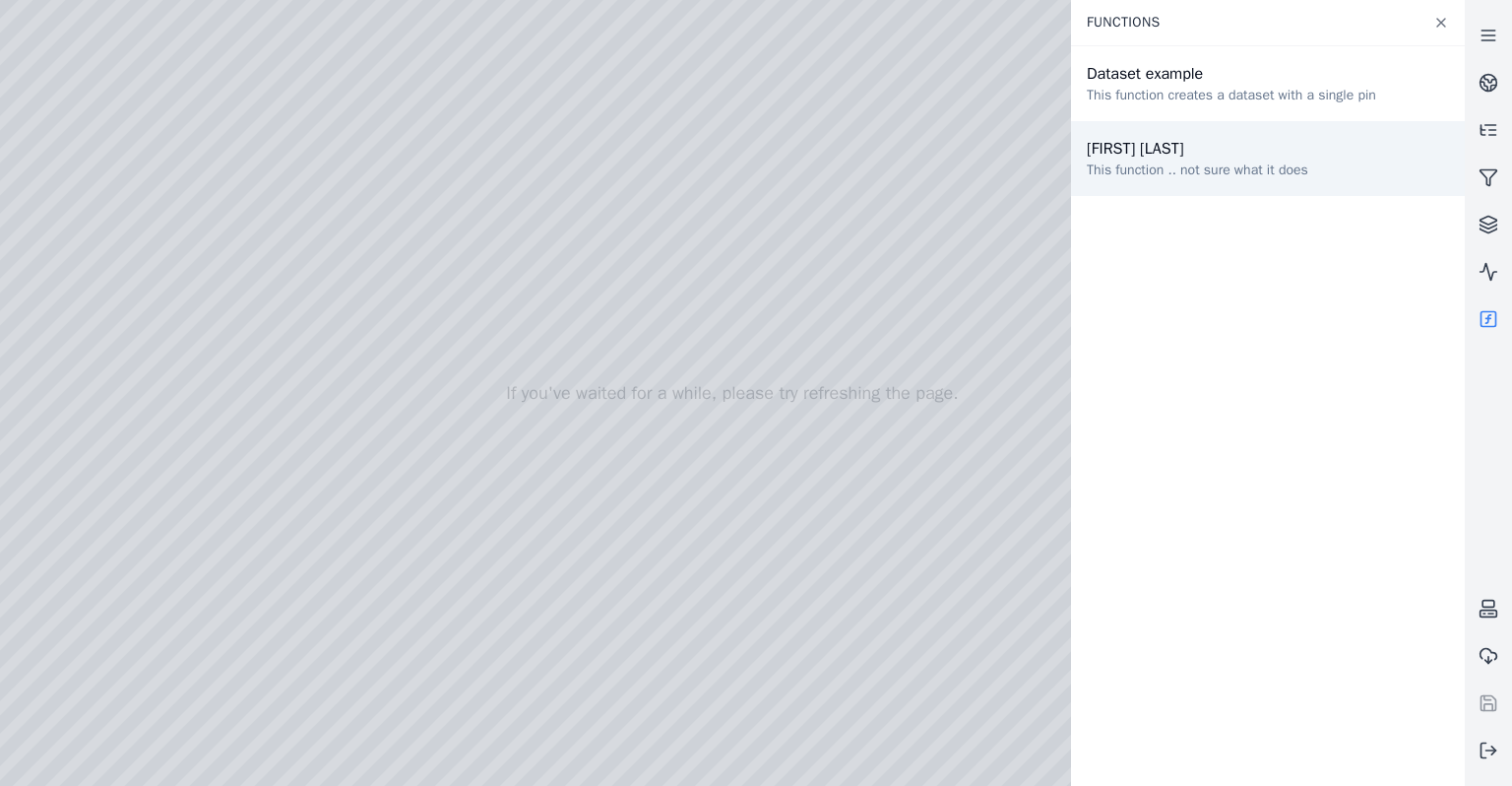 click on "[FIRST] [LAST] This function .. not sure what it does" at bounding box center [1268, 159] 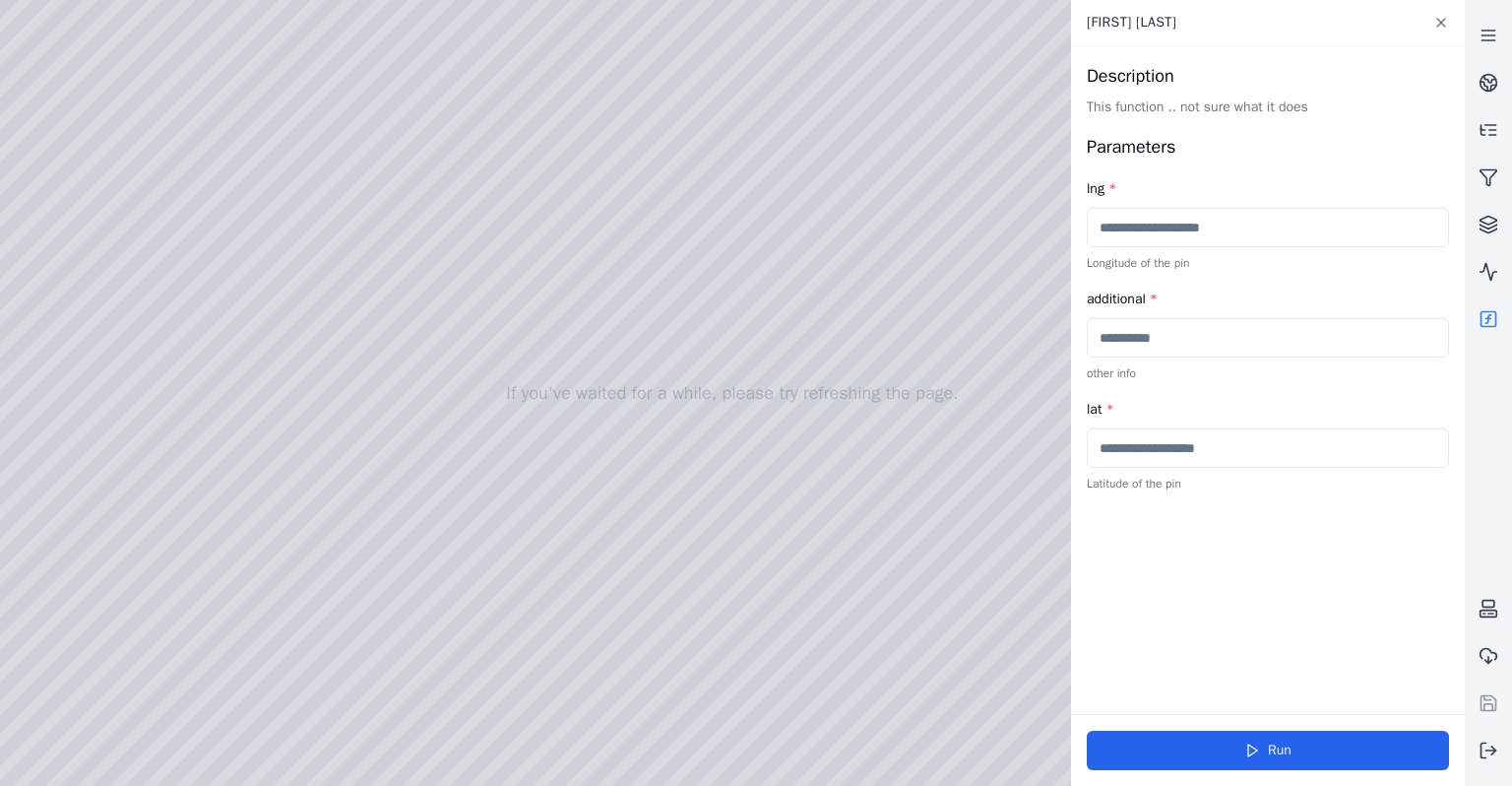 click at bounding box center [1268, 228] 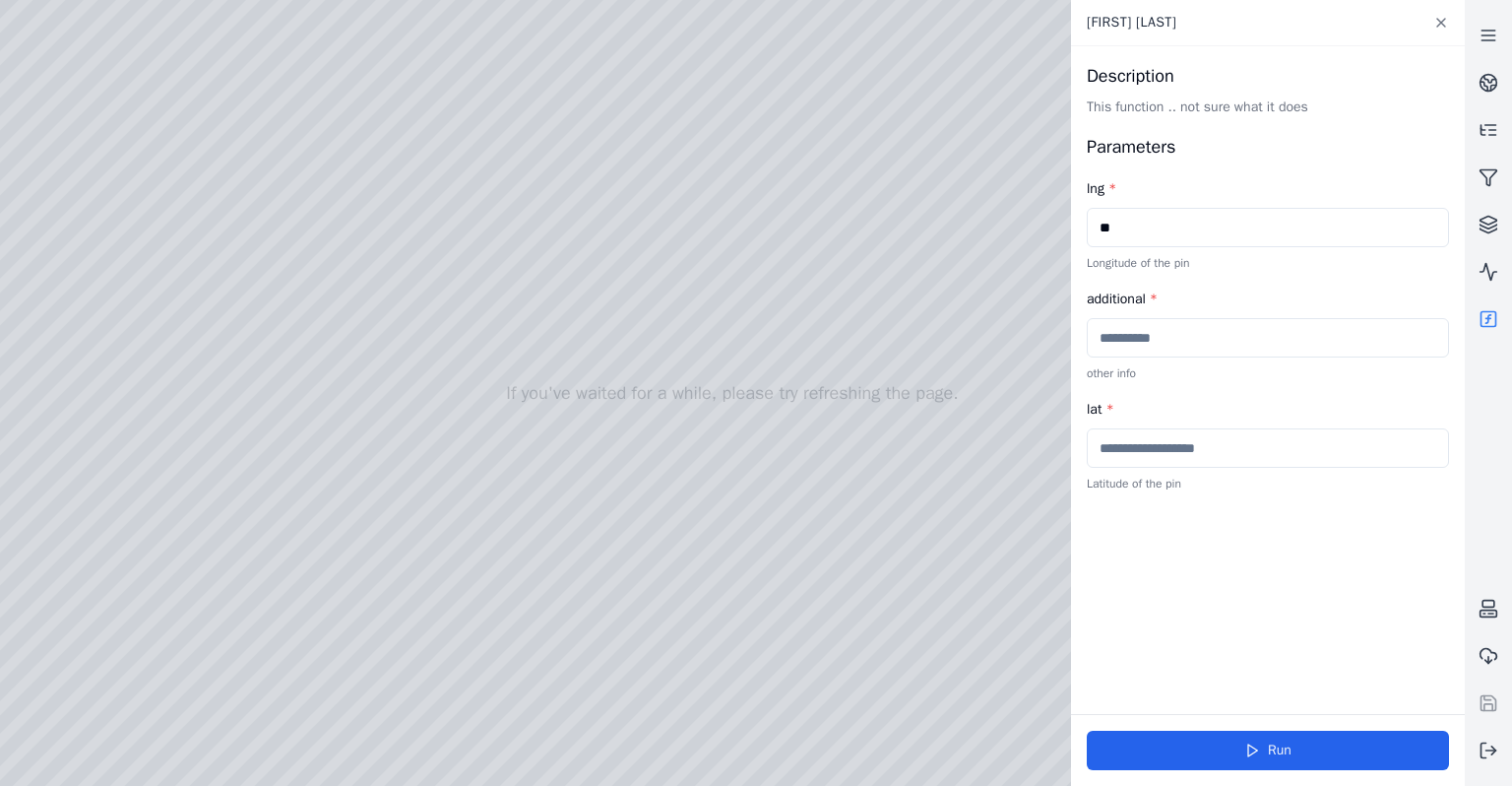 type on "**" 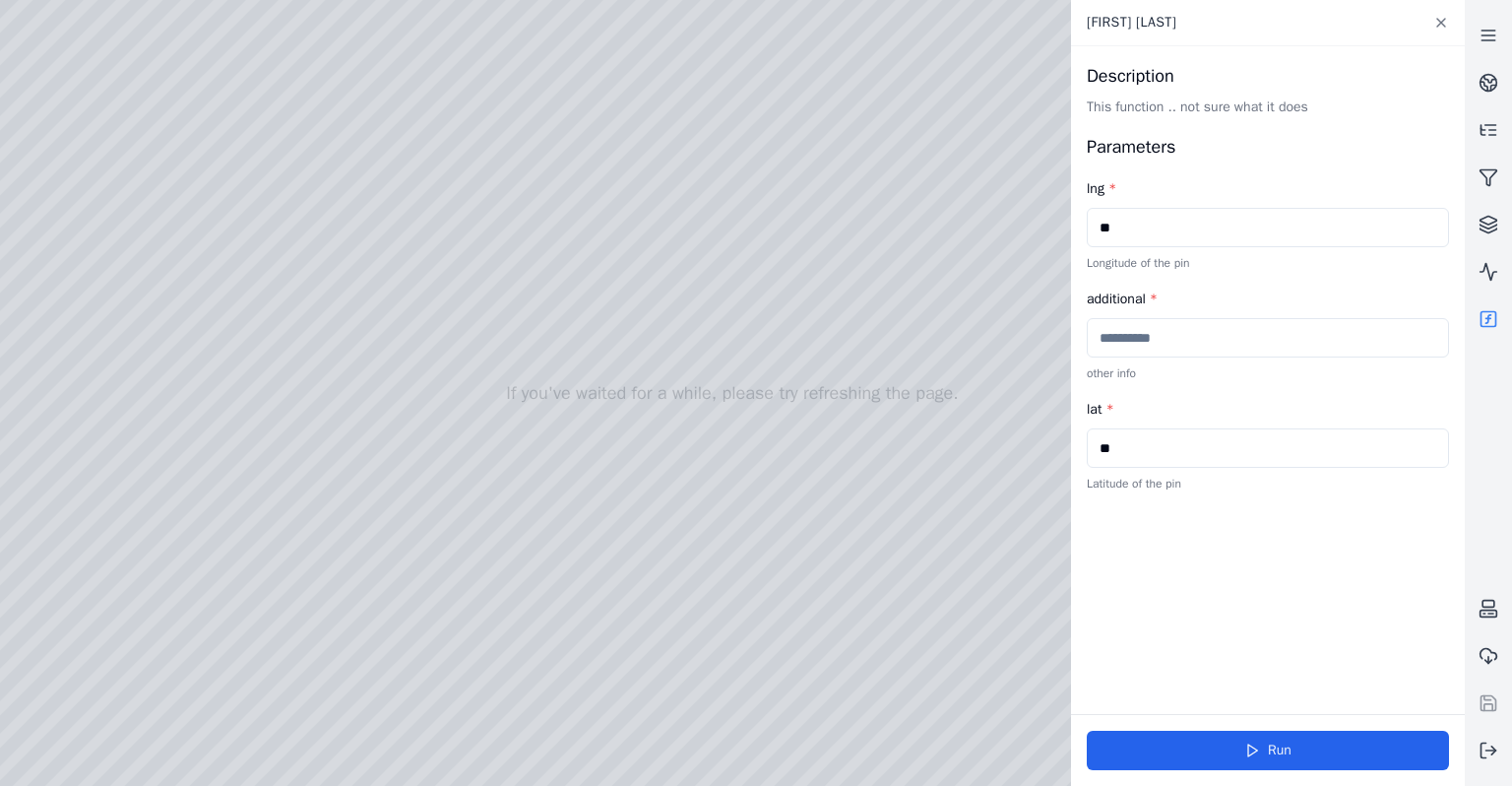 type on "**" 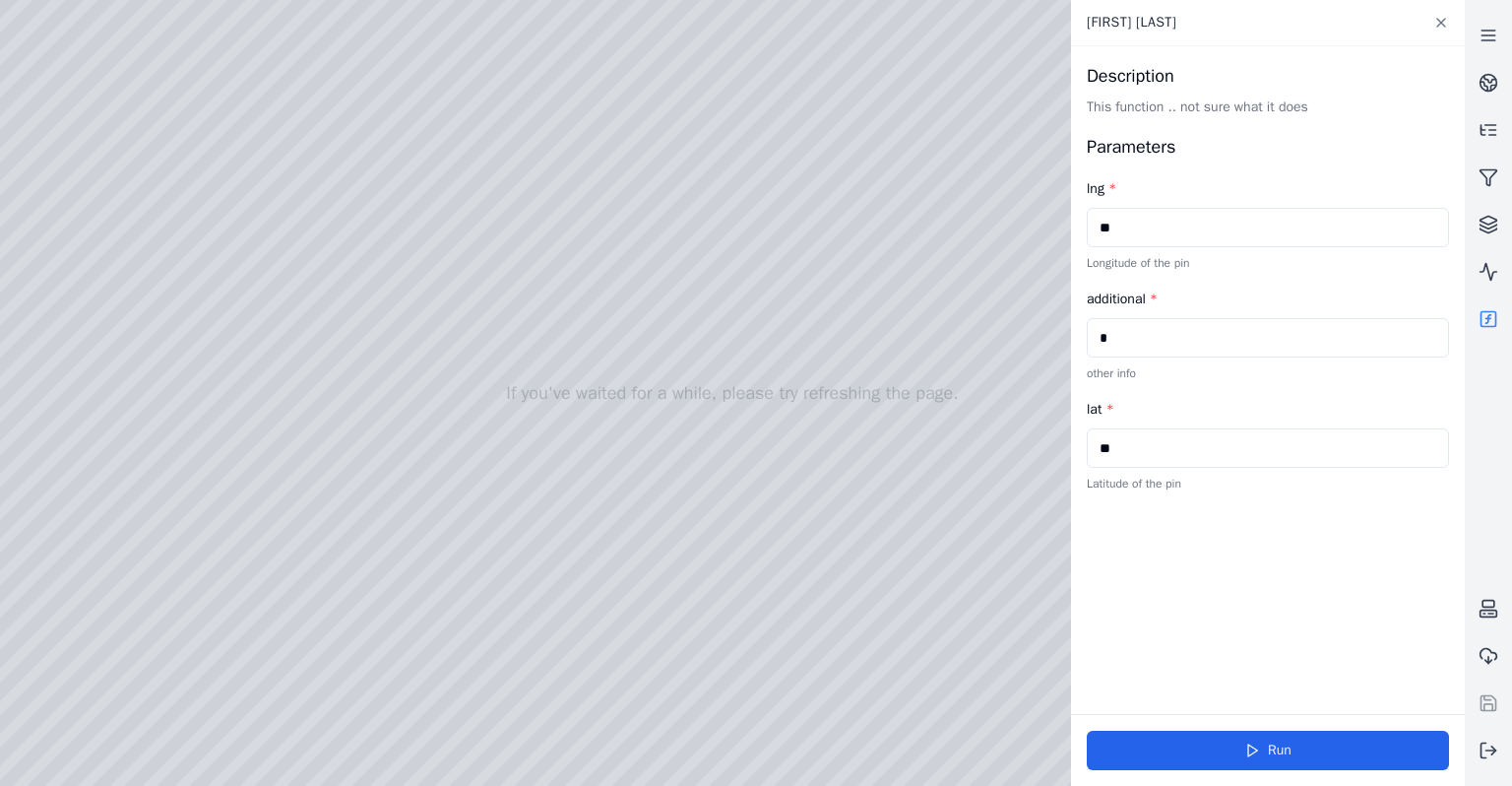 click on "*" at bounding box center [1268, 338] 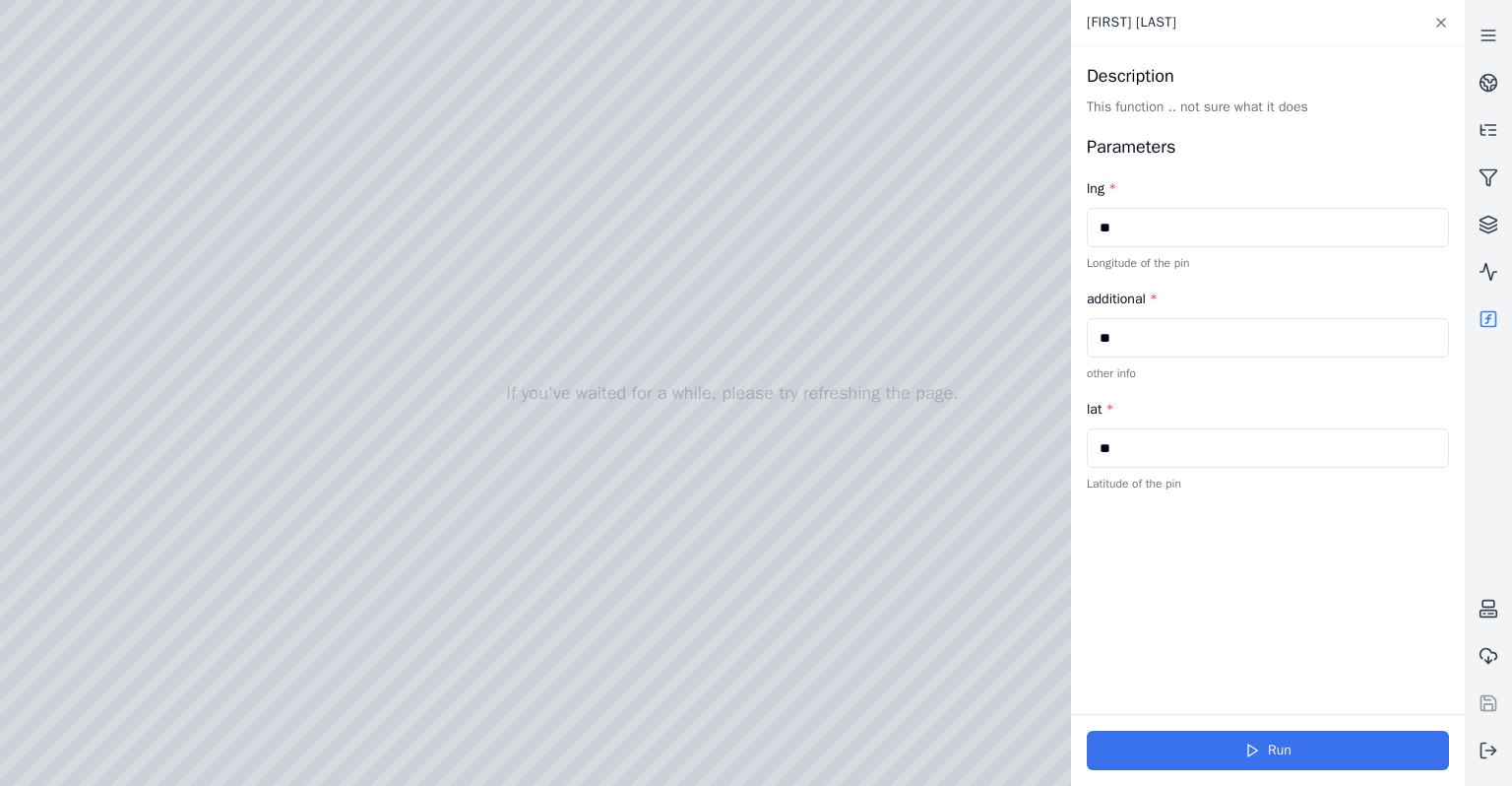 type on "**" 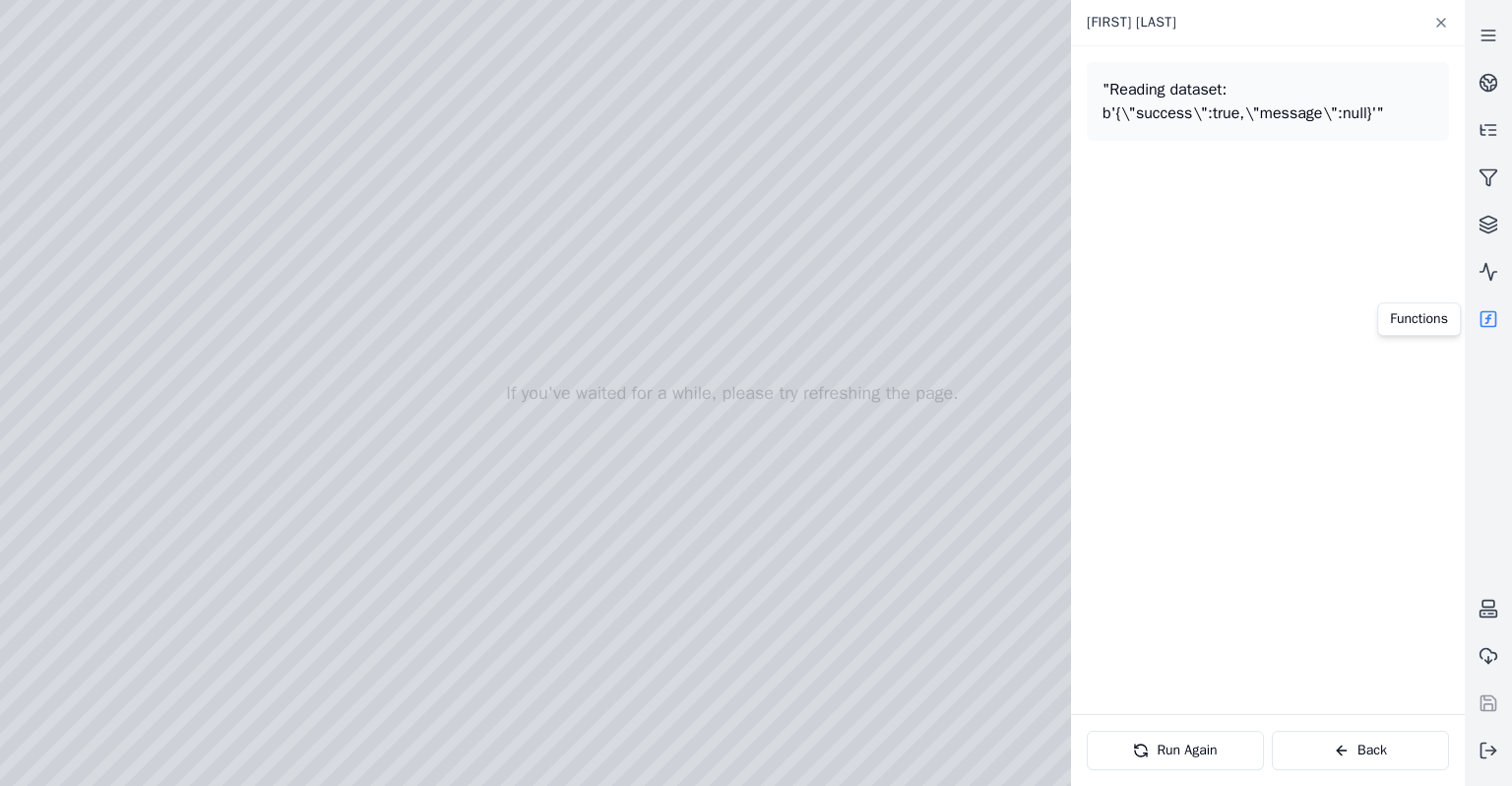 click at bounding box center [1488, 319] 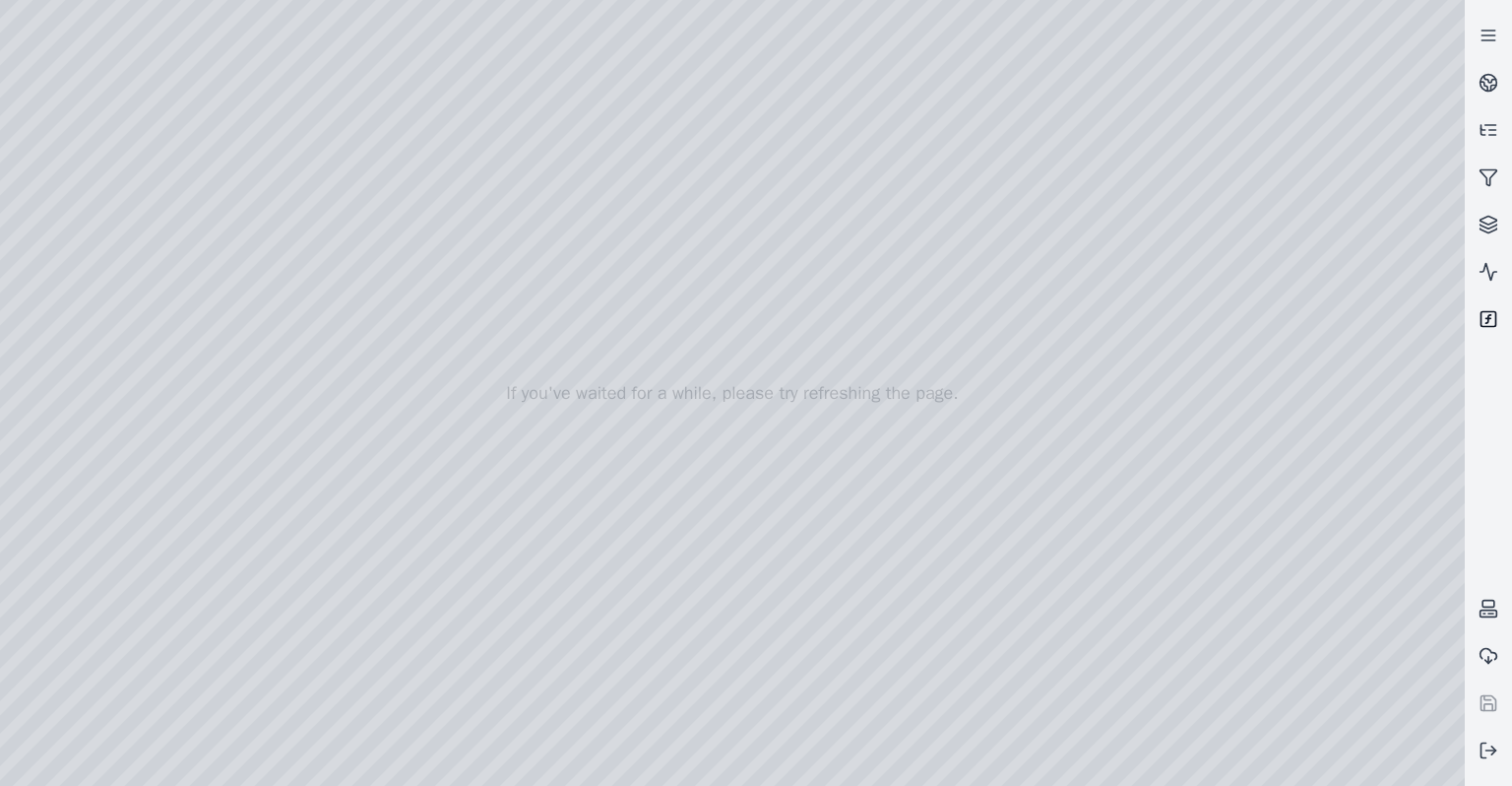 click at bounding box center (1488, 319) 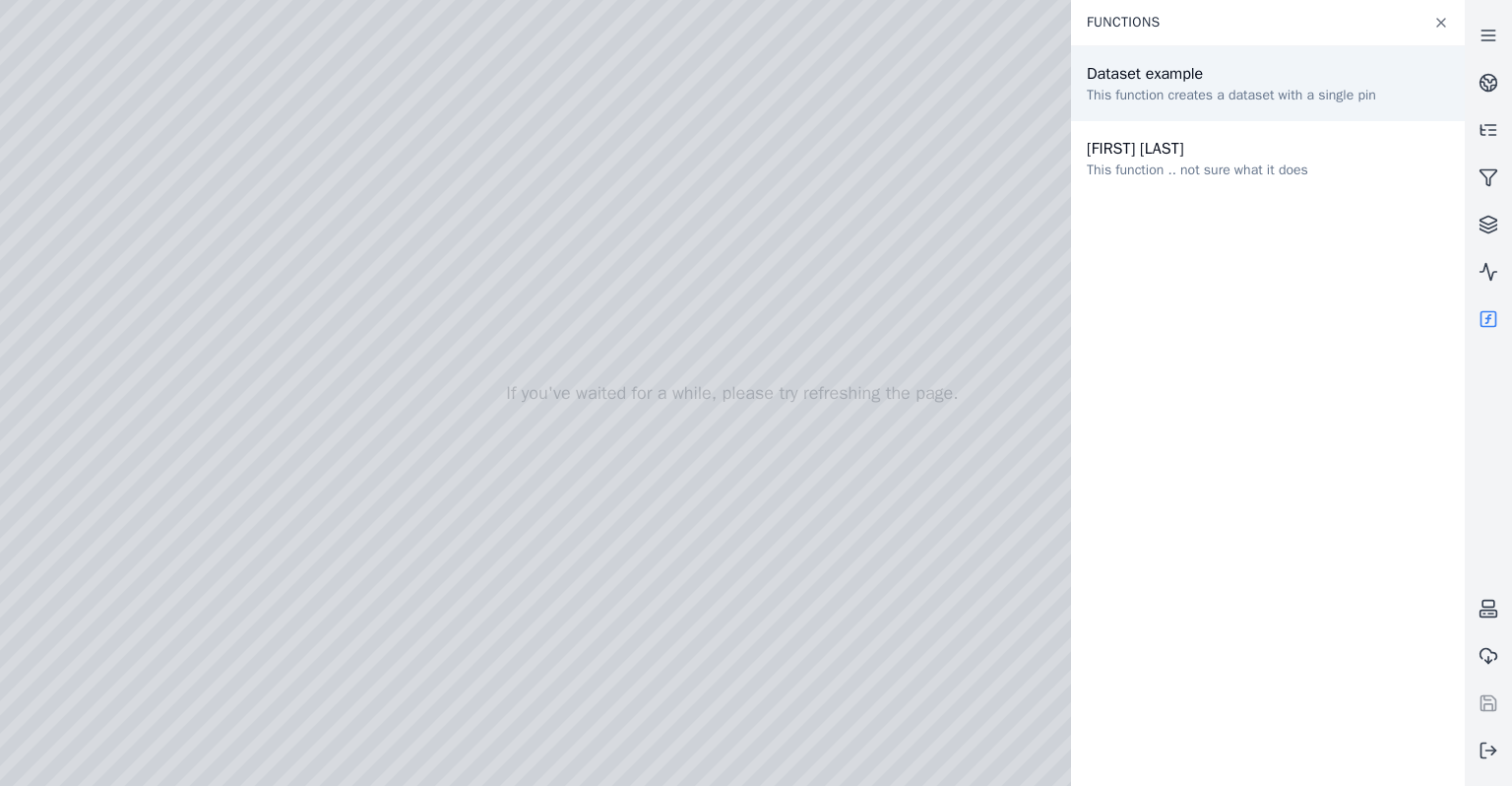 click on "Dataset example" at bounding box center [1231, 74] 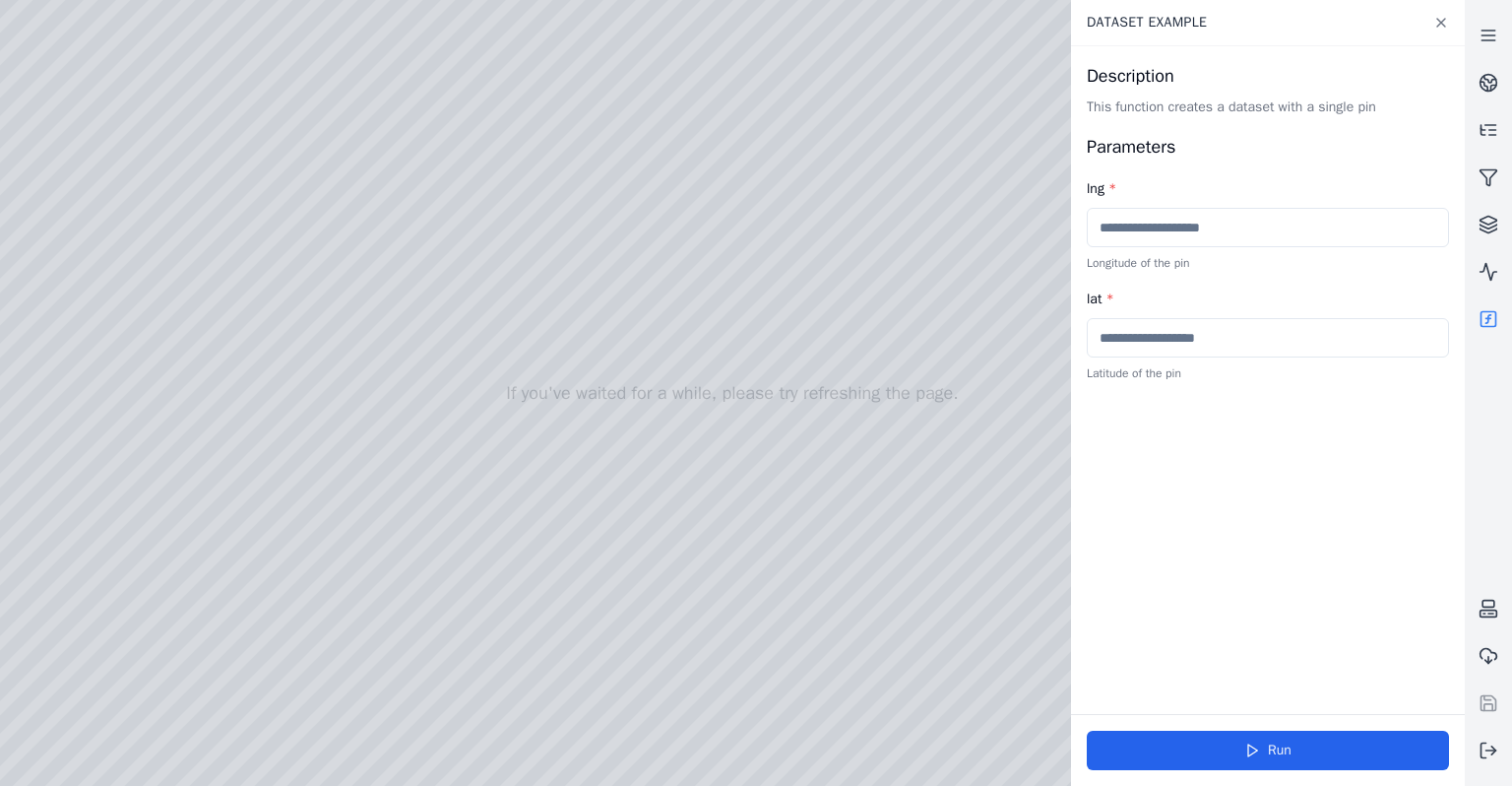 click at bounding box center (1268, 228) 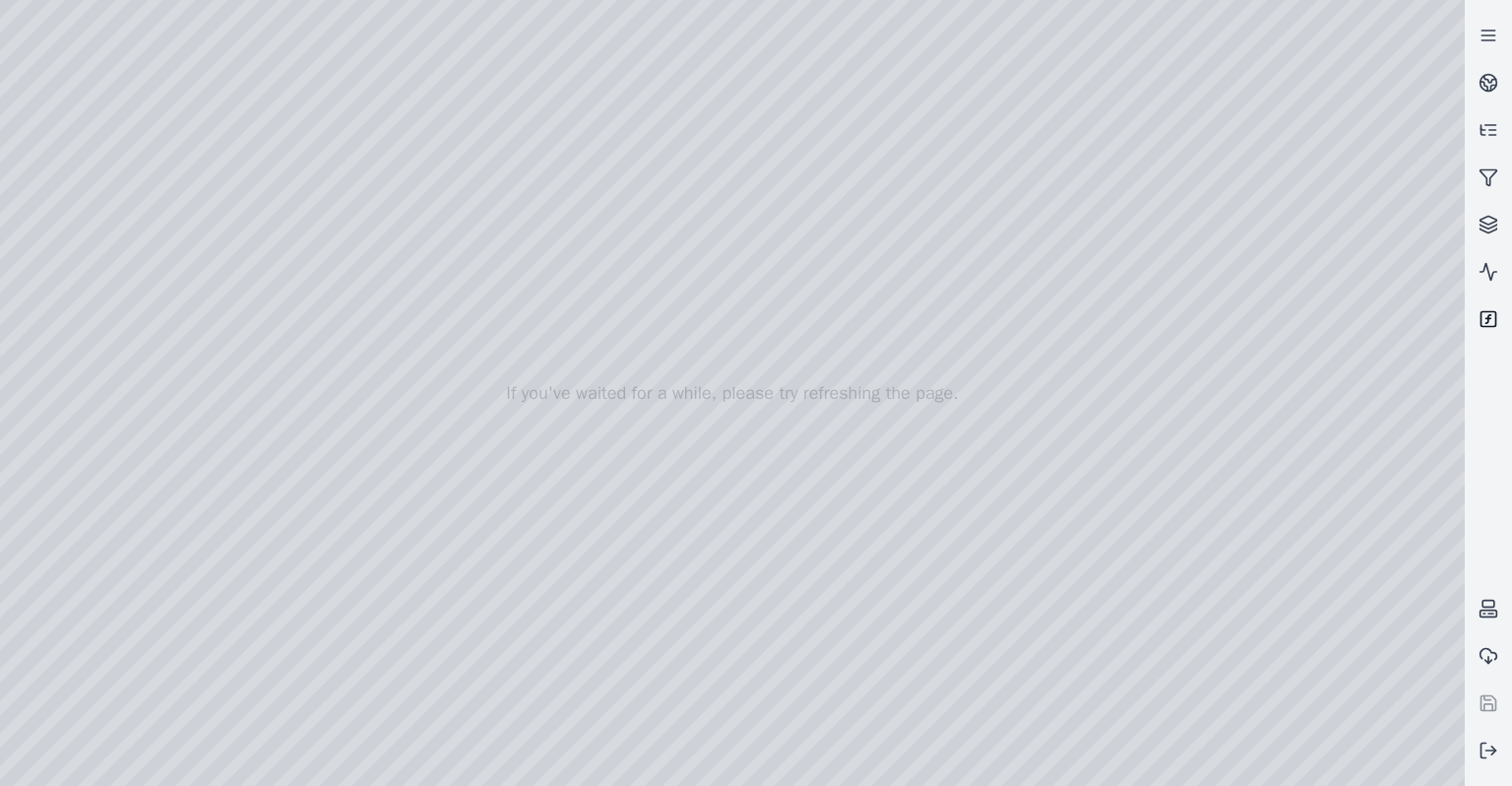 click at bounding box center [1488, 319] 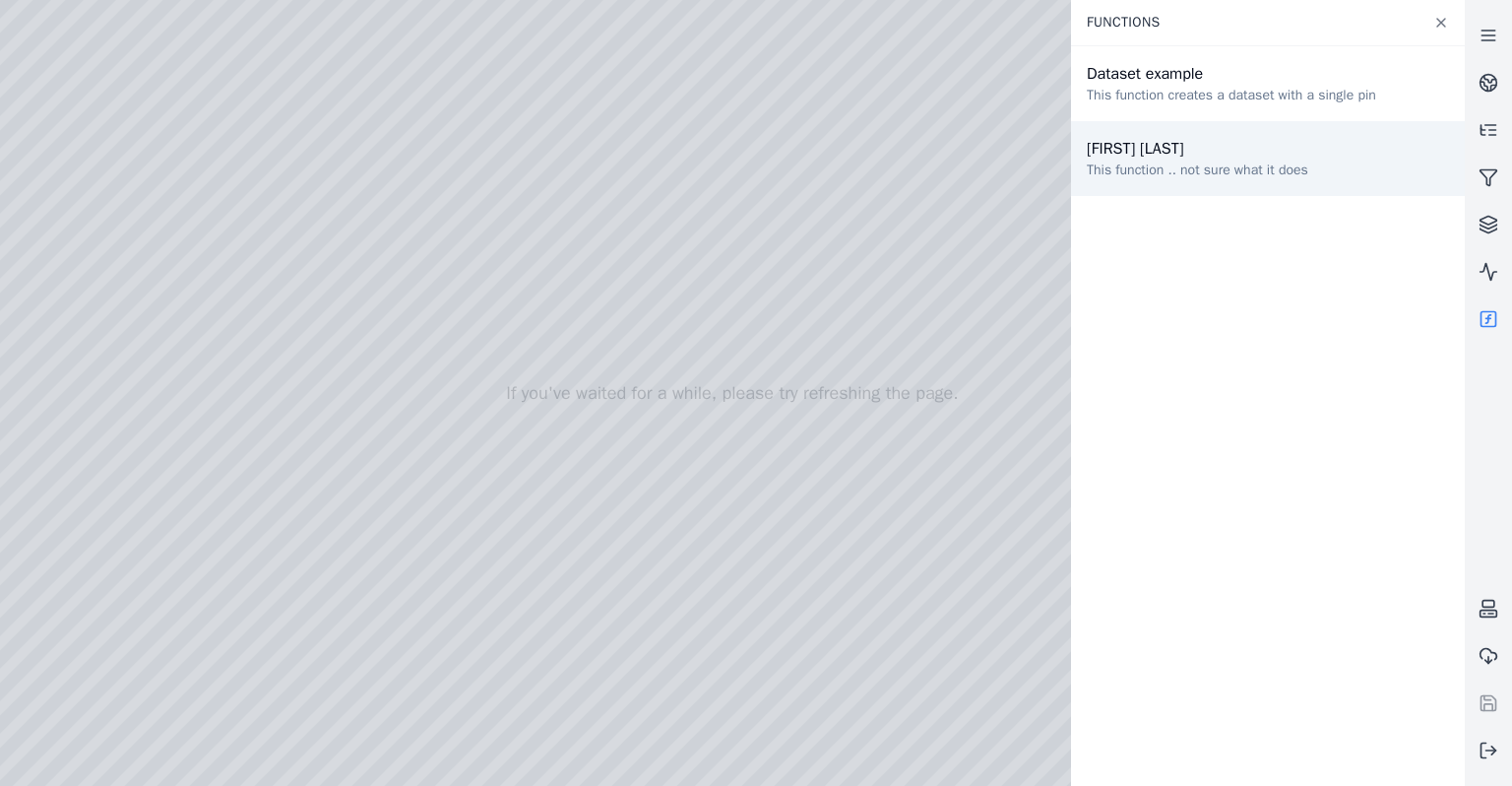click on "[FIRST] [LAST]" at bounding box center (1197, 149) 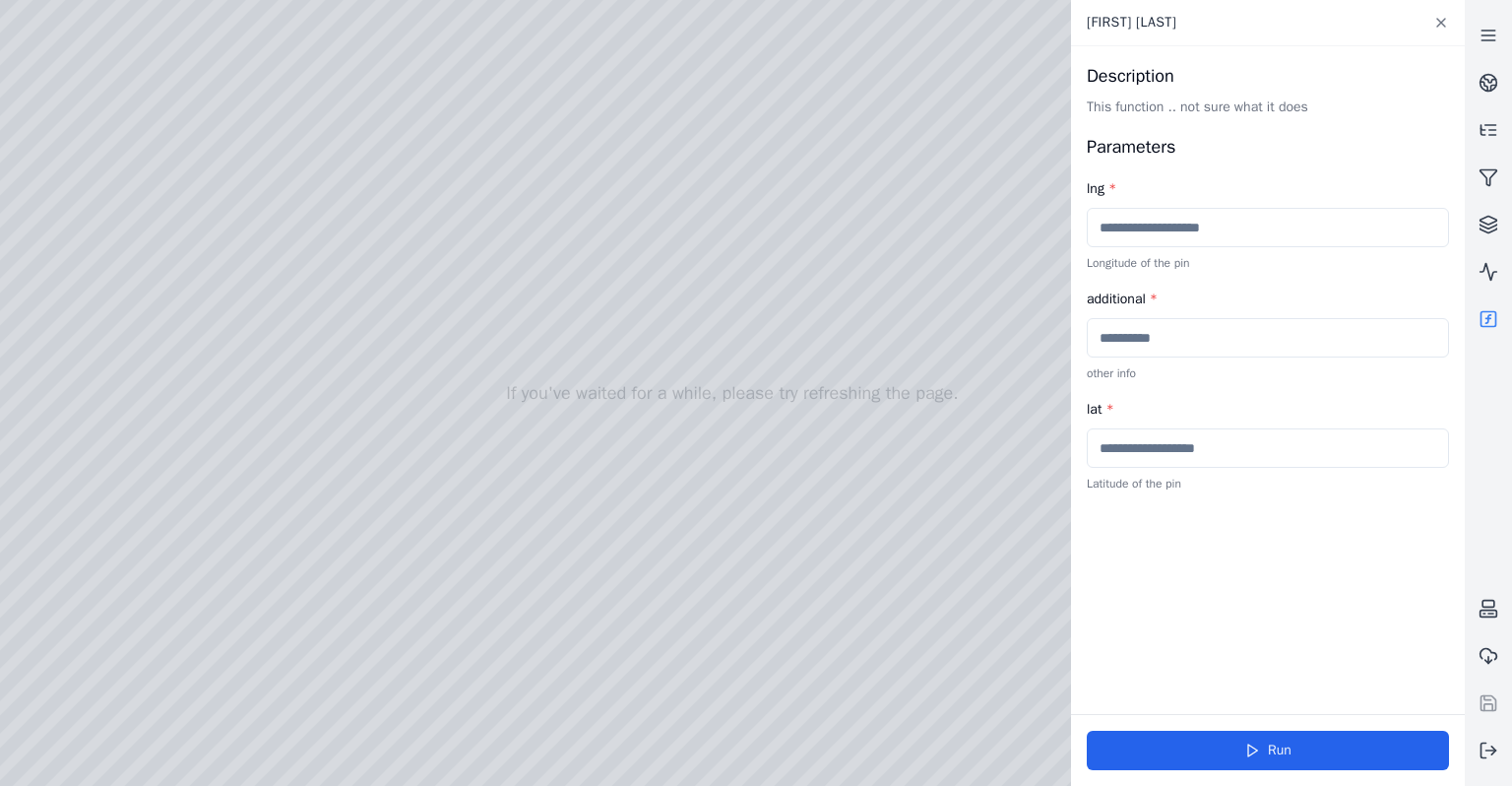 click at bounding box center [1268, 228] 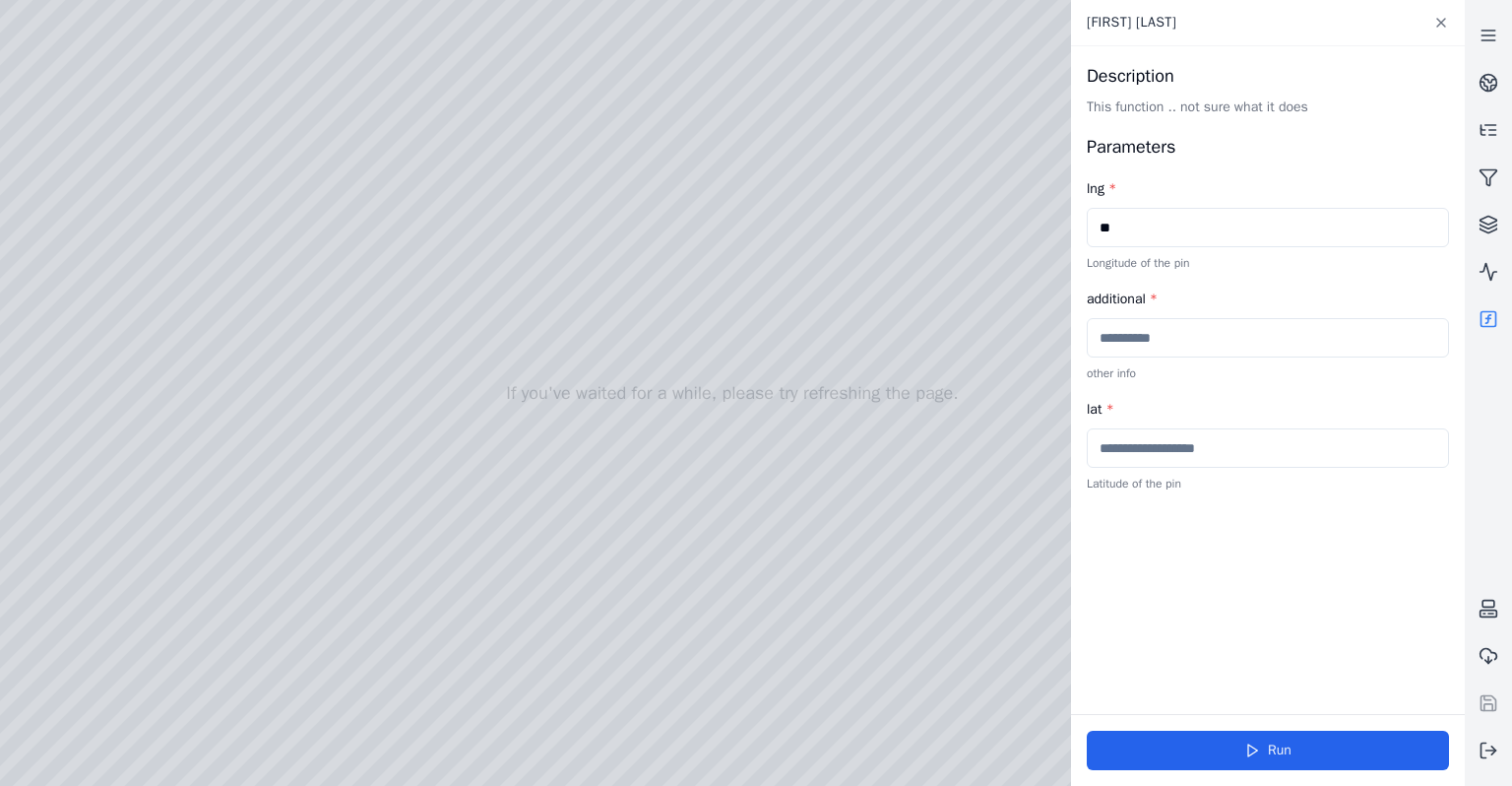type on "**" 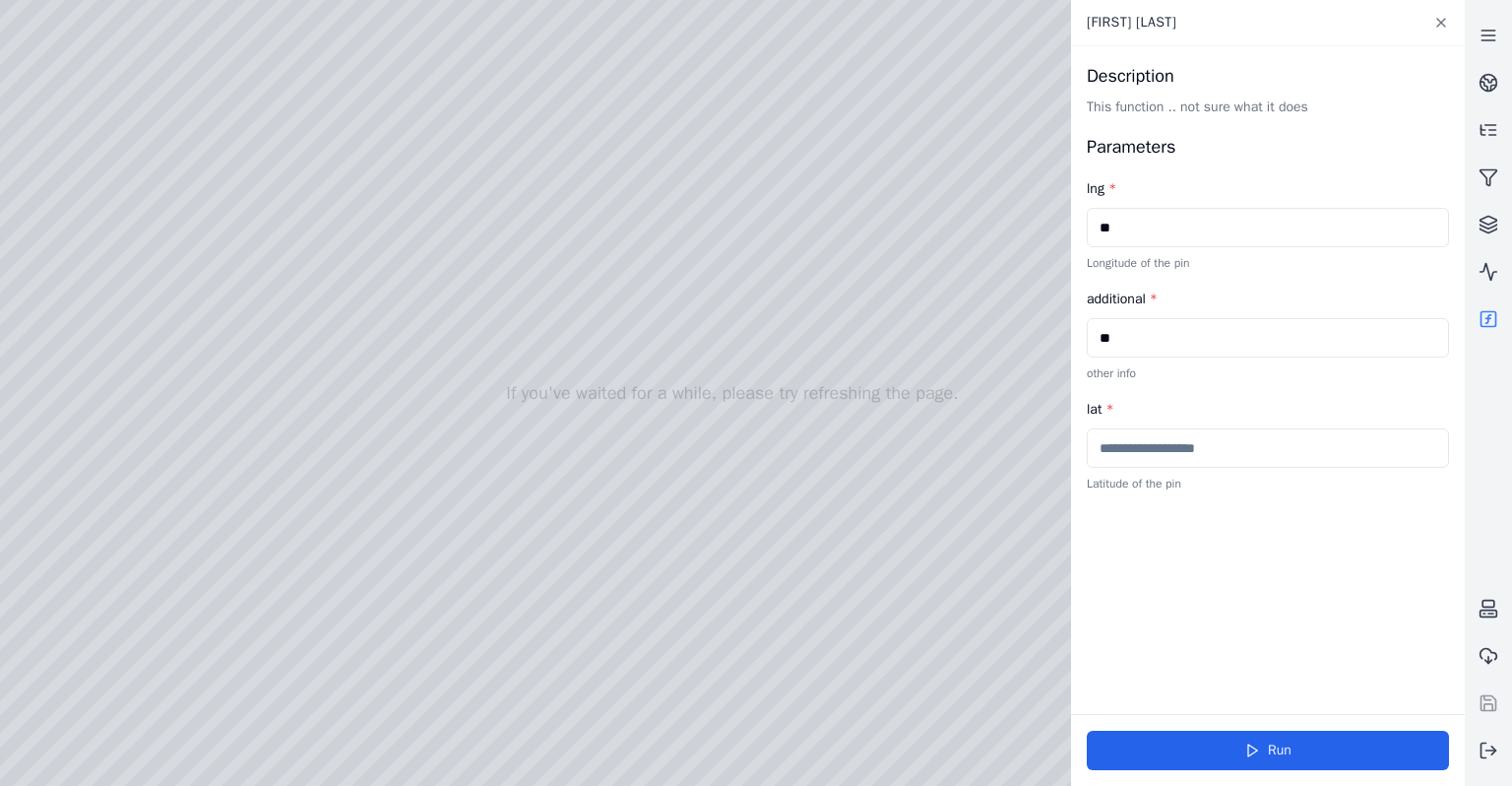 type on "**" 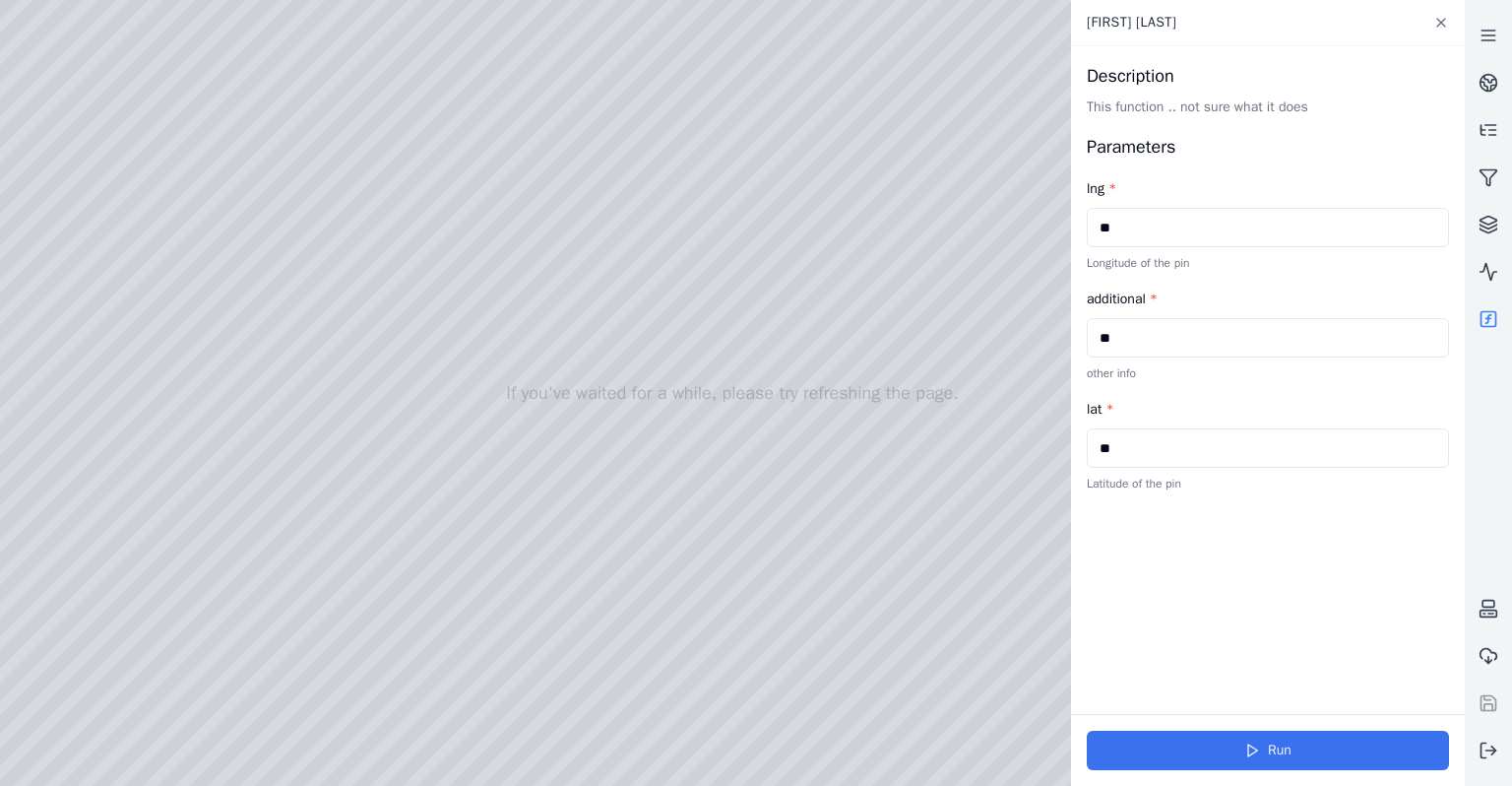 type on "**" 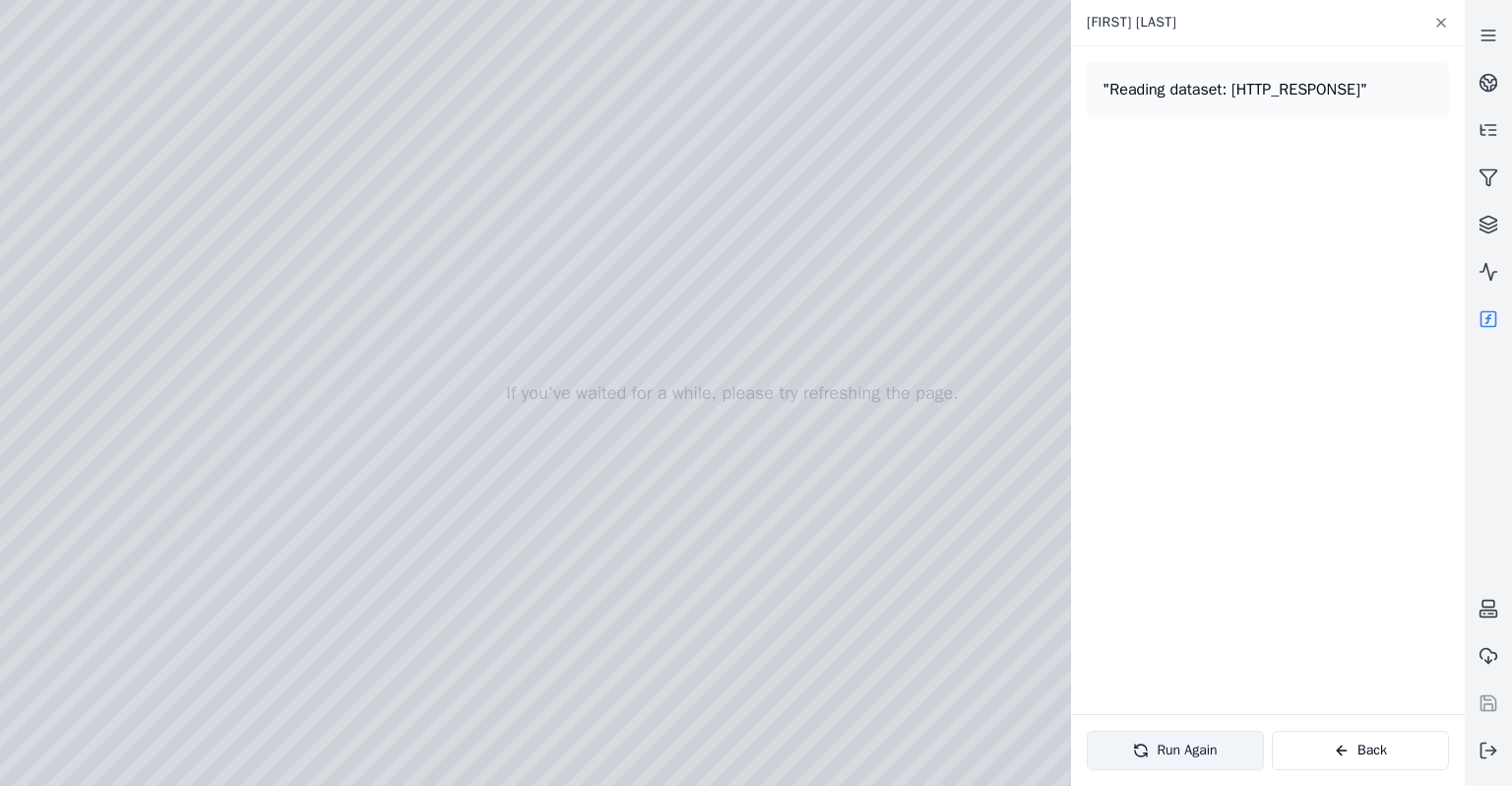 click on "Back" at bounding box center (1360, 751) 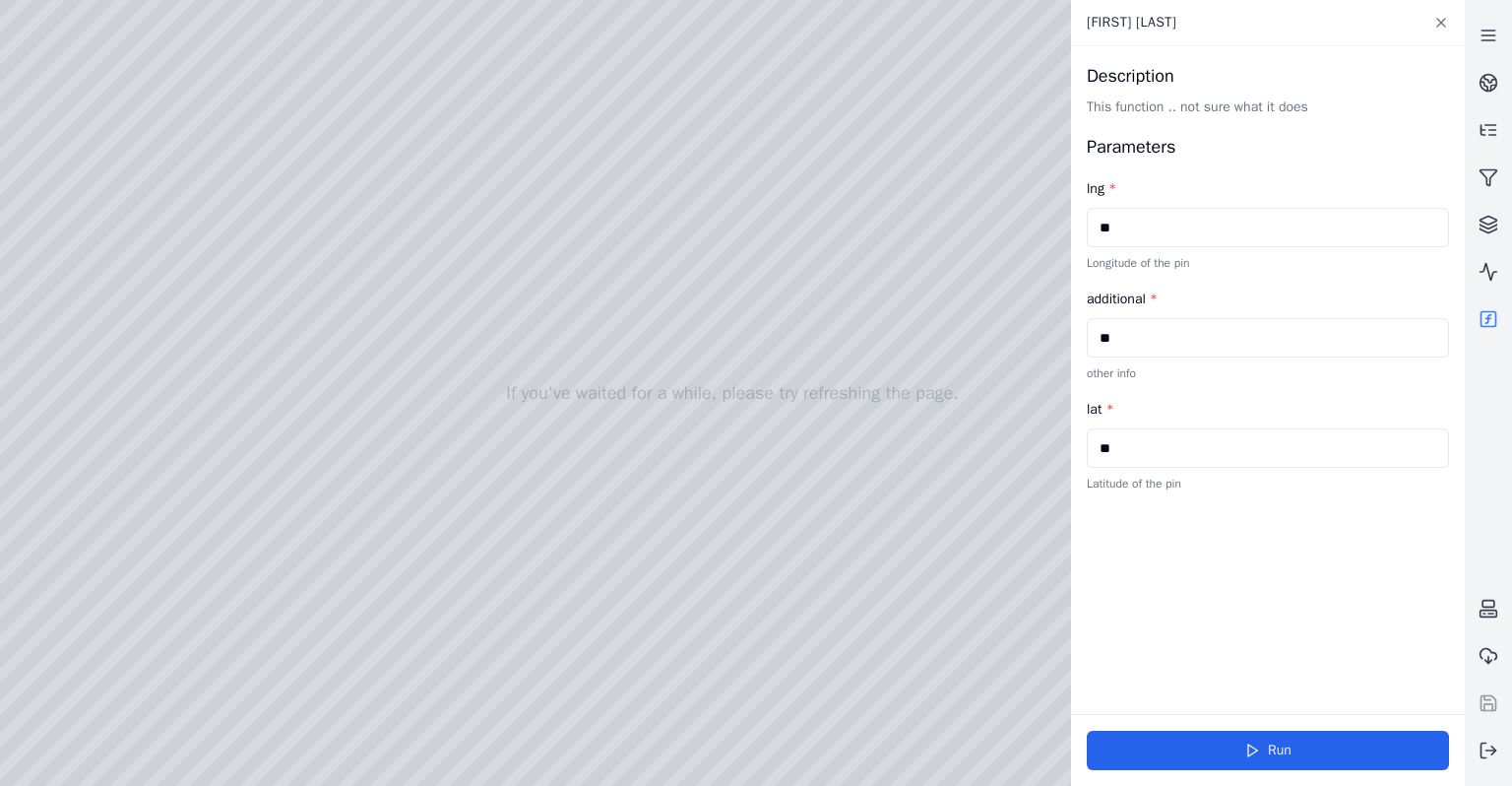 click on "Description This function .. not sure what it does Parameters lng * Longitude of the pin additional * other info lat * Latitude of the pin" at bounding box center (1268, 380) 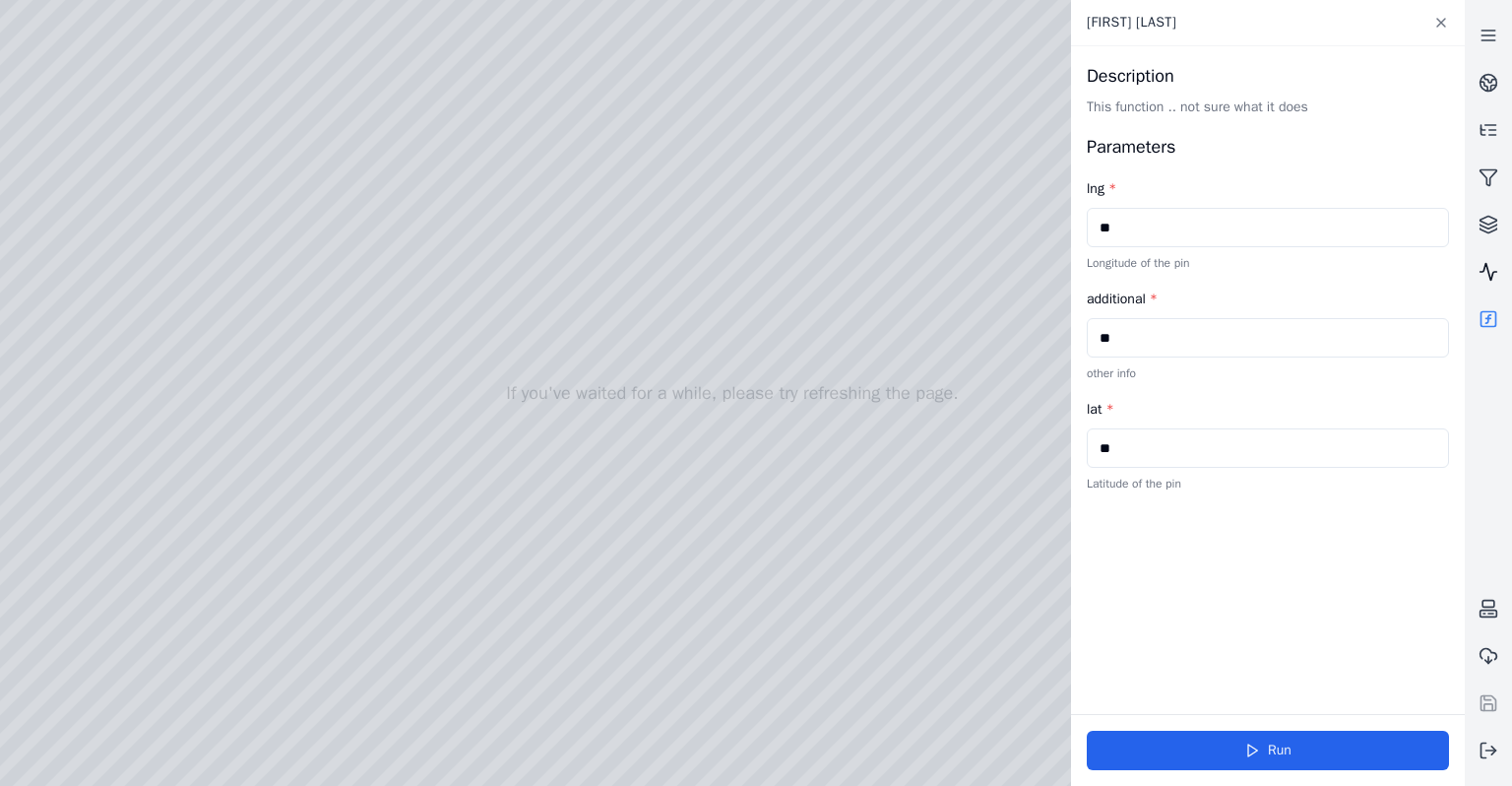 click at bounding box center (1488, 272) 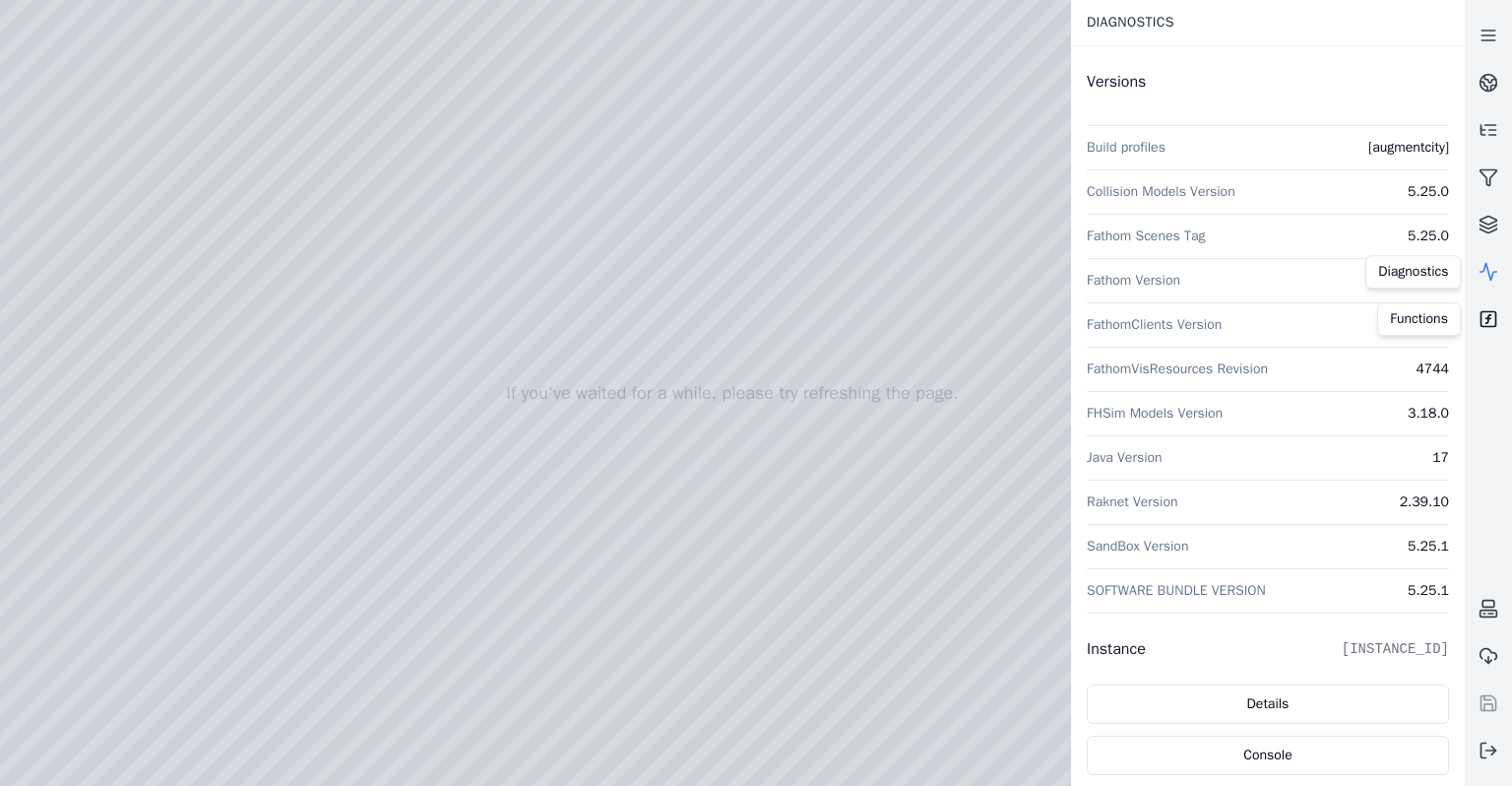 click at bounding box center [1488, 319] 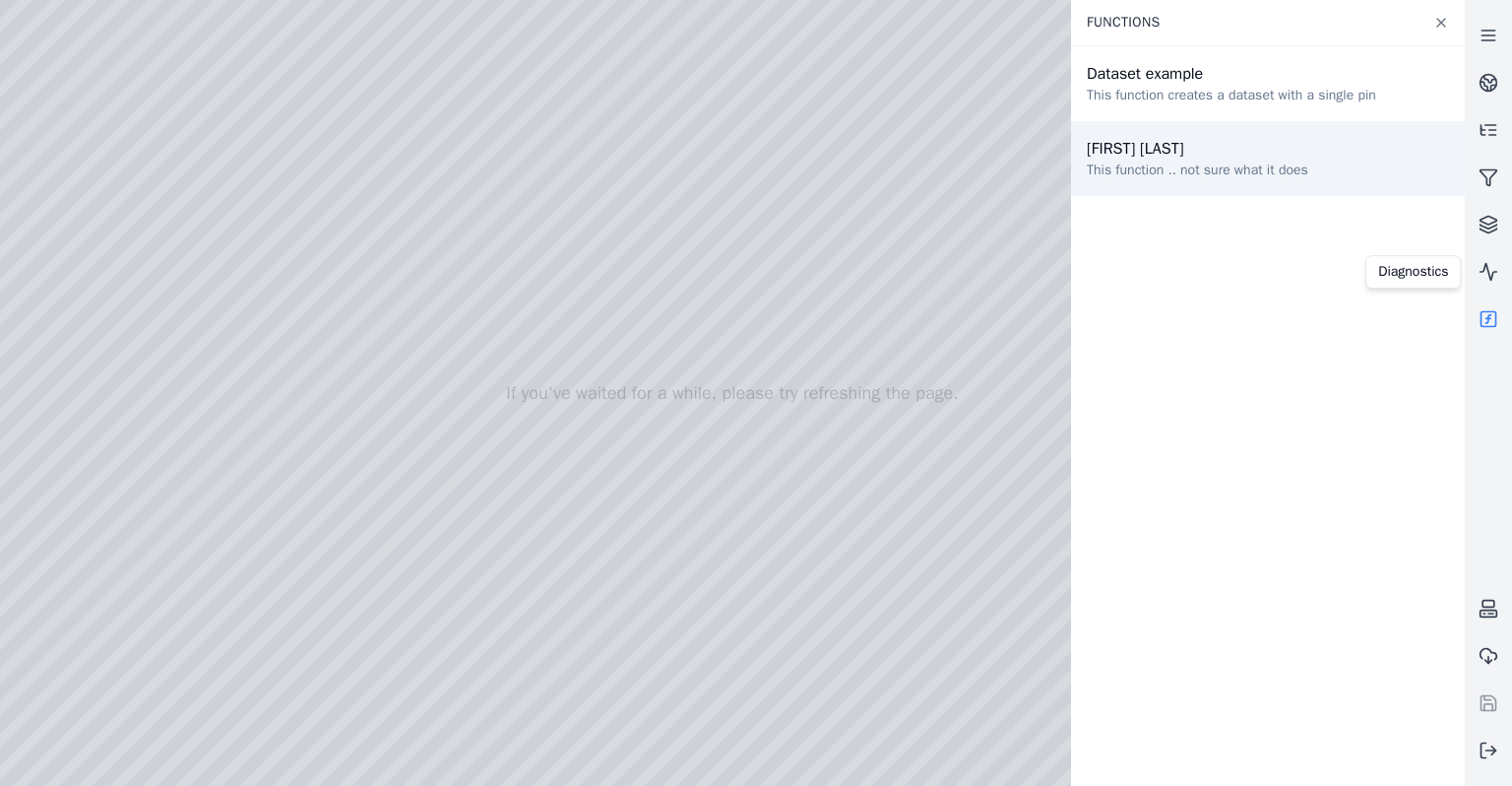 click on "[FIRST] [LAST] This function .. not sure what it does" at bounding box center [1268, 159] 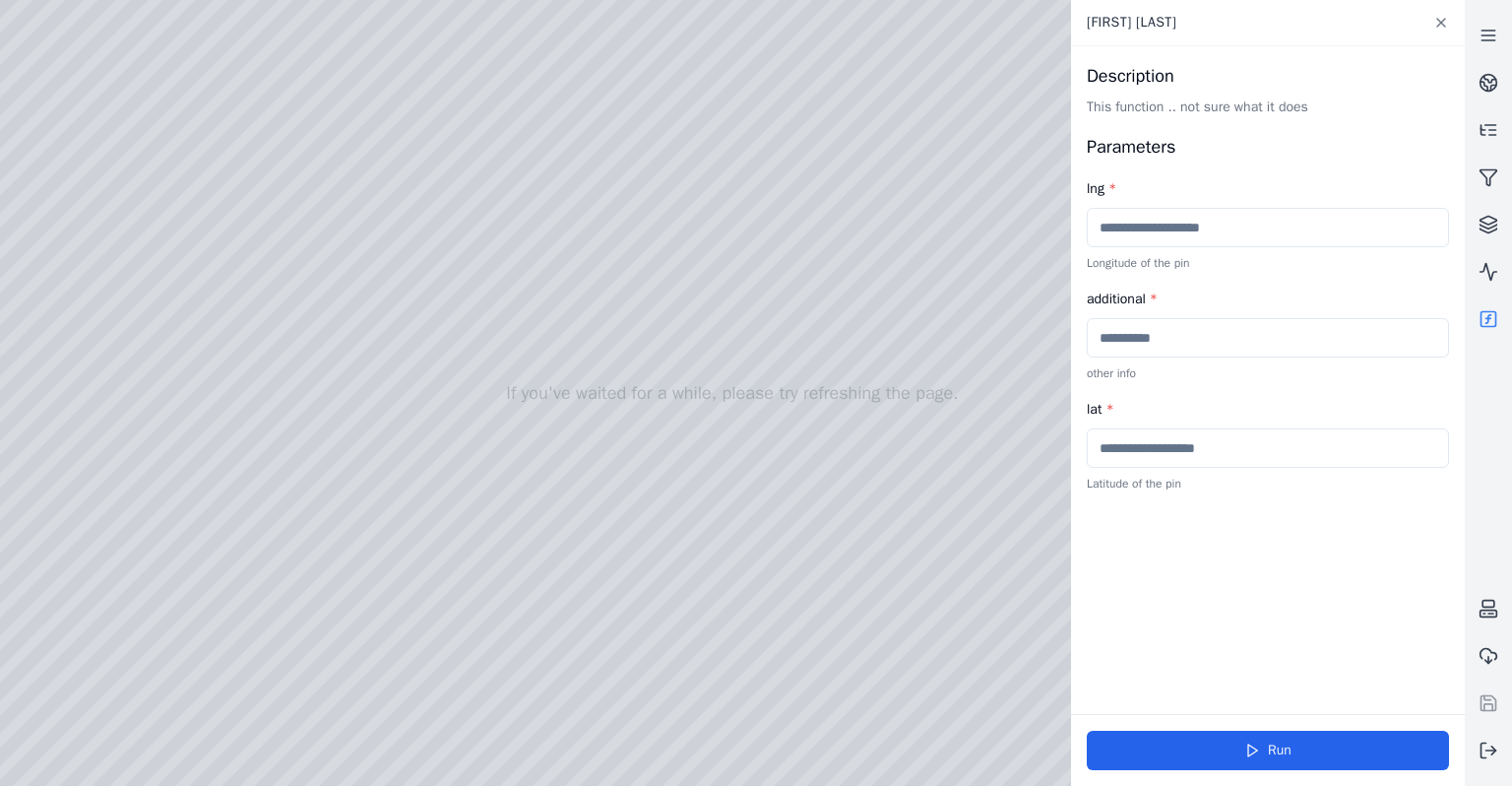 click at bounding box center [1268, 228] 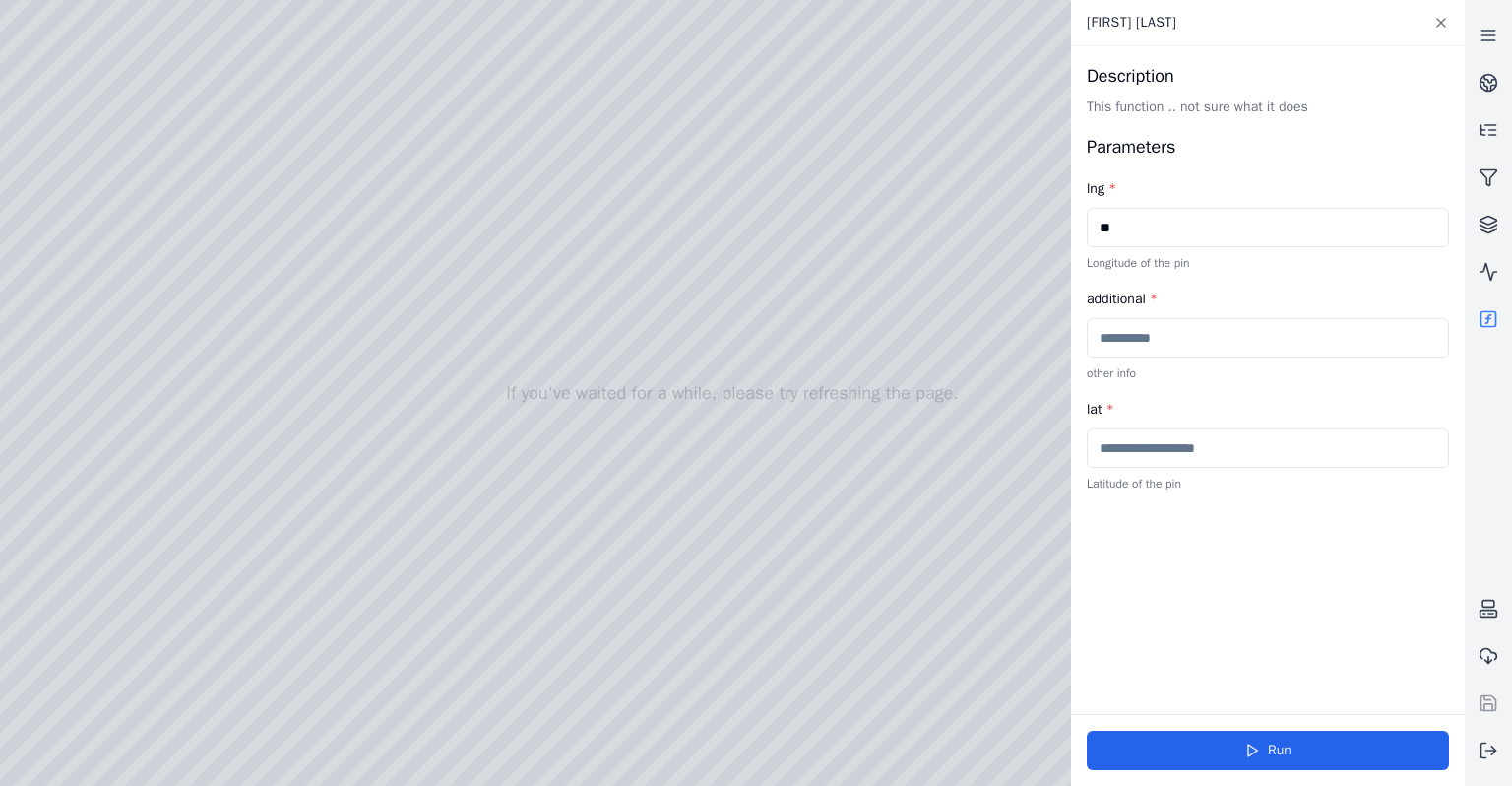 type on "**" 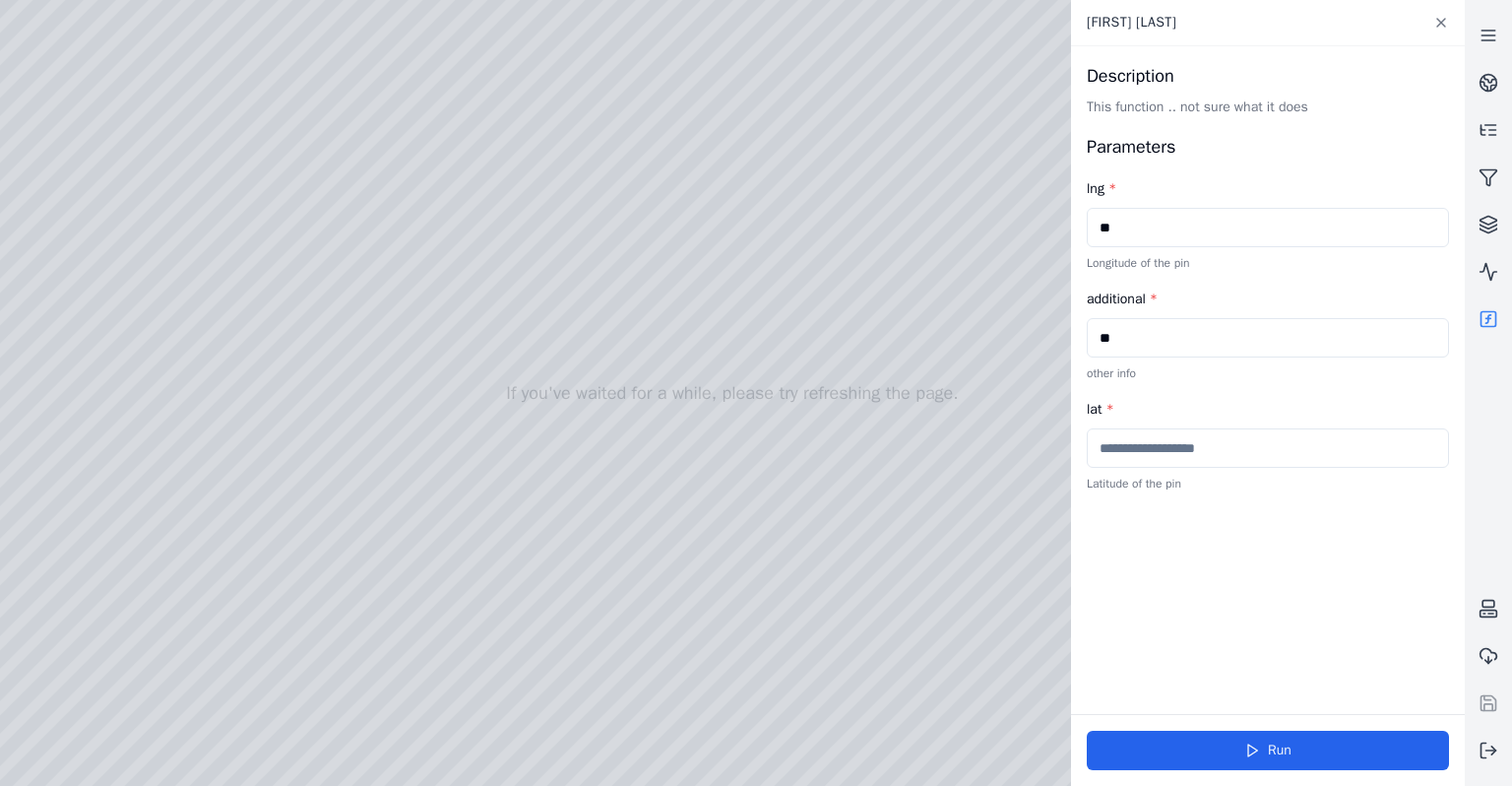 type on "**" 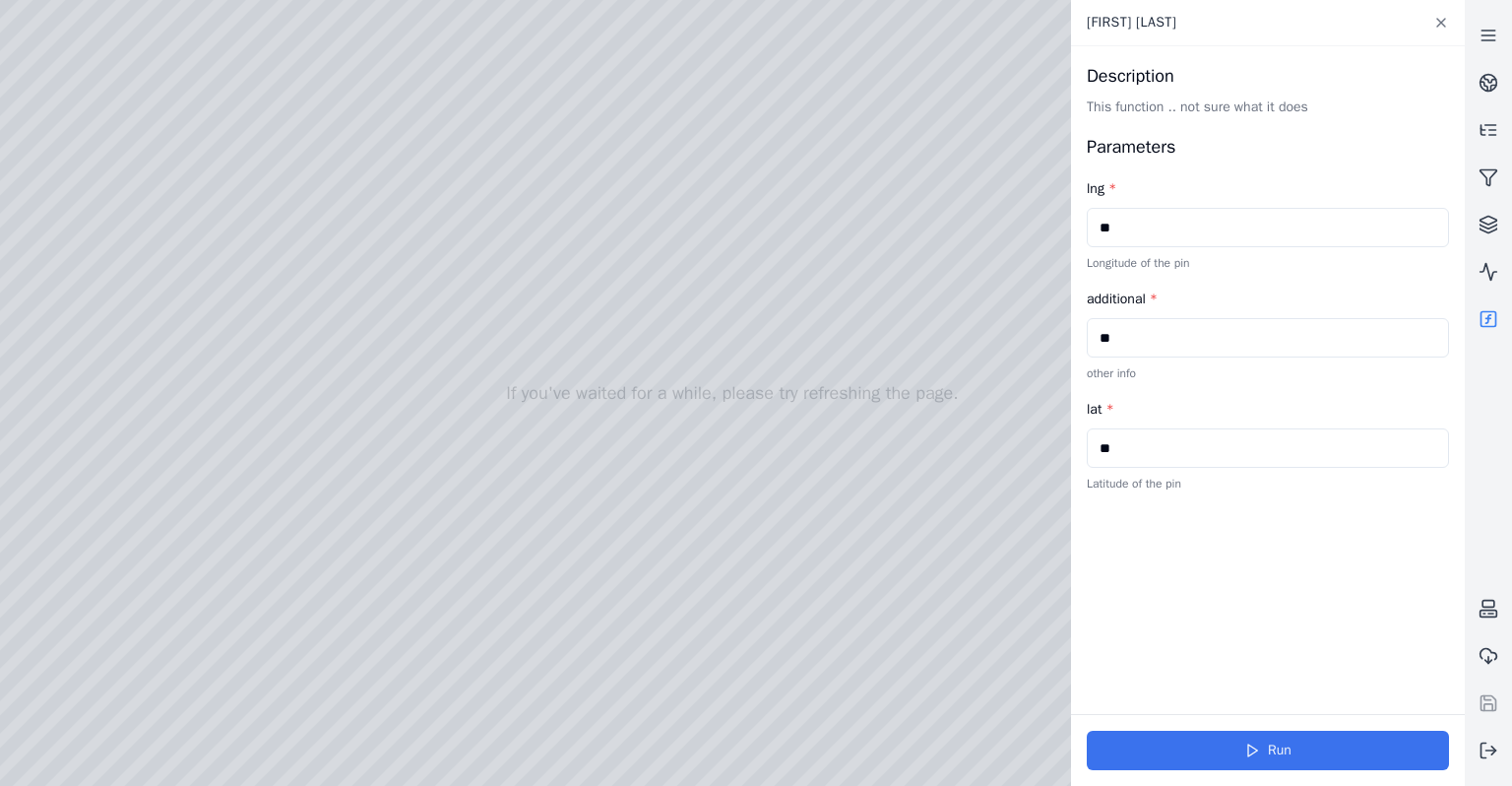 type on "**" 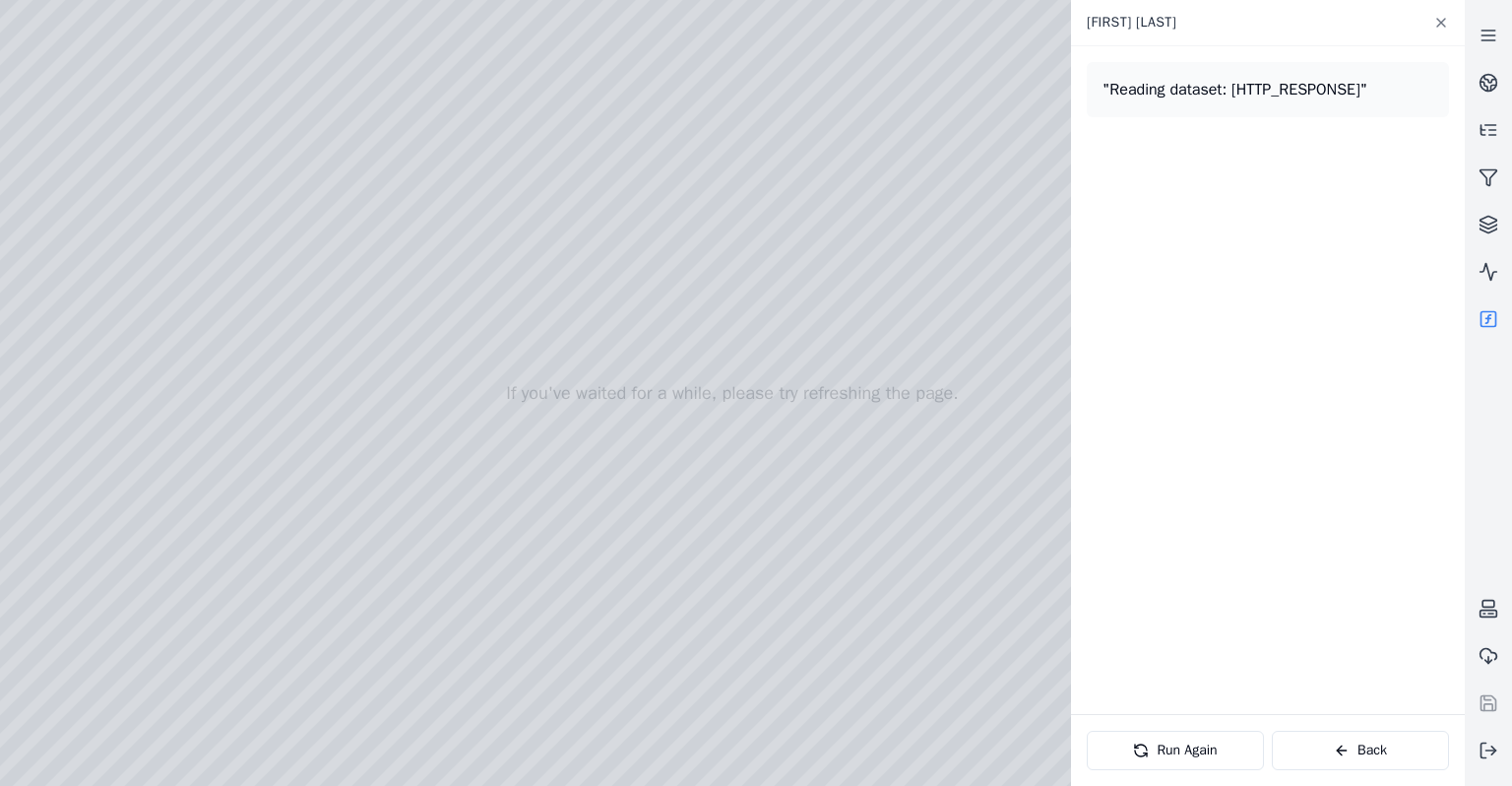 click at bounding box center [1488, 319] 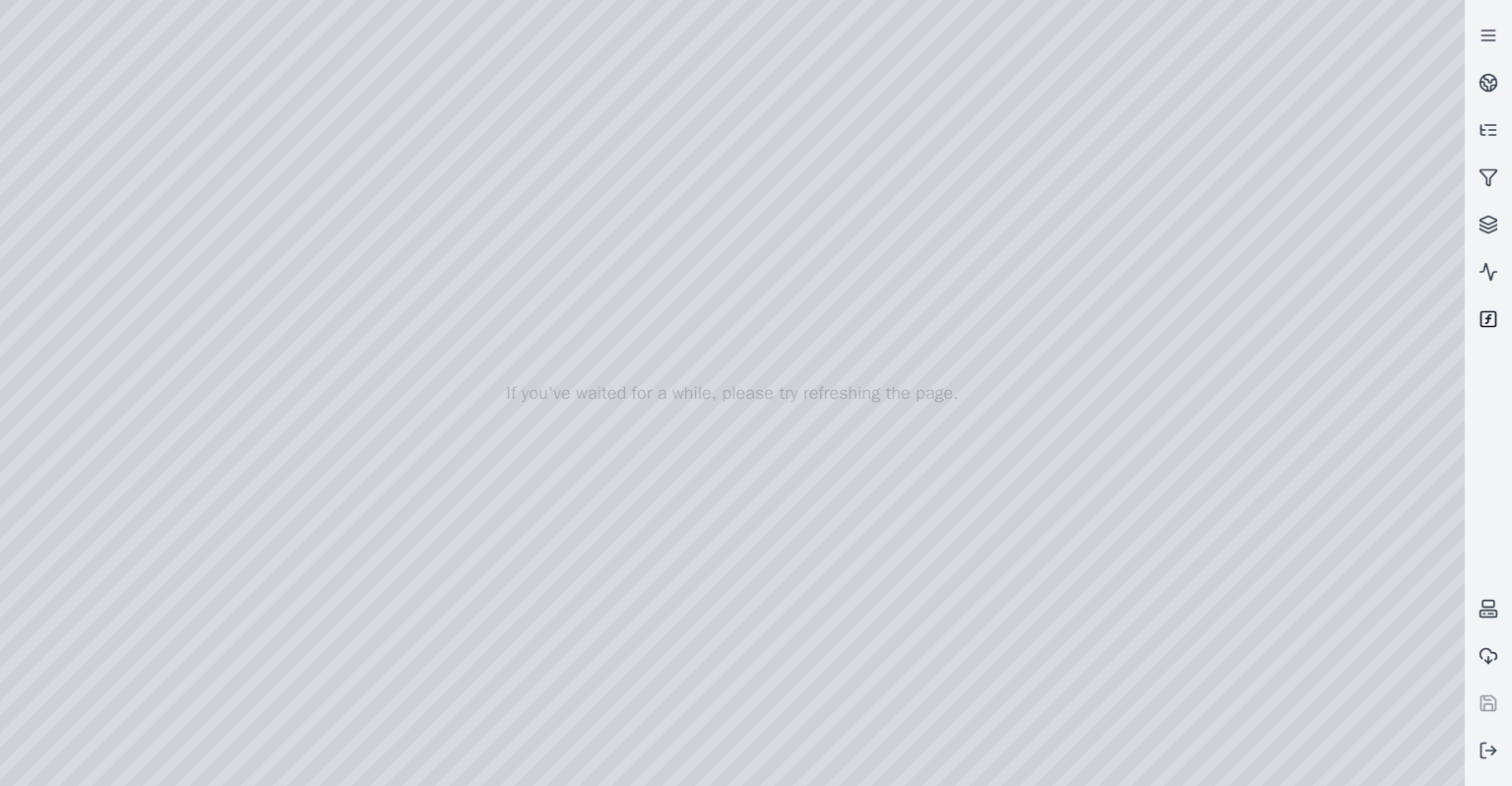click at bounding box center [1488, 319] 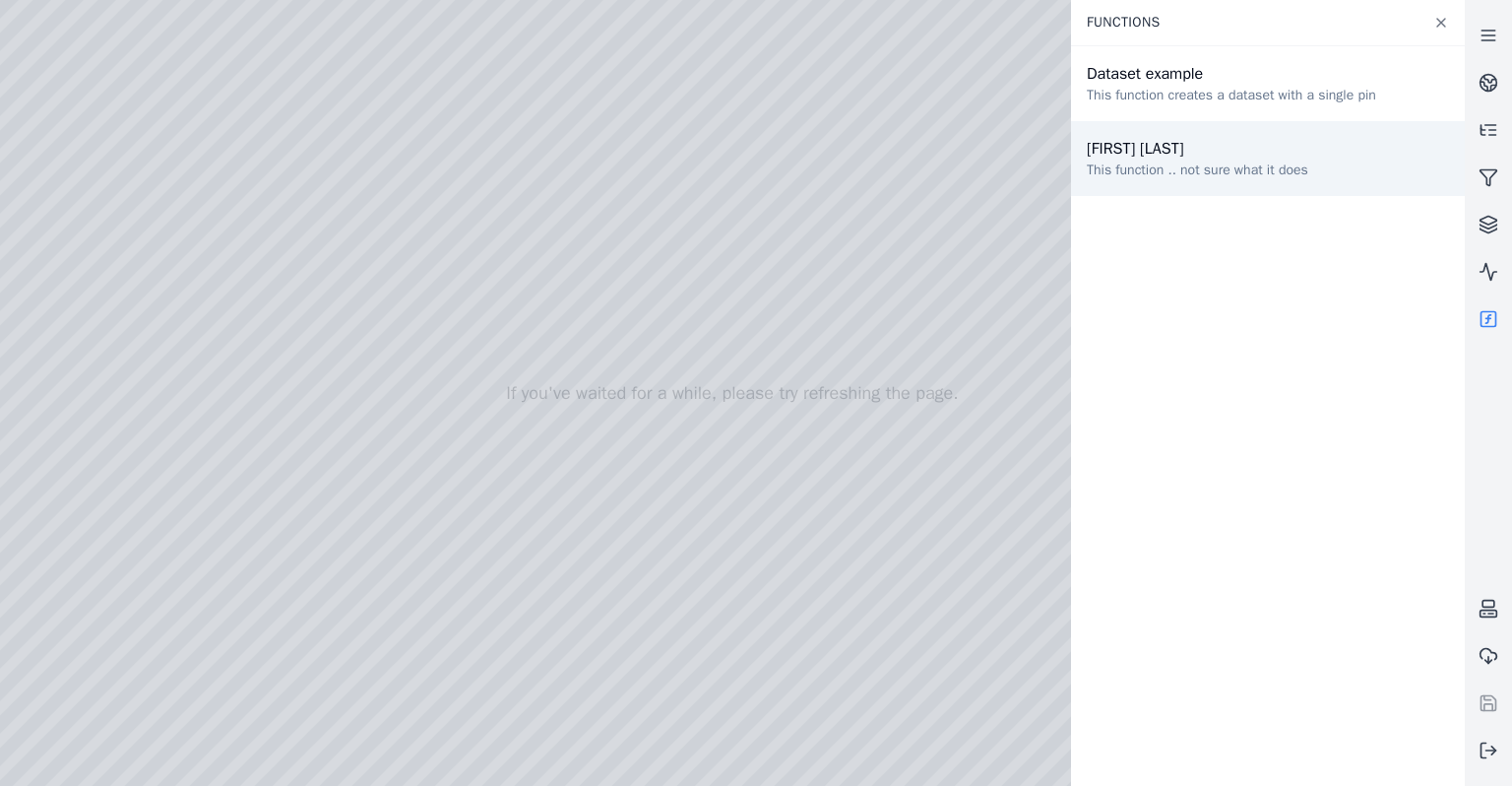 click on "[FIRST] [LAST]" at bounding box center (1197, 149) 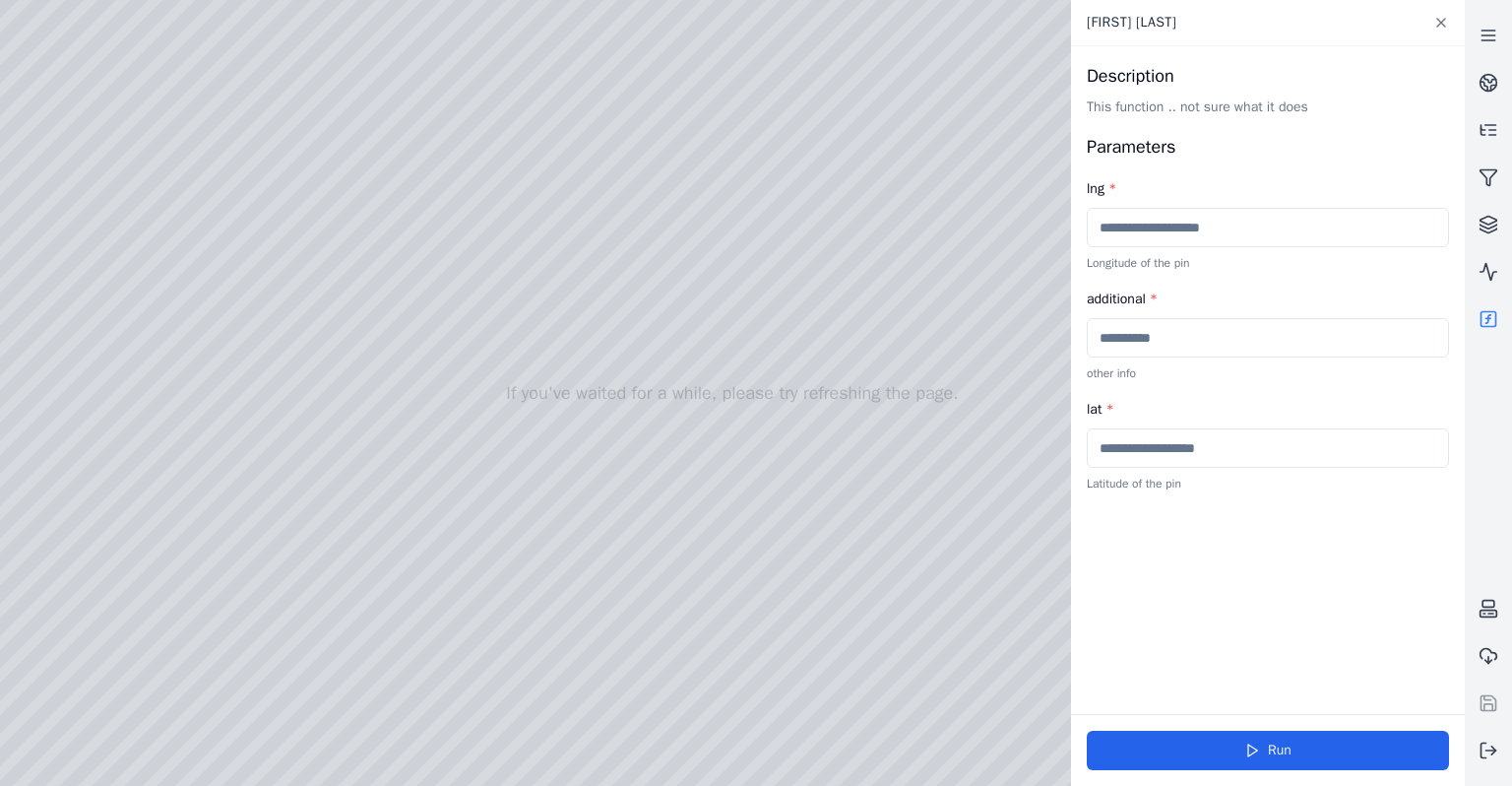 click at bounding box center (1268, 228) 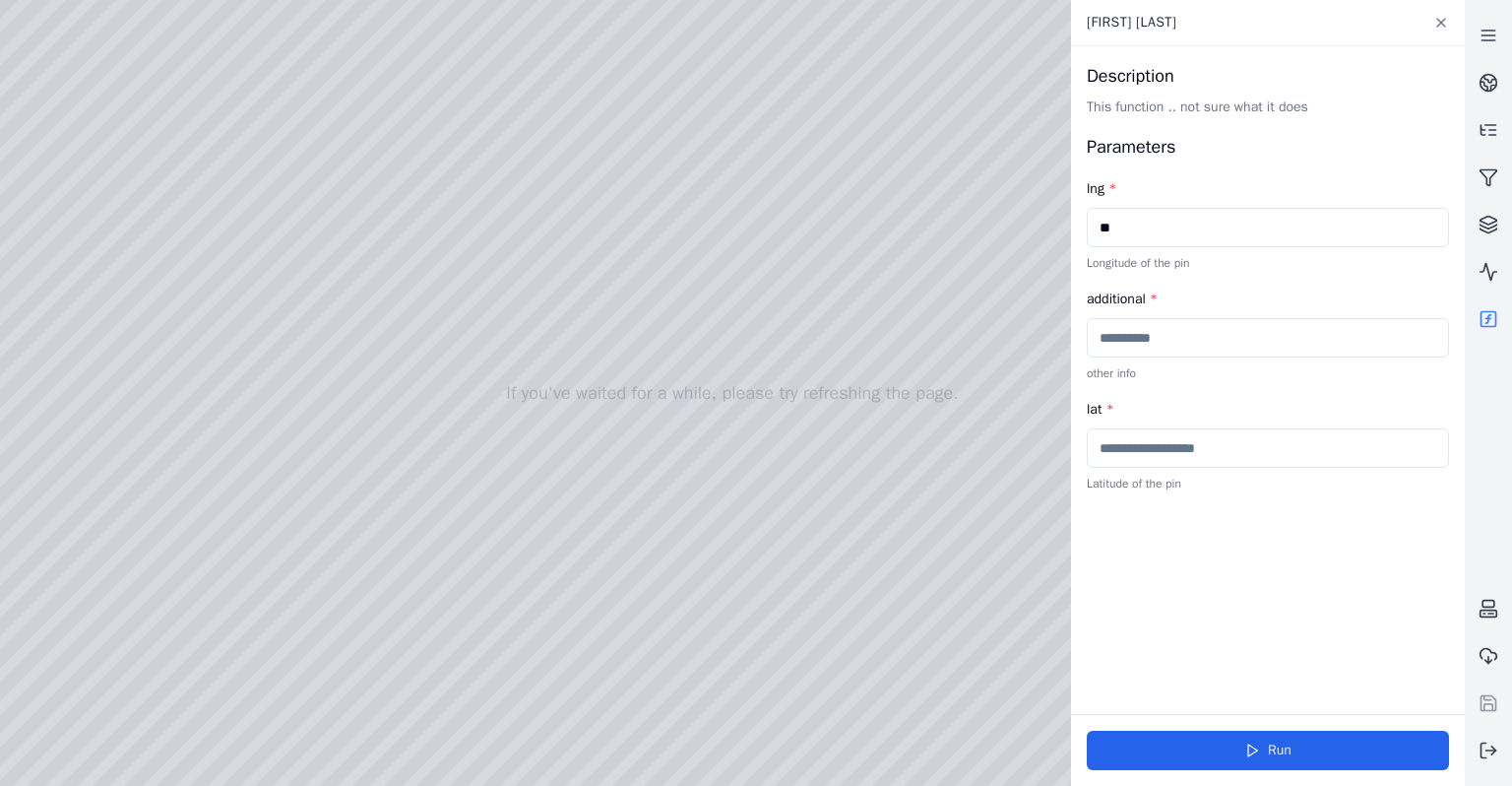 type on "**" 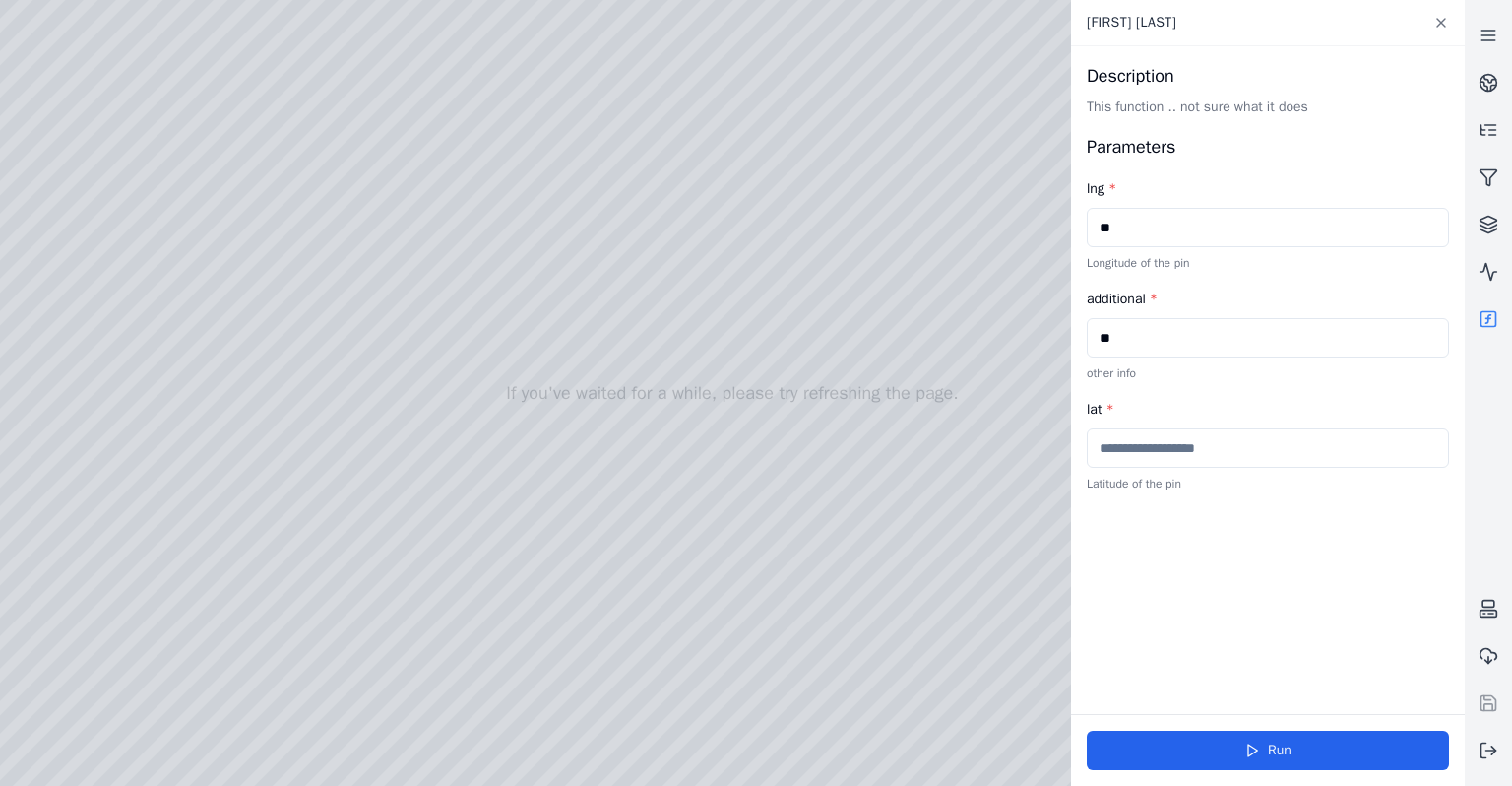 type on "**" 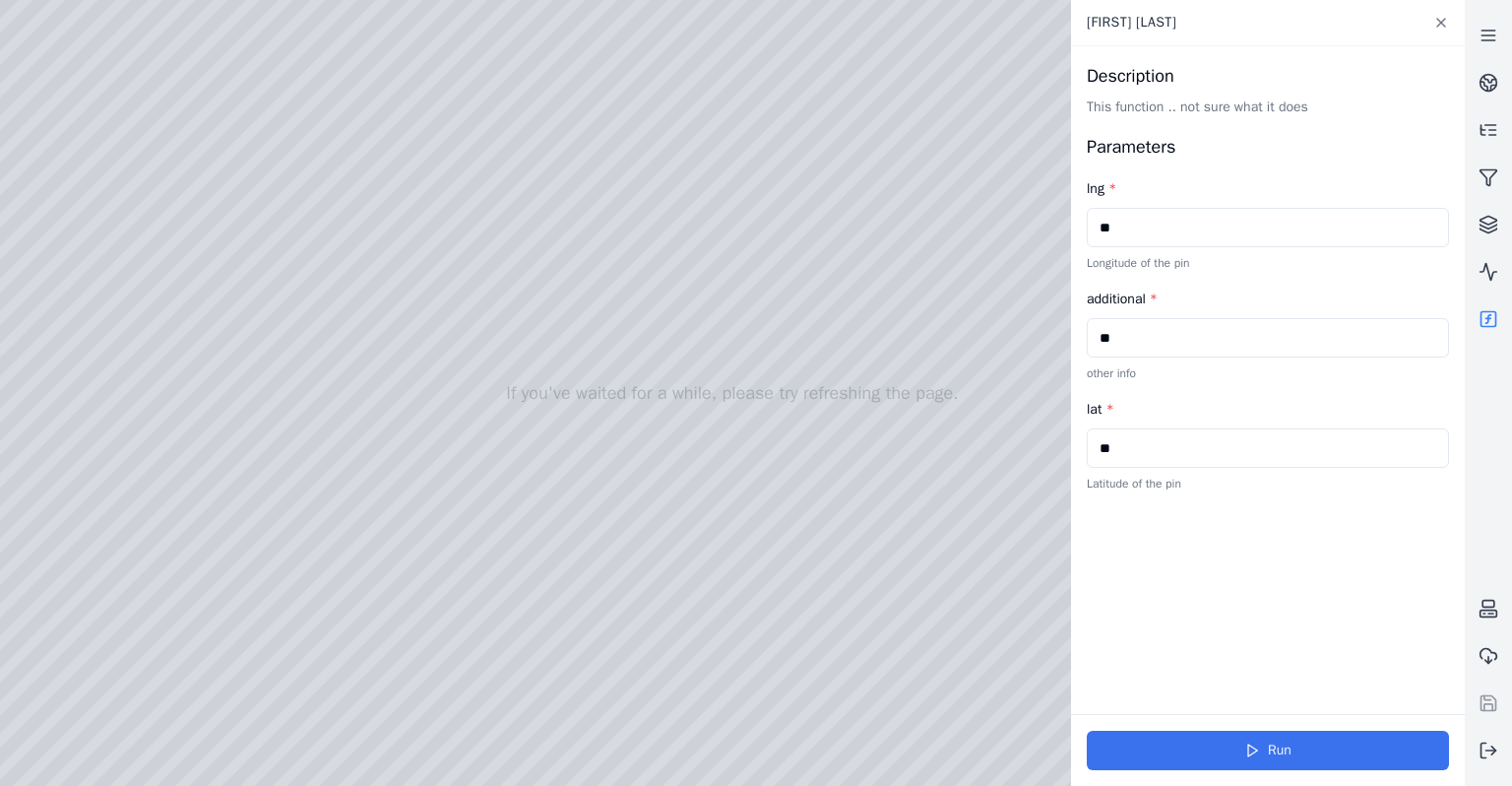 type on "**" 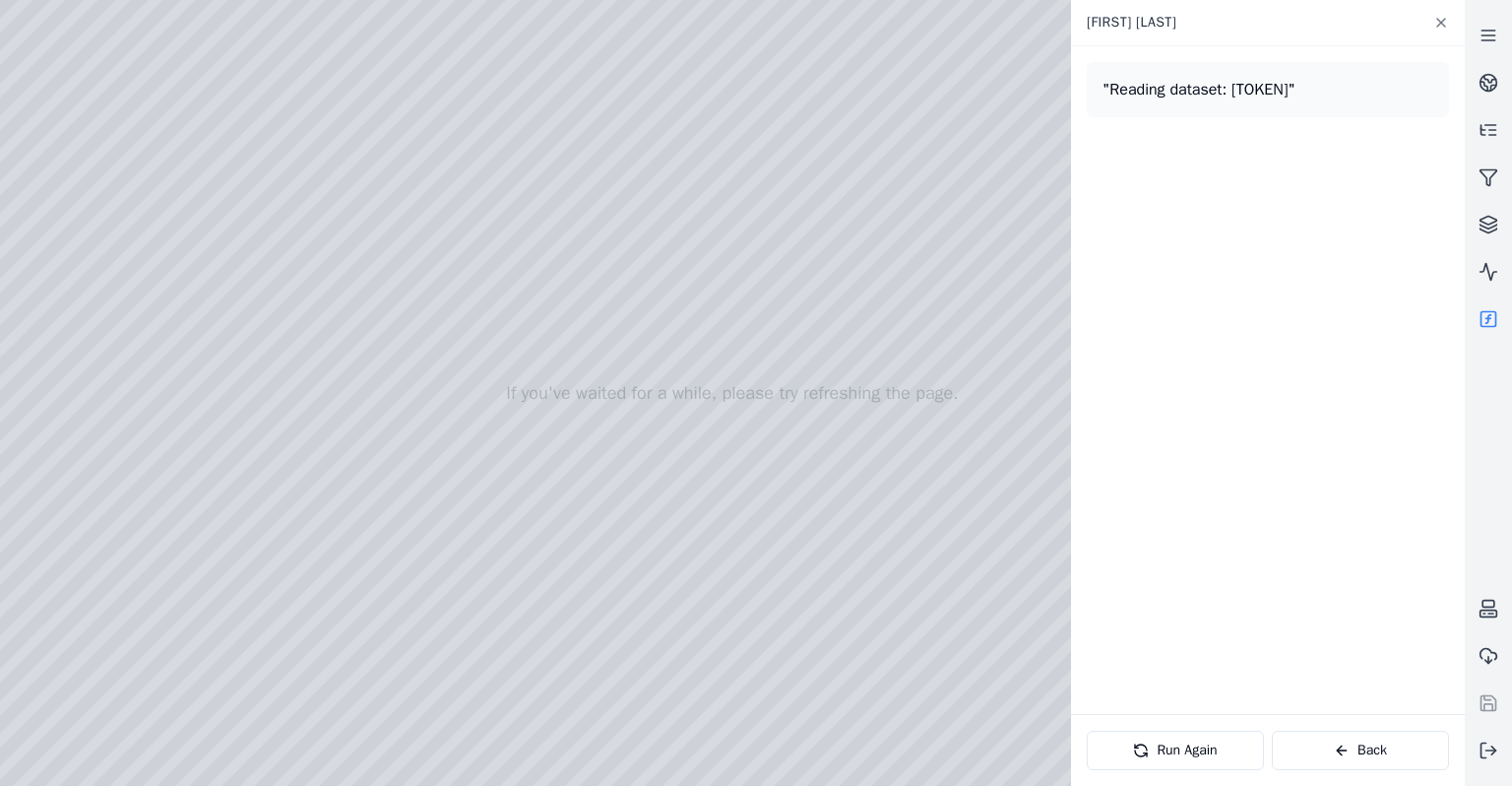 drag, startPoint x: 1101, startPoint y: 118, endPoint x: 1235, endPoint y: 523, distance: 426.59231 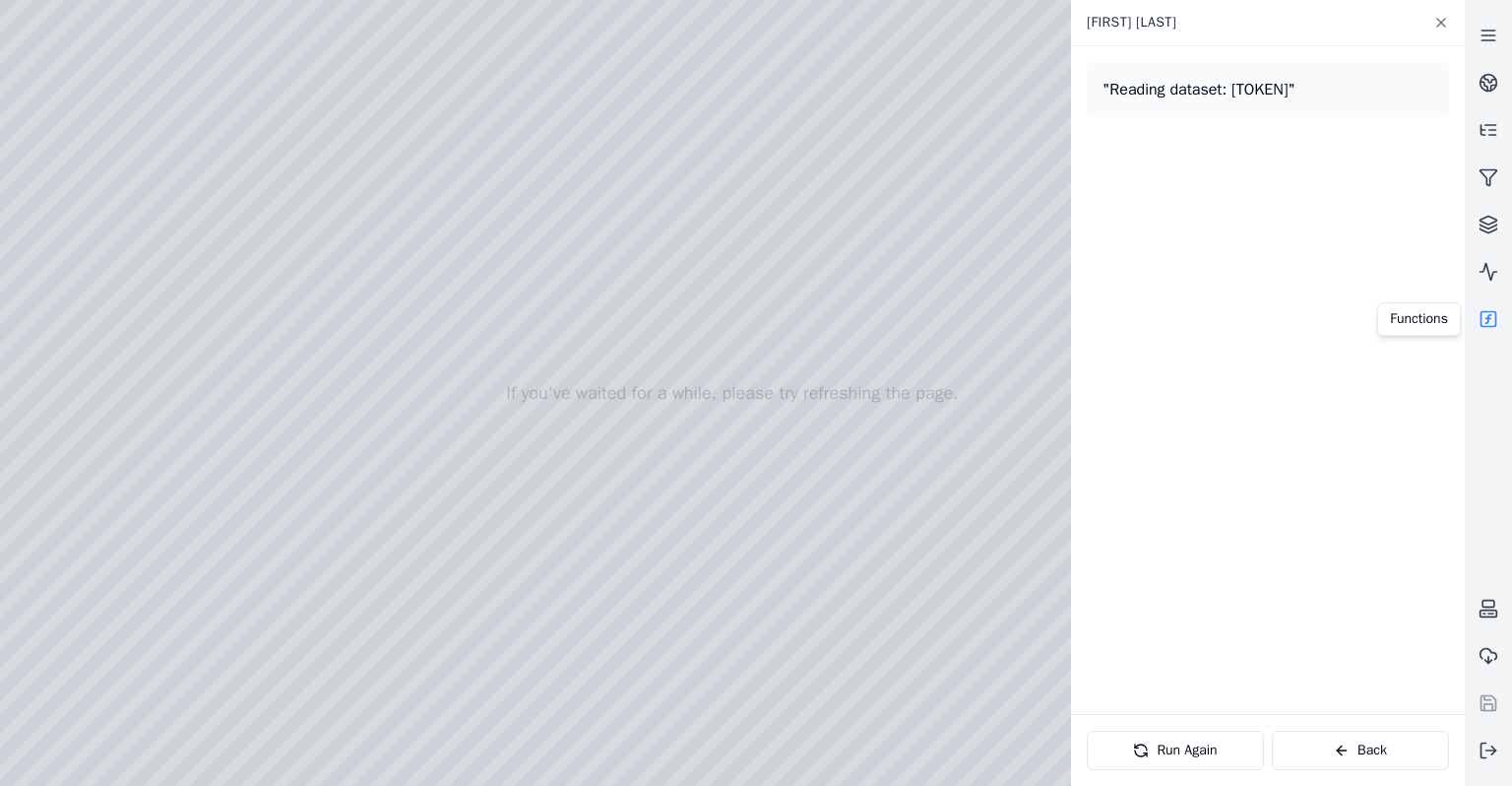 click 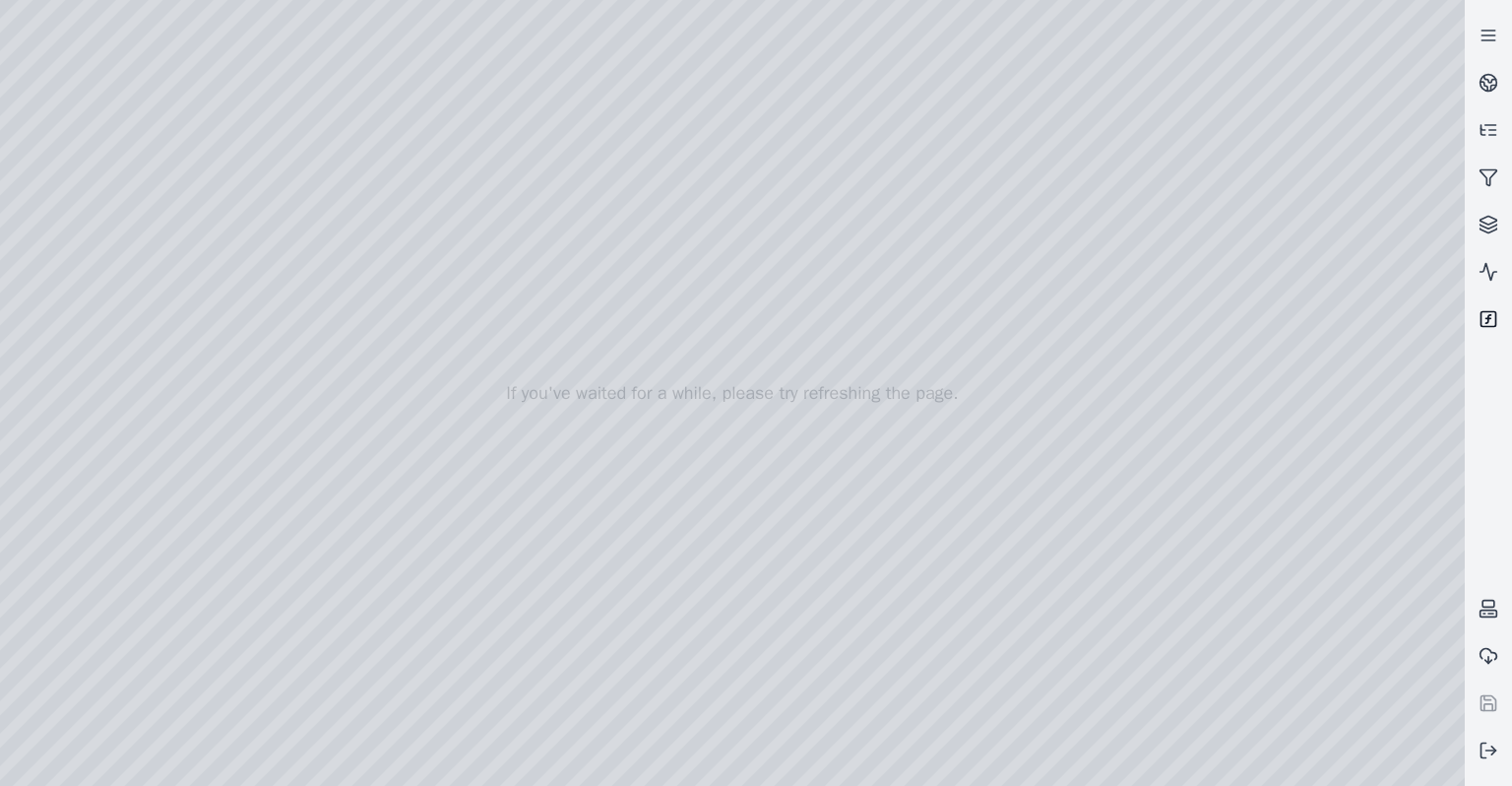 click 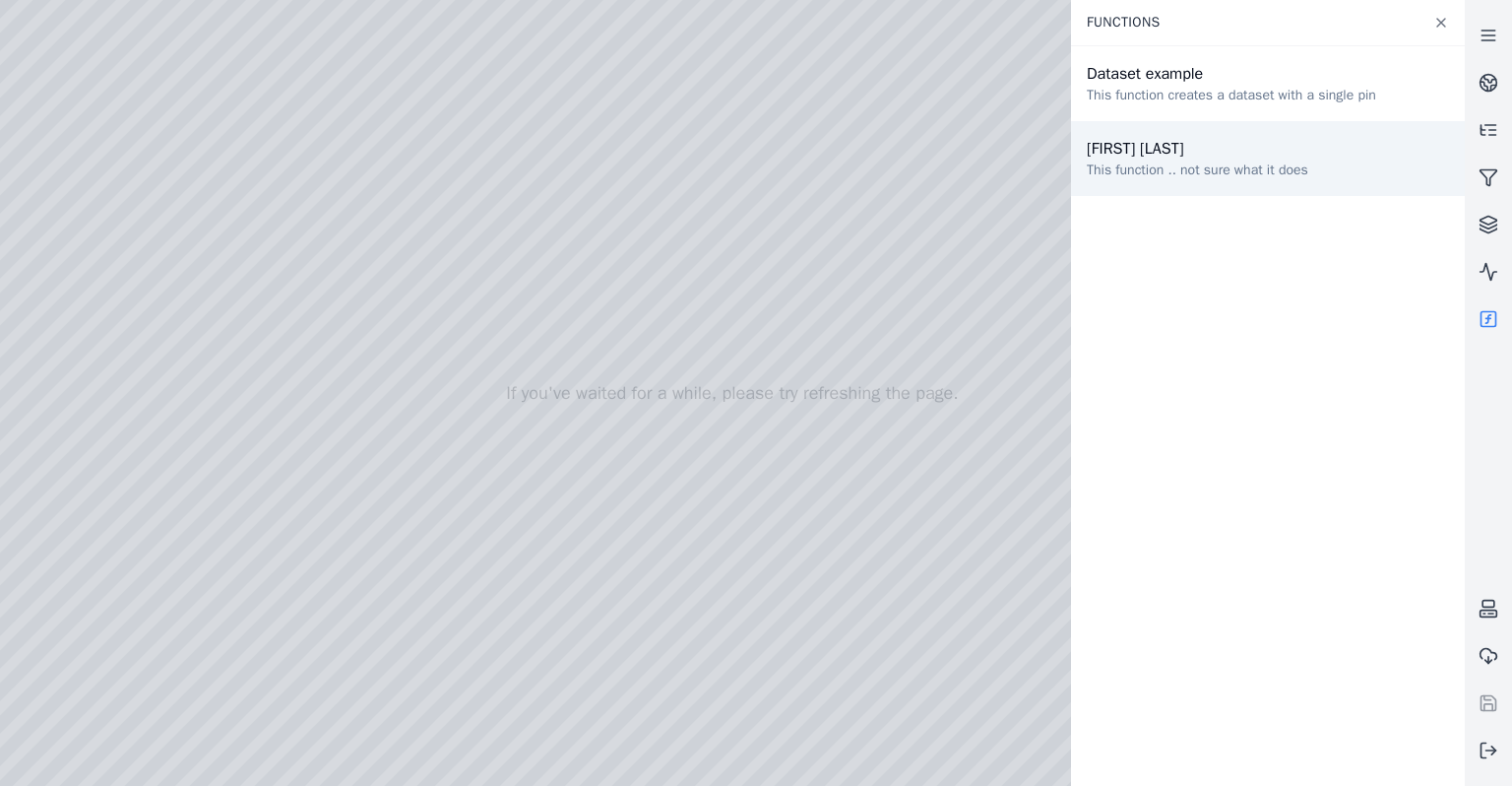 click on "This function .. not sure what it does" at bounding box center (1197, 170) 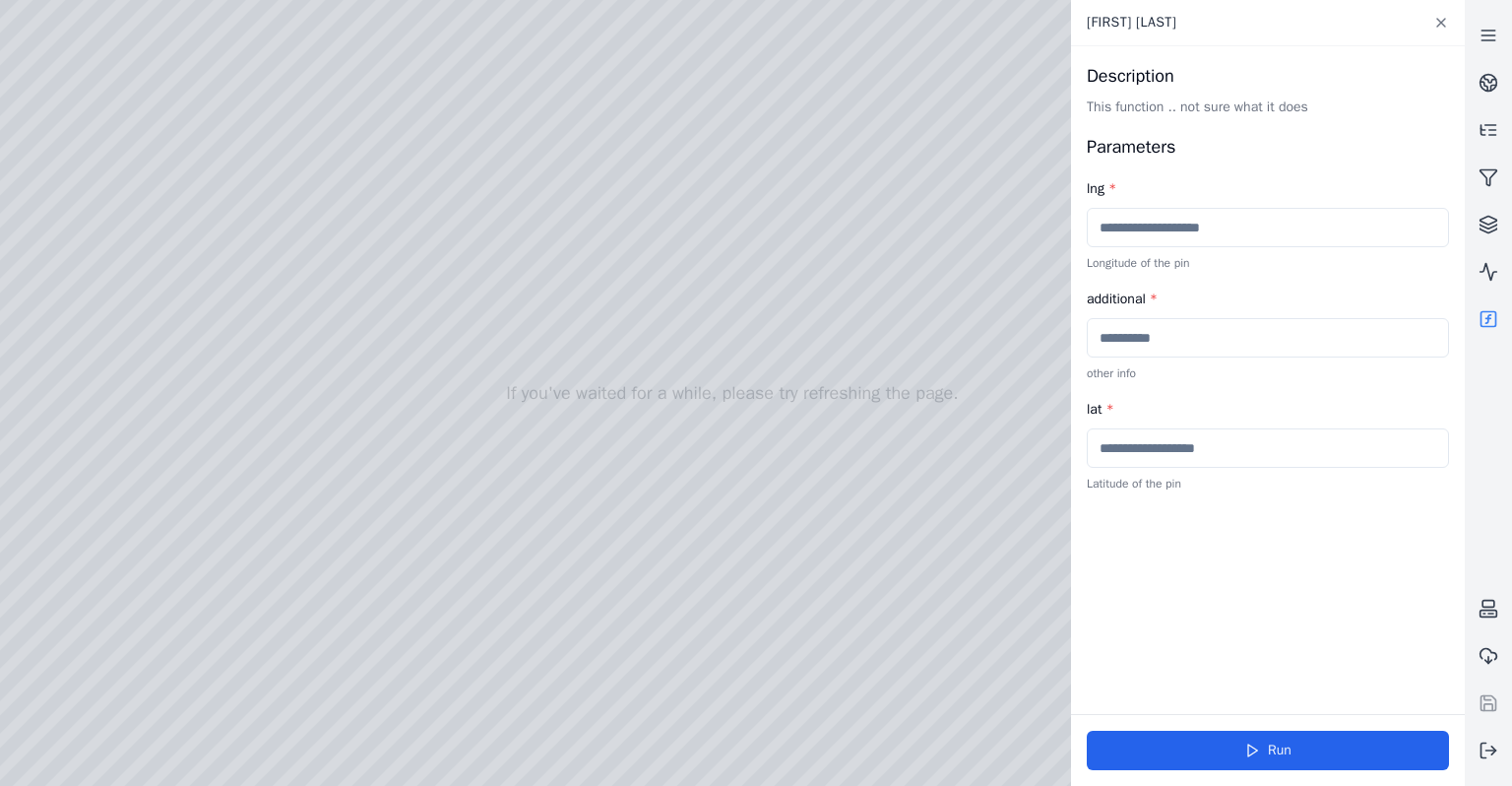 click at bounding box center [1268, 228] 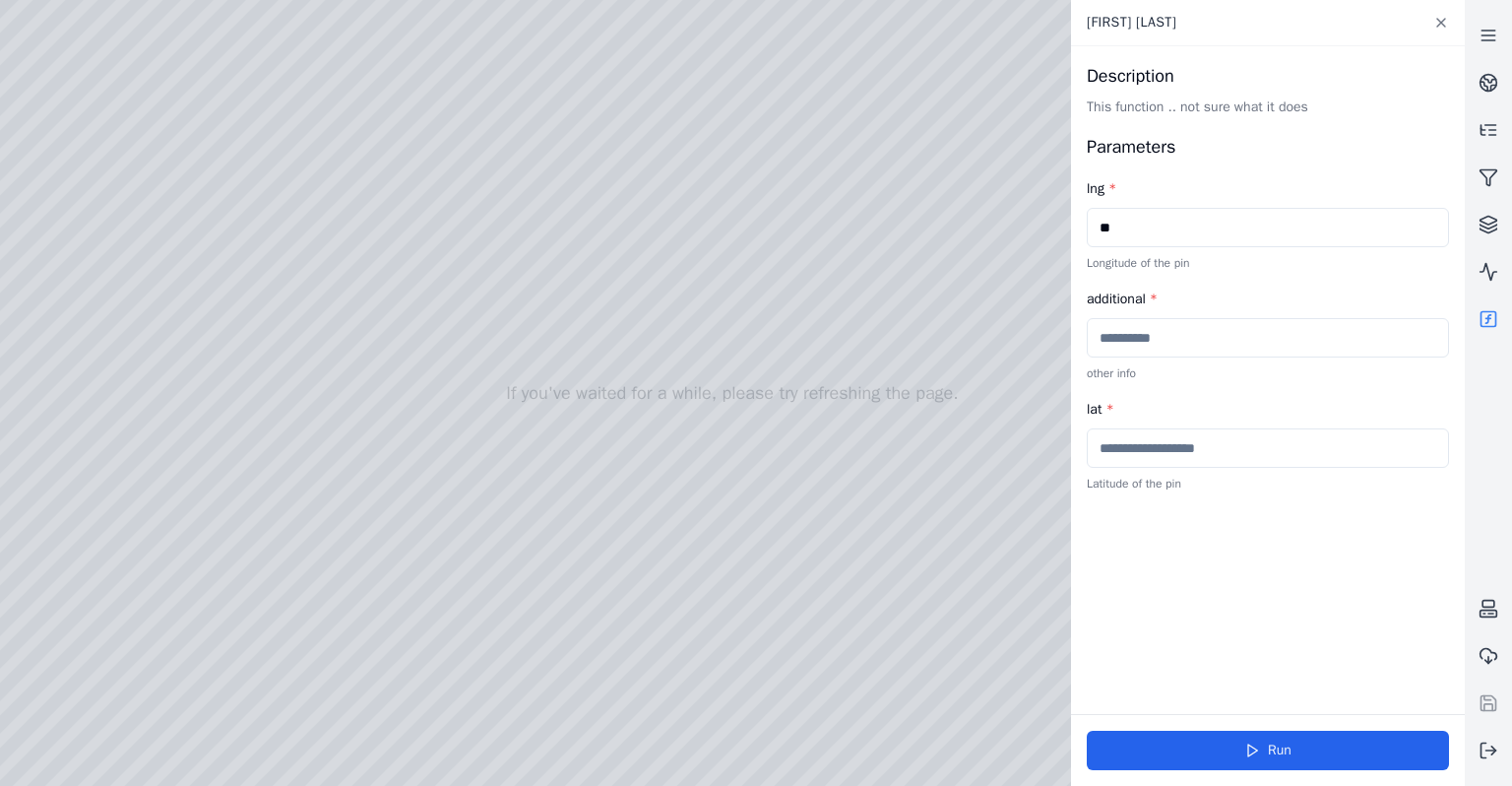 type on "**" 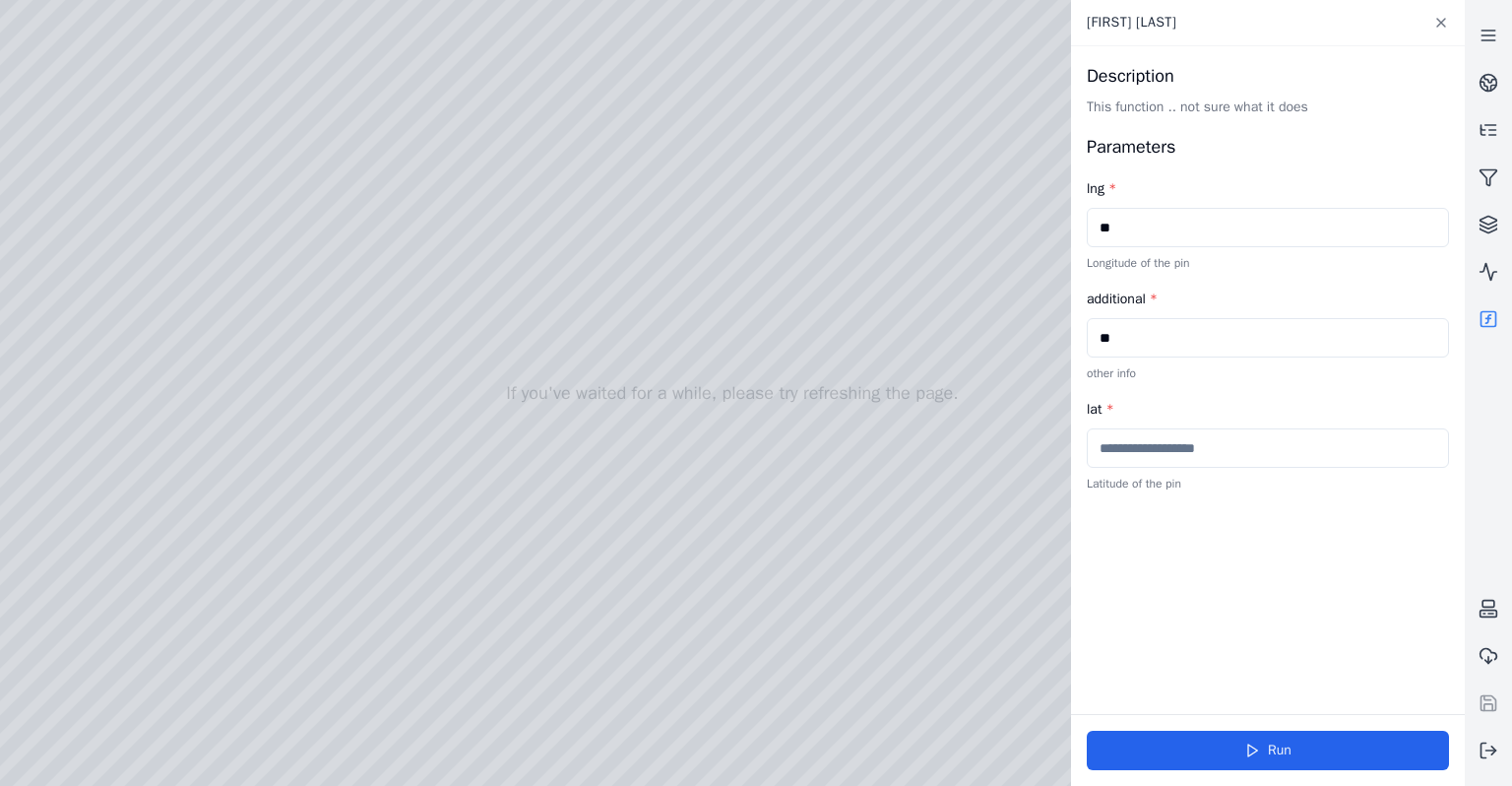 type on "**" 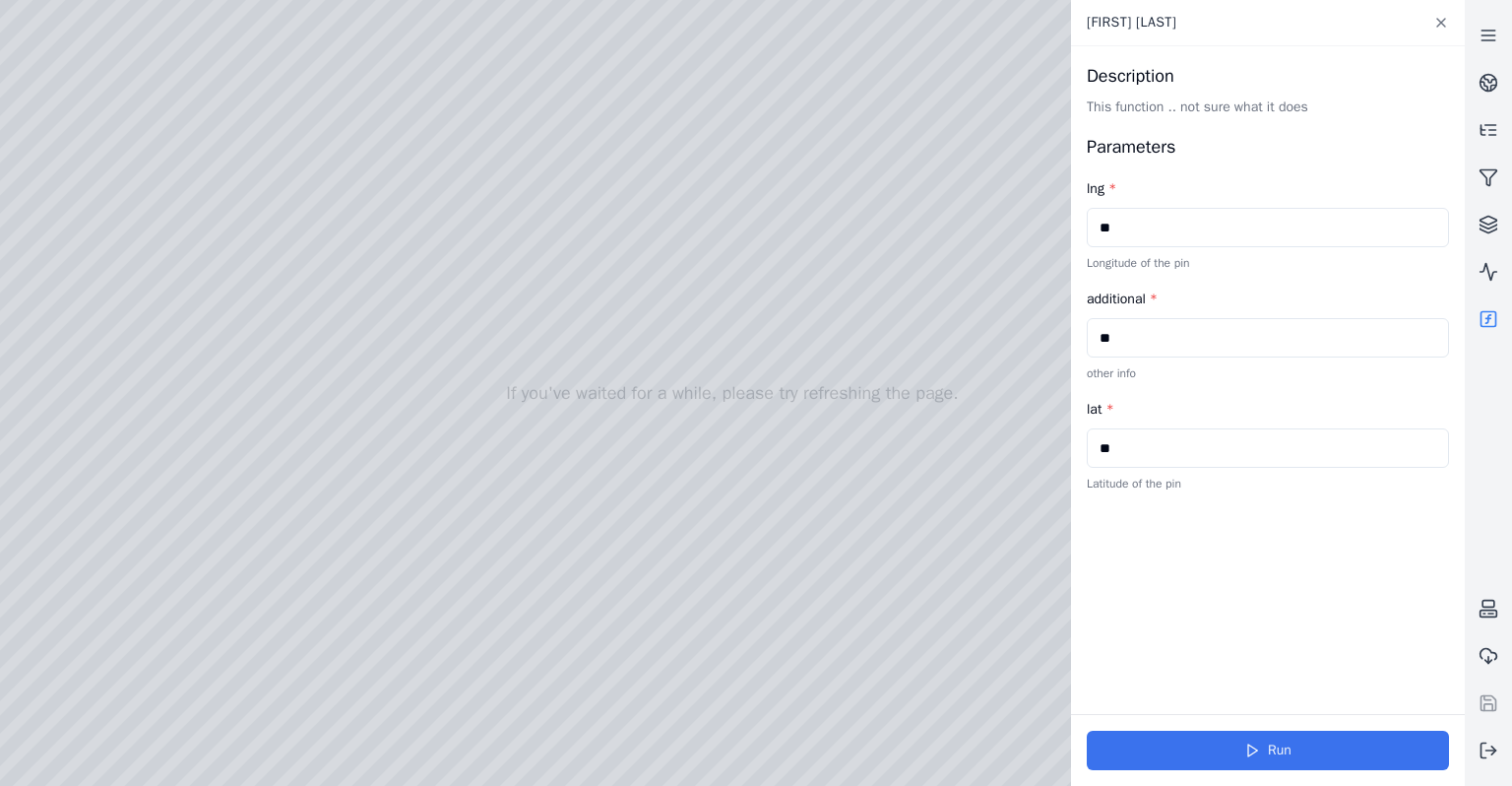 type on "**" 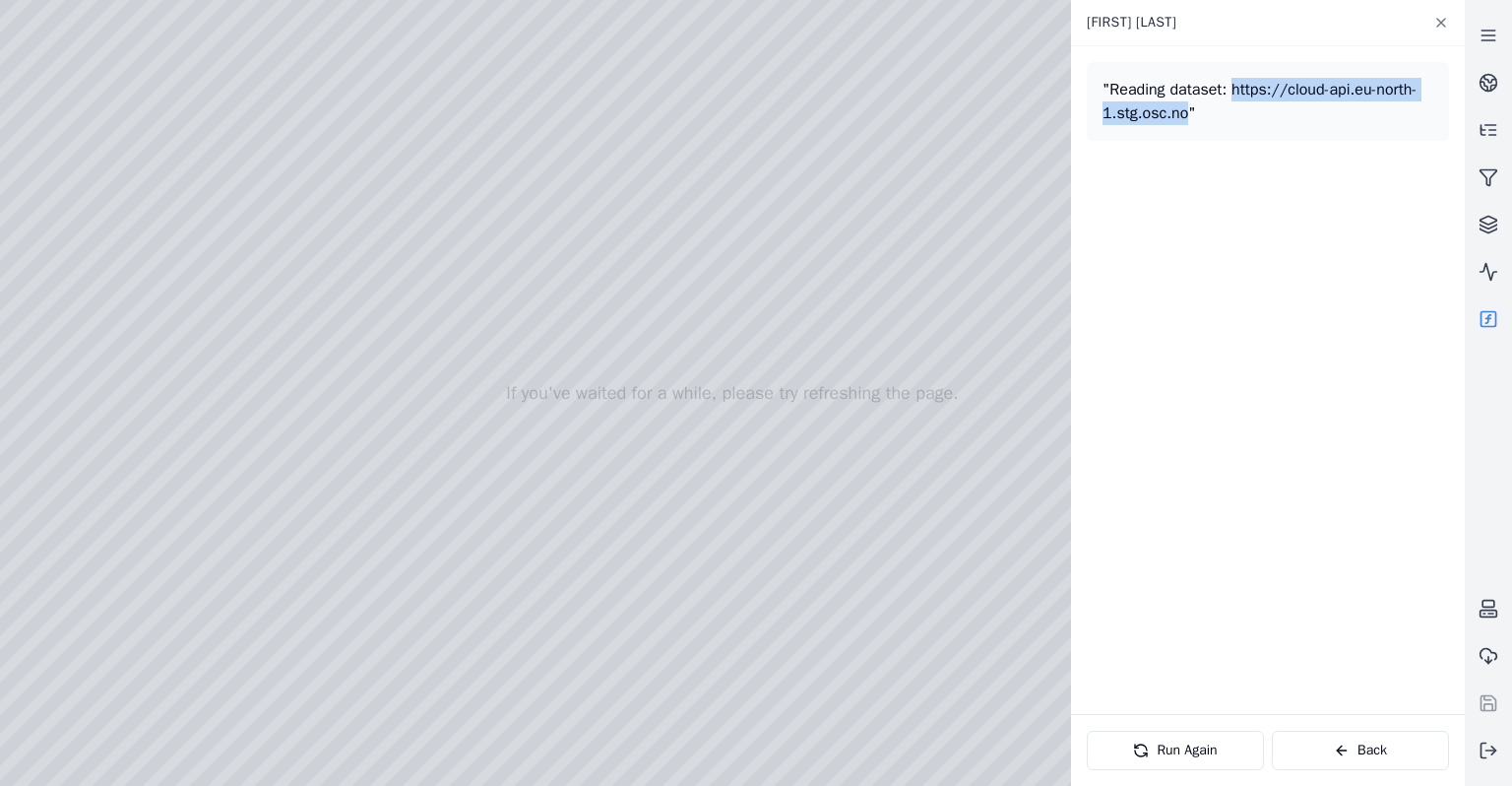 drag, startPoint x: 1227, startPoint y: 86, endPoint x: 1228, endPoint y: 112, distance: 26.019224 